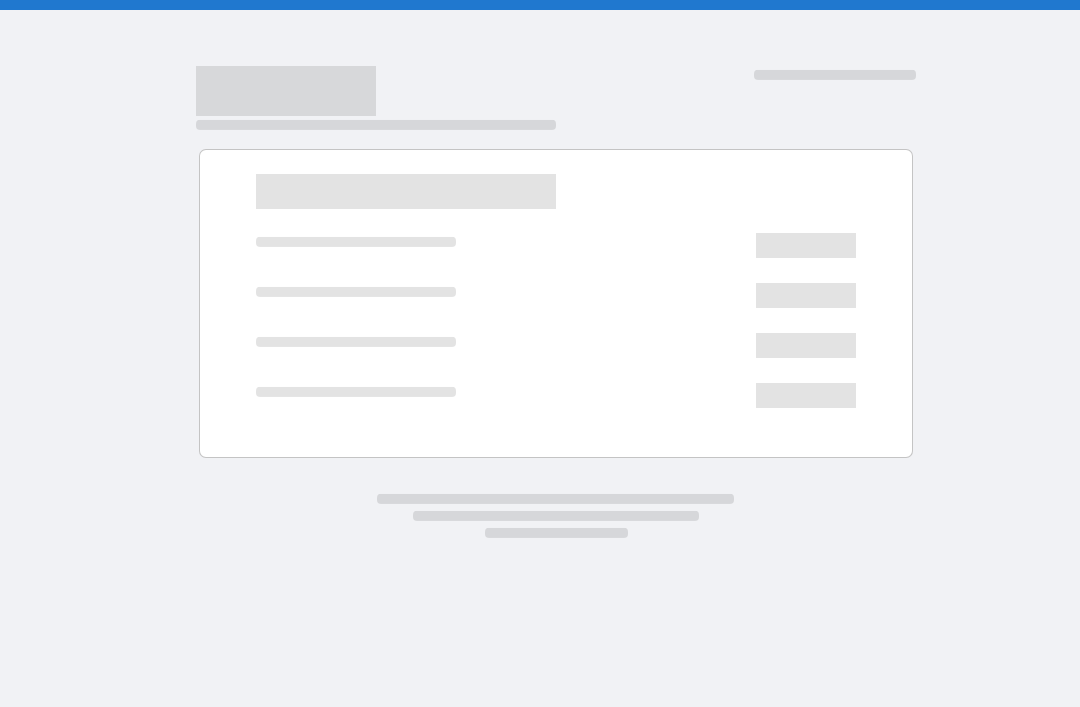 scroll, scrollTop: 0, scrollLeft: 0, axis: both 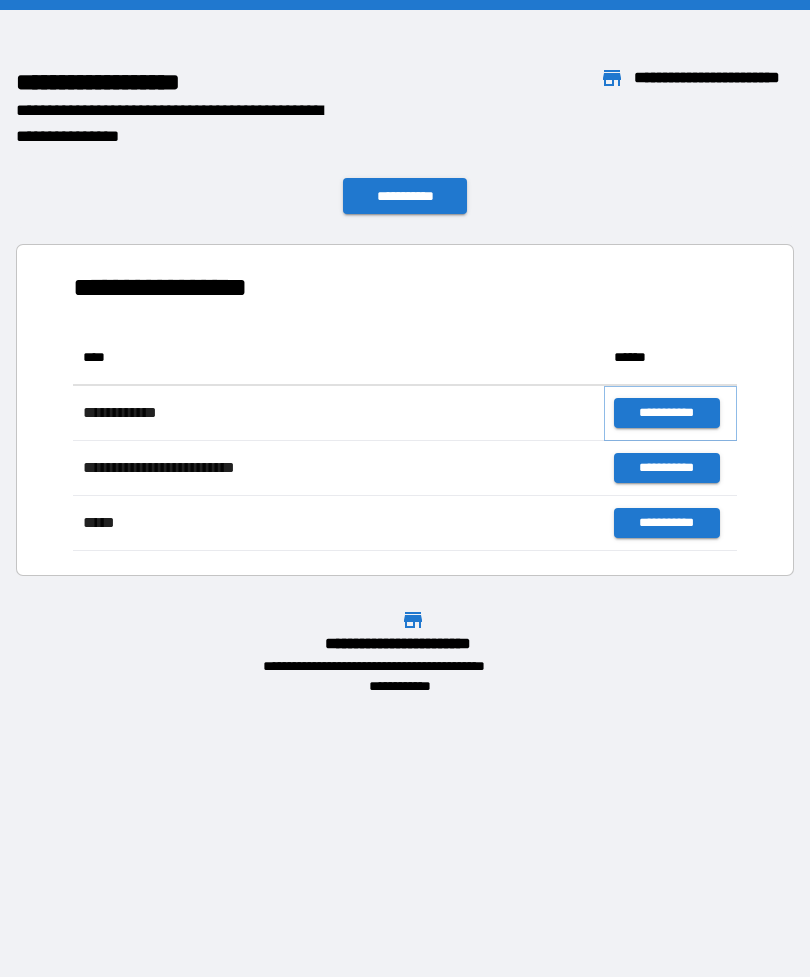 click on "**********" at bounding box center [666, 413] 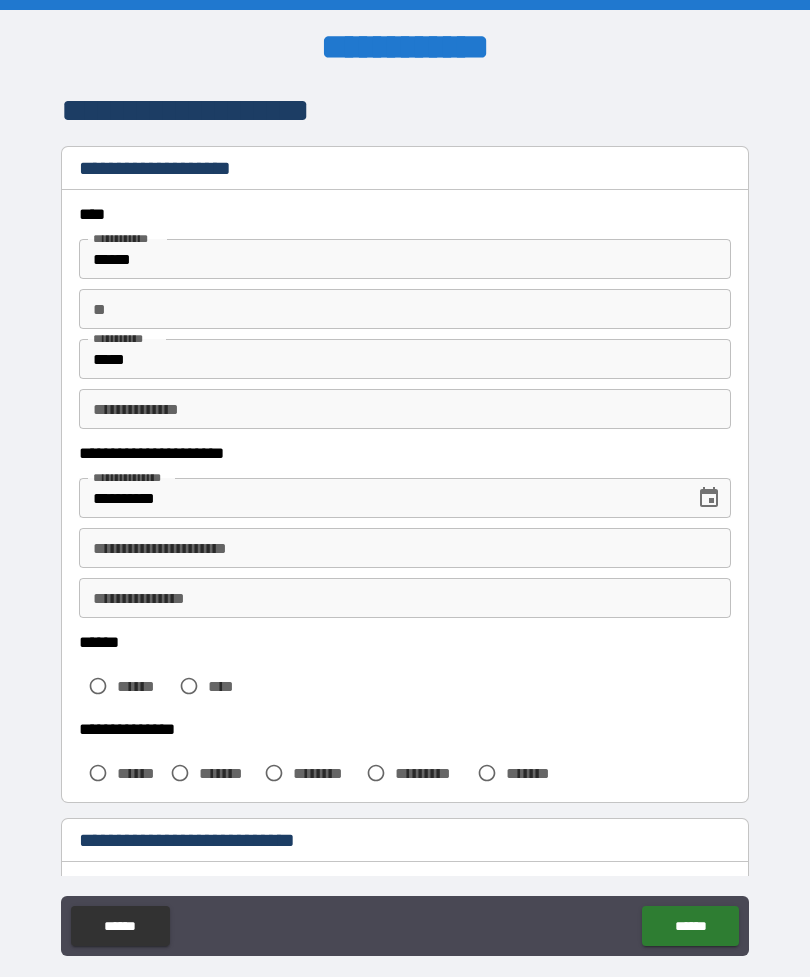 click on "******" at bounding box center [405, 259] 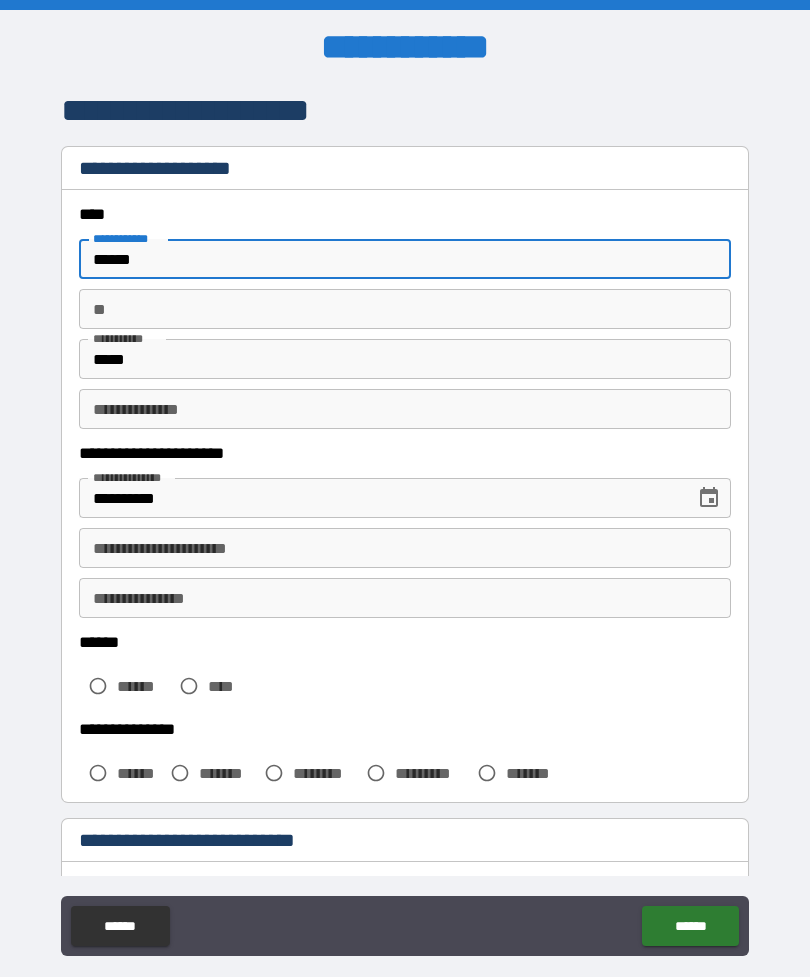 click on "******" at bounding box center [405, 259] 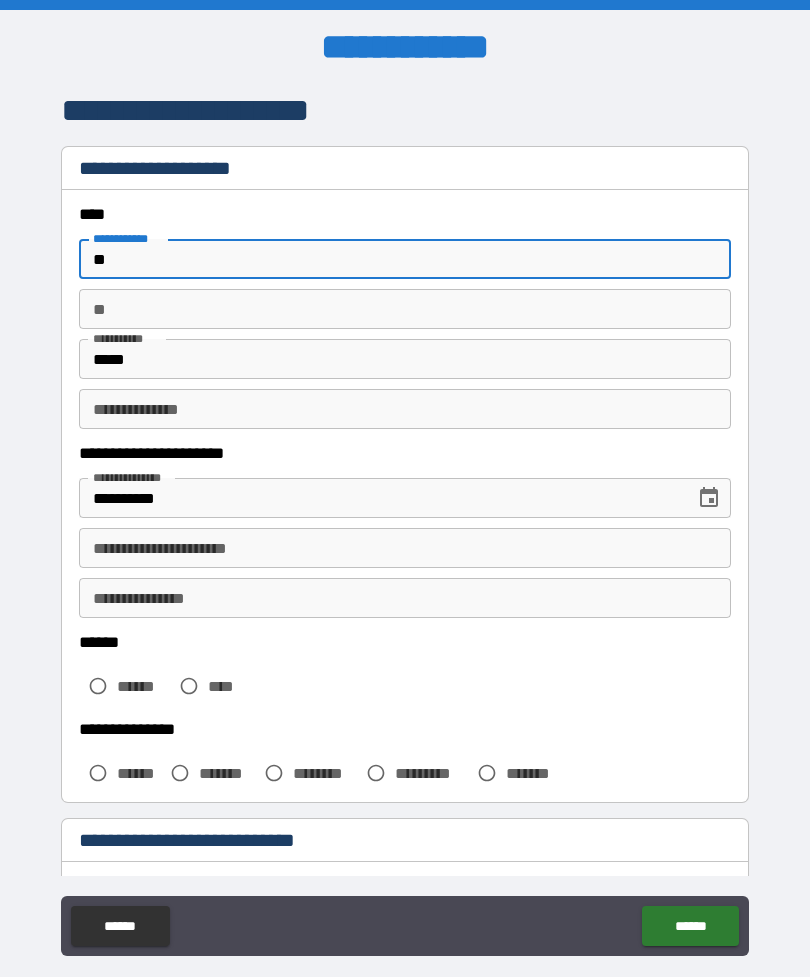type on "*" 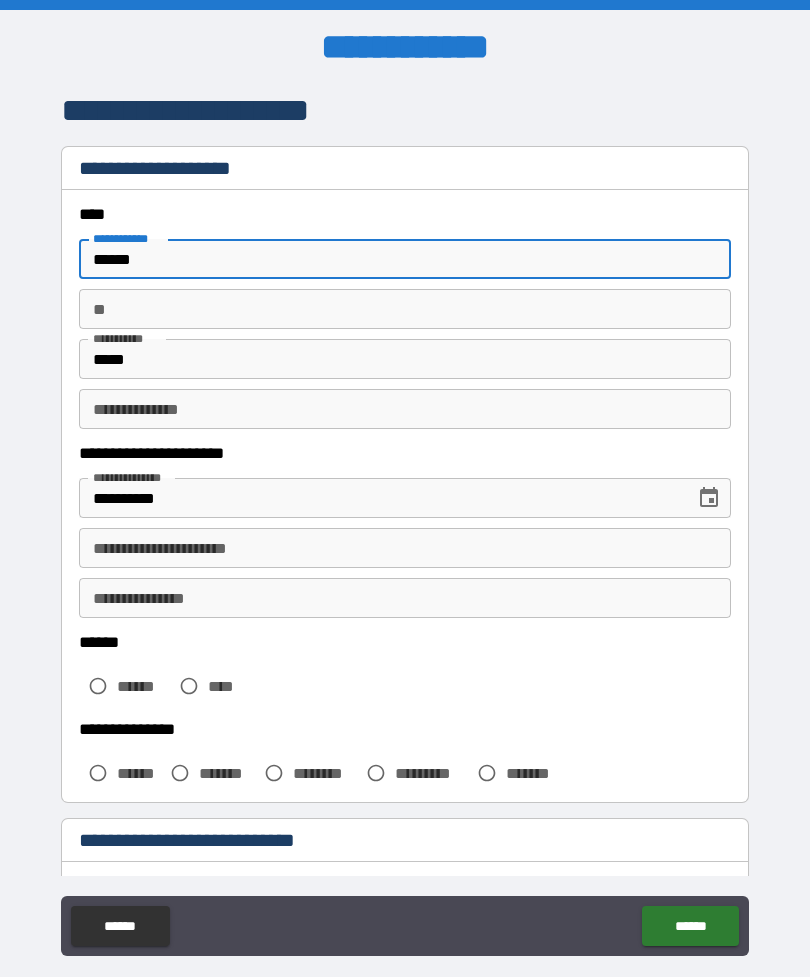 type on "******" 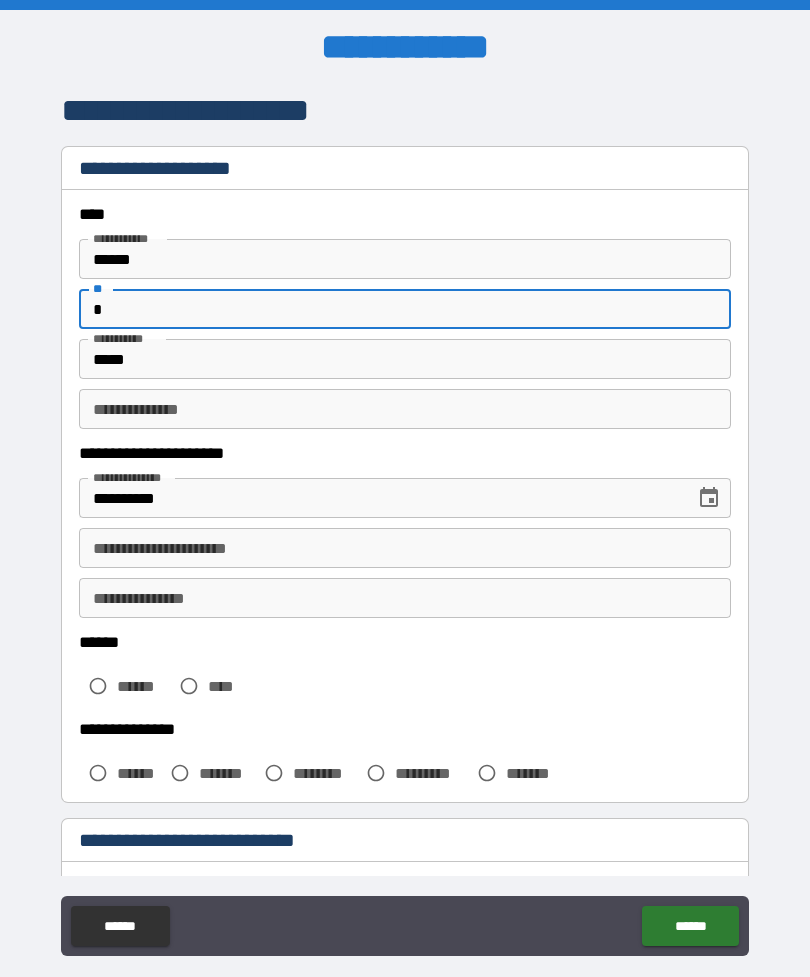 type on "*" 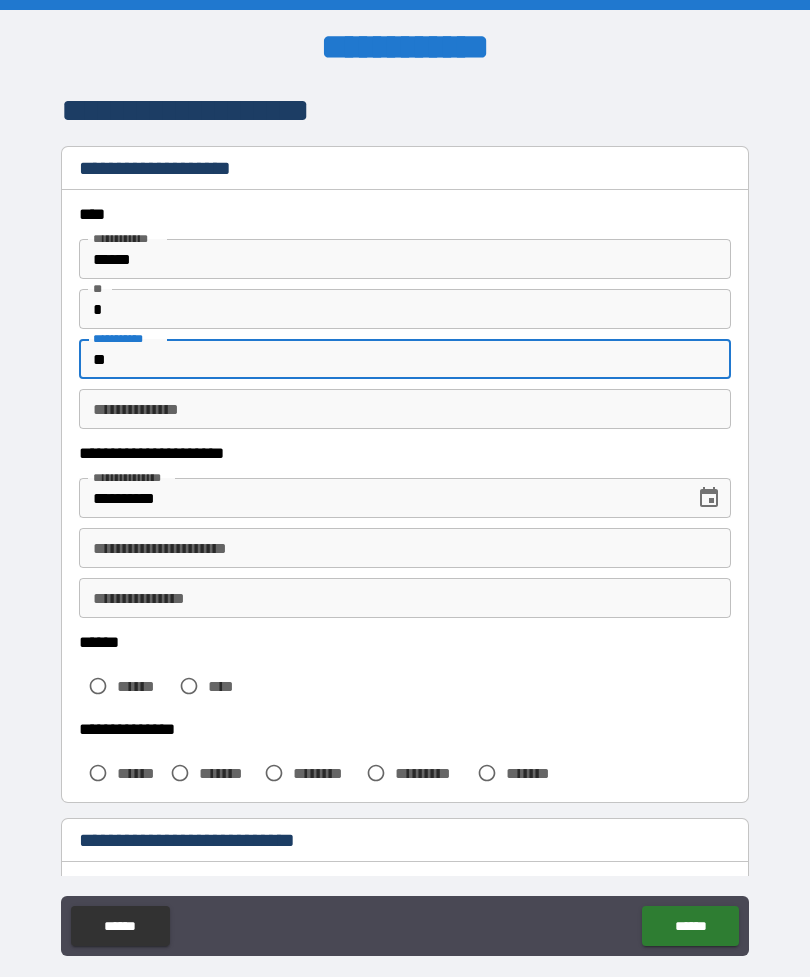 type on "*" 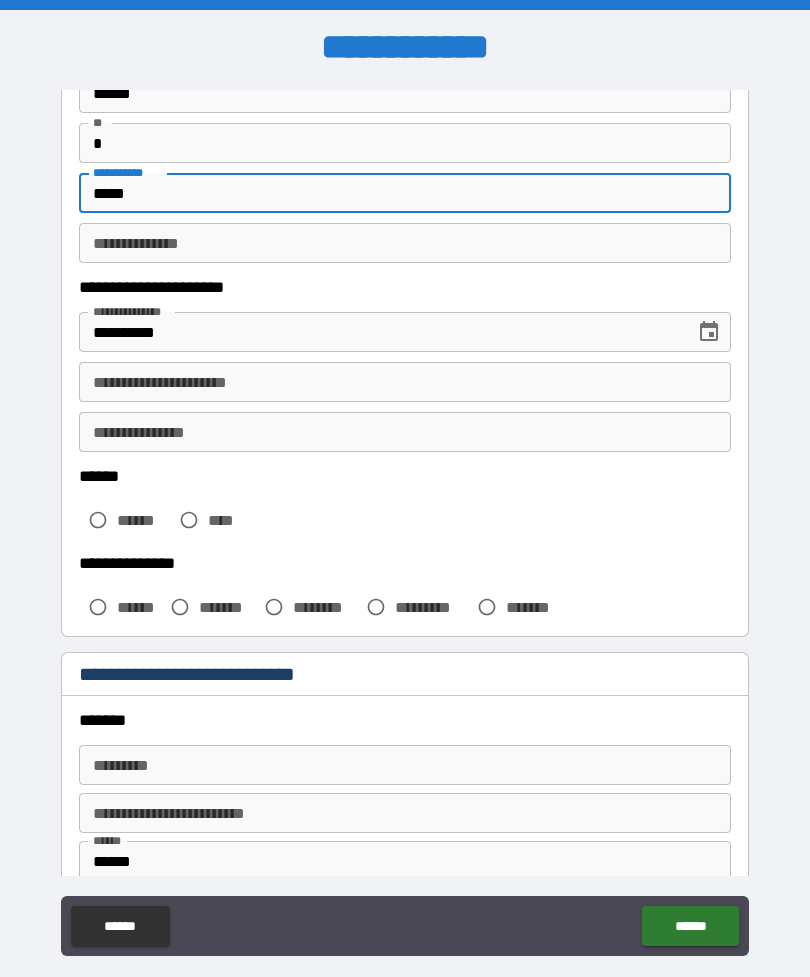 scroll, scrollTop: 167, scrollLeft: 0, axis: vertical 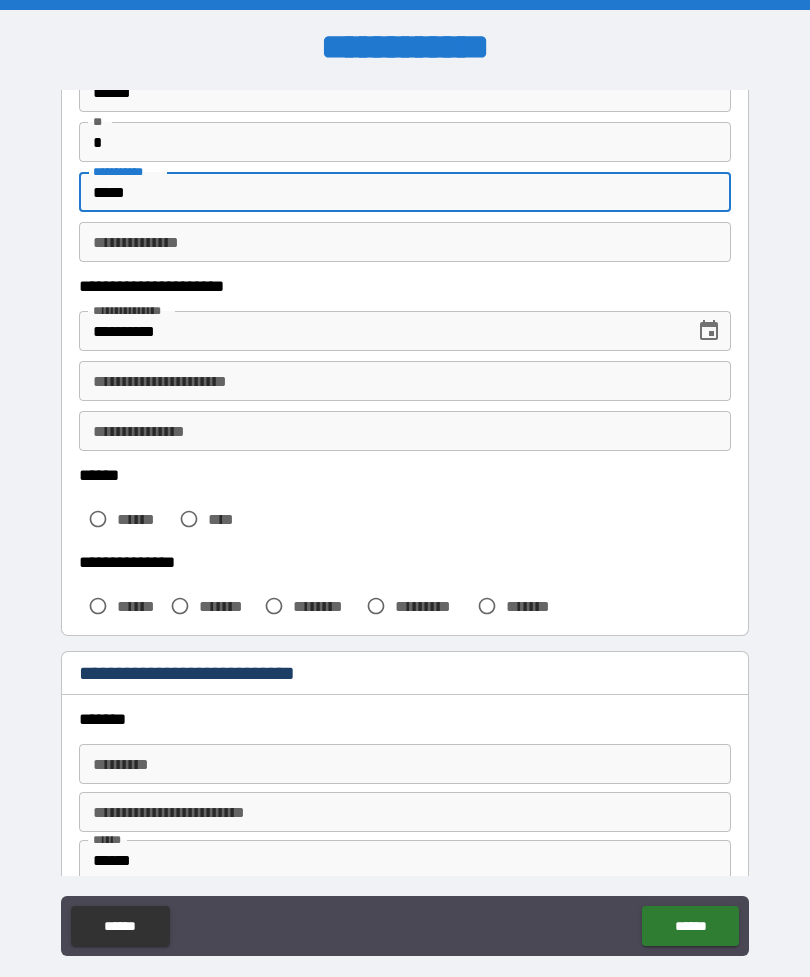 type on "*****" 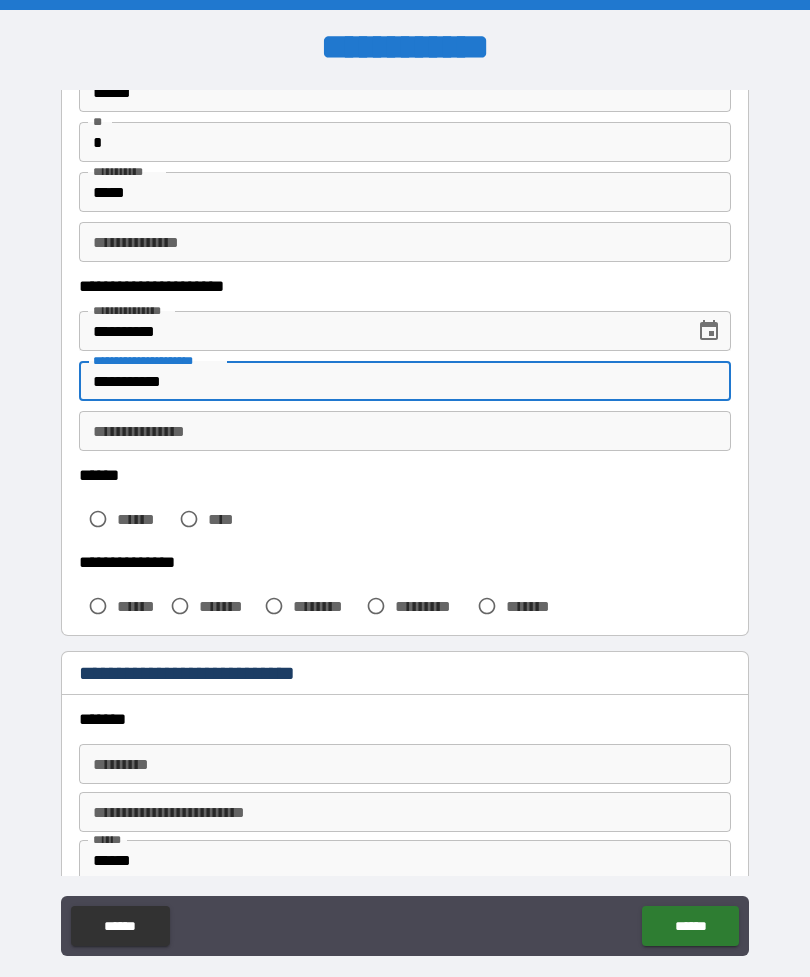 type on "**********" 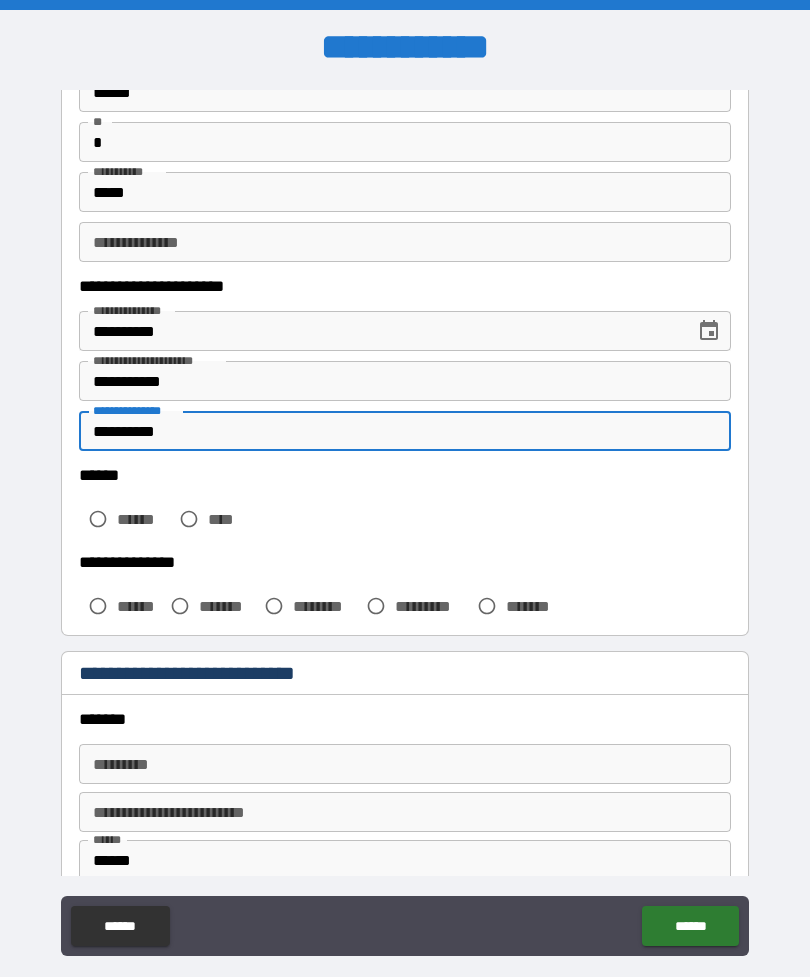 type on "**********" 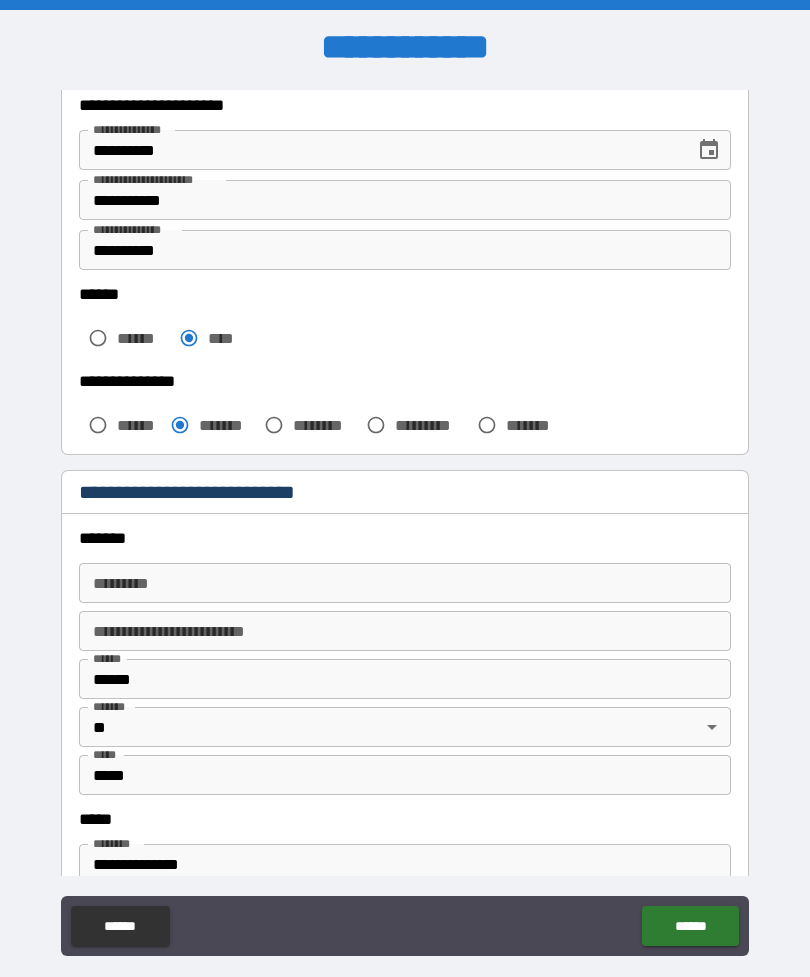 scroll, scrollTop: 344, scrollLeft: 0, axis: vertical 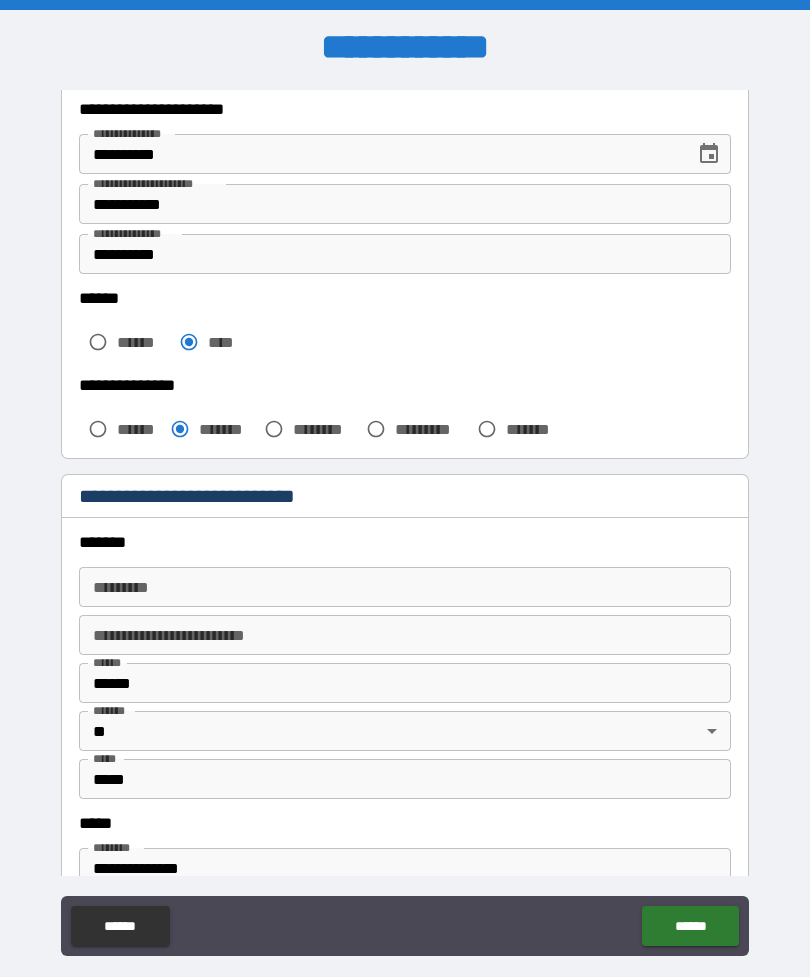 click on "*******   *" at bounding box center (405, 587) 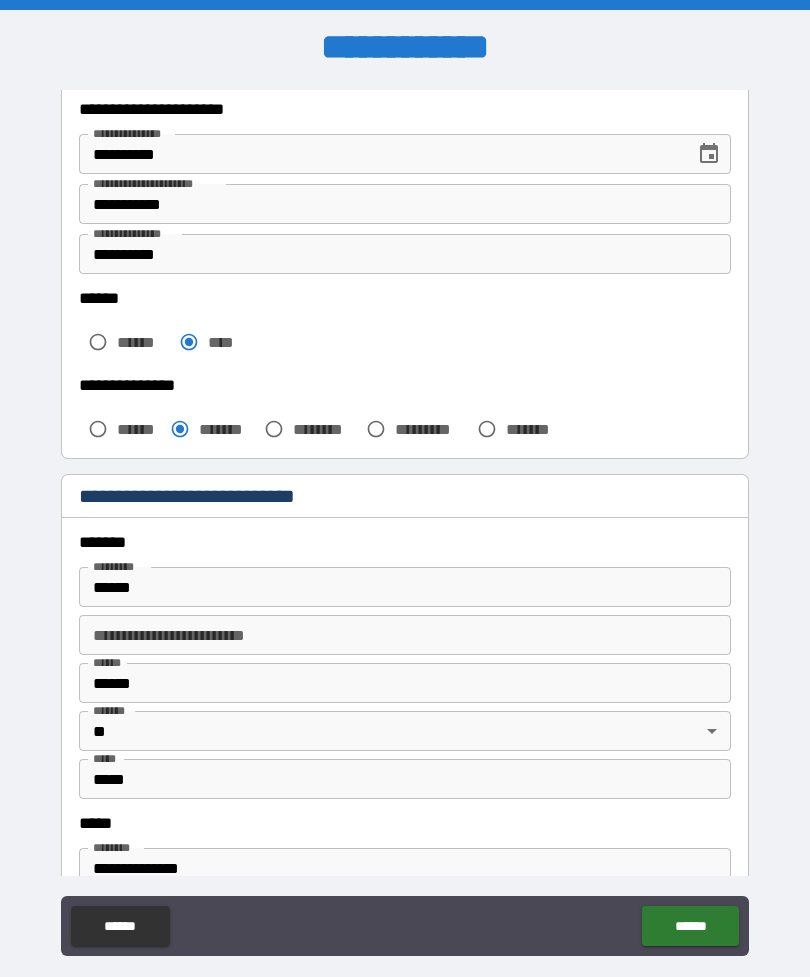 type on "**********" 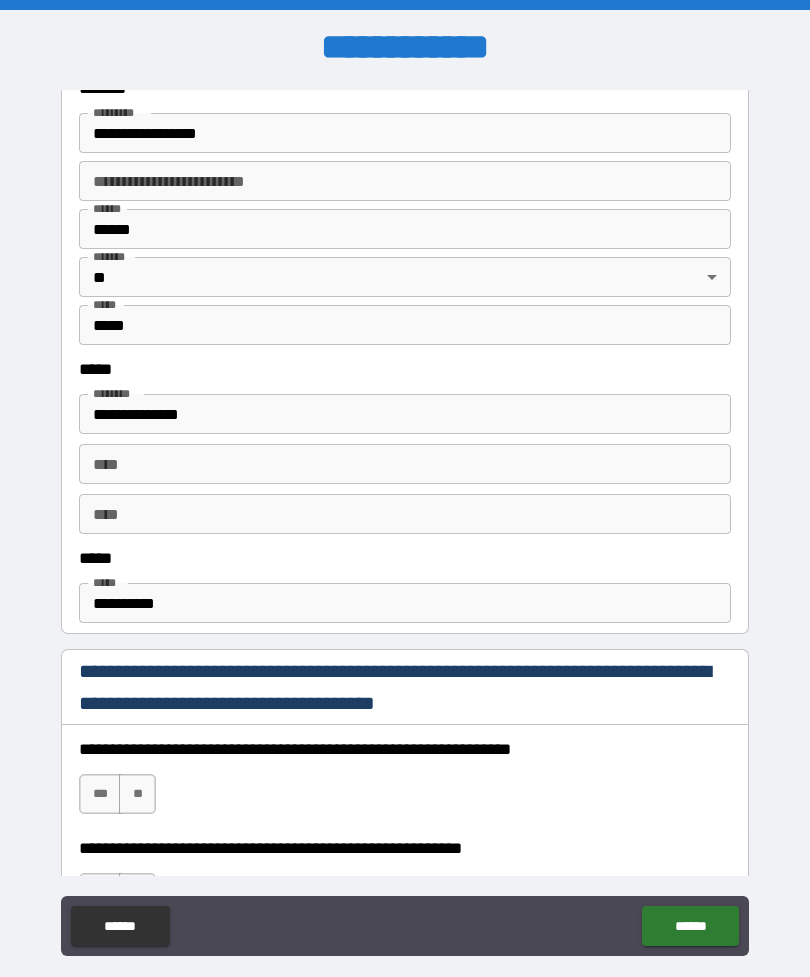 scroll, scrollTop: 799, scrollLeft: 0, axis: vertical 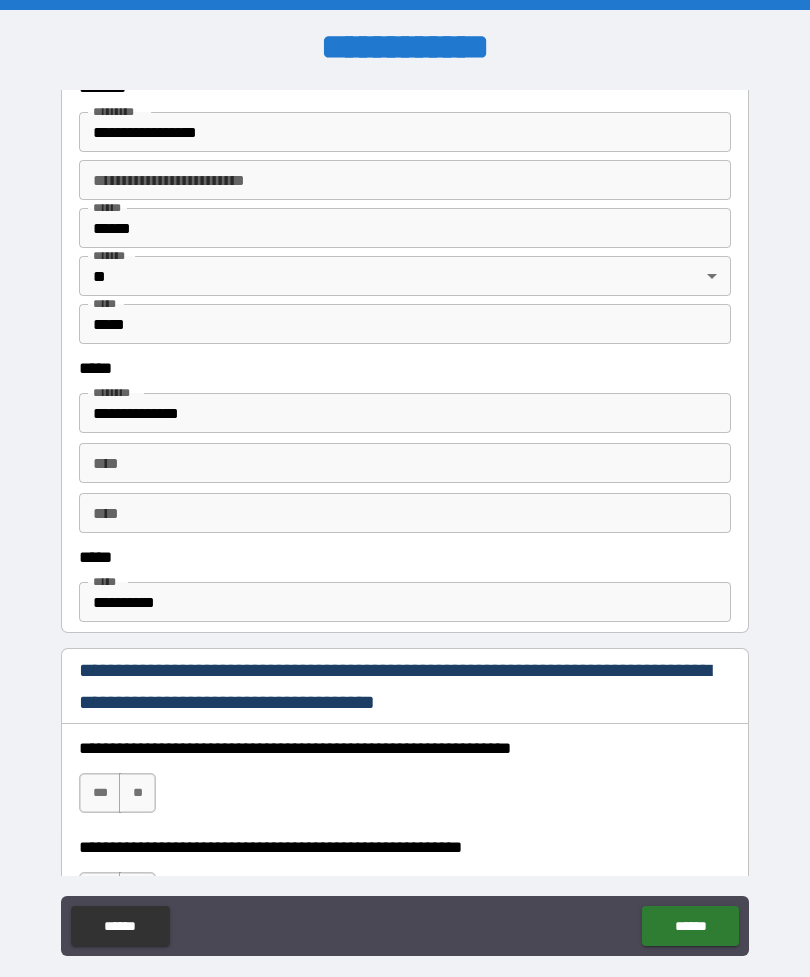 click on "**********" at bounding box center [405, 602] 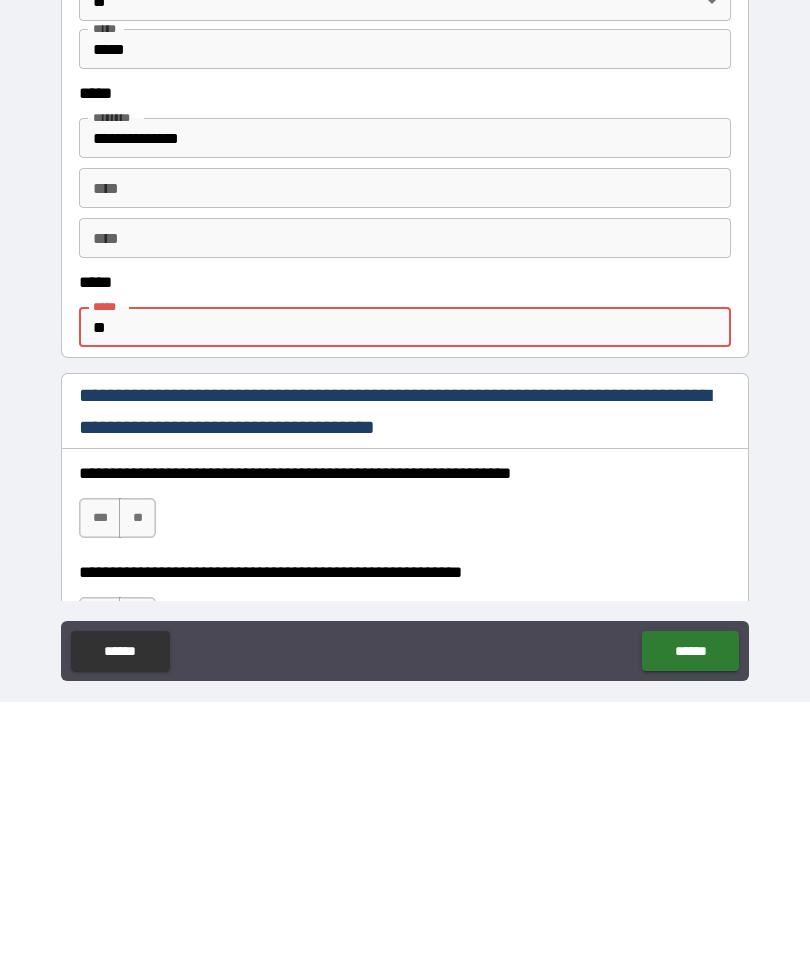type on "*" 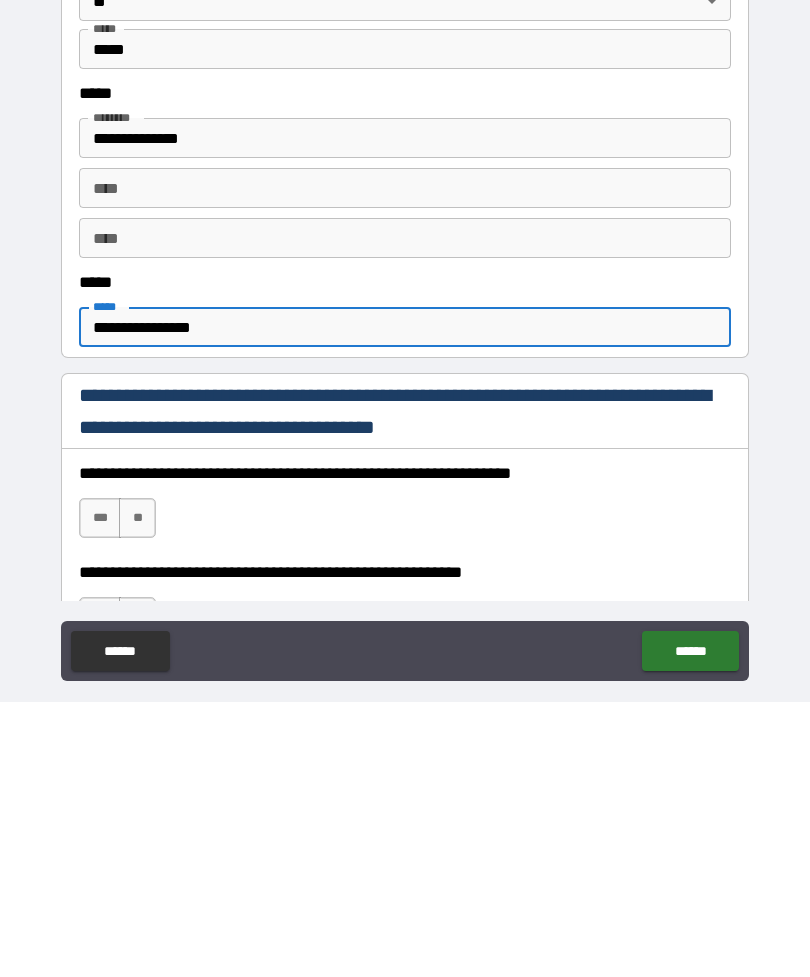 type on "**********" 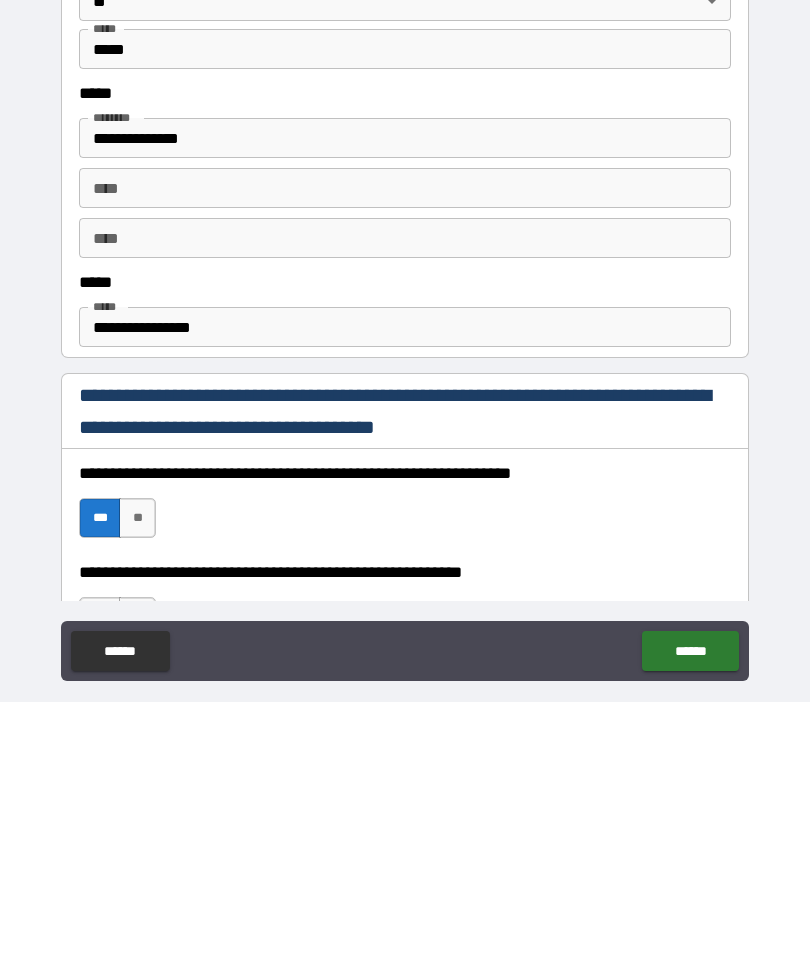 scroll, scrollTop: 64, scrollLeft: 0, axis: vertical 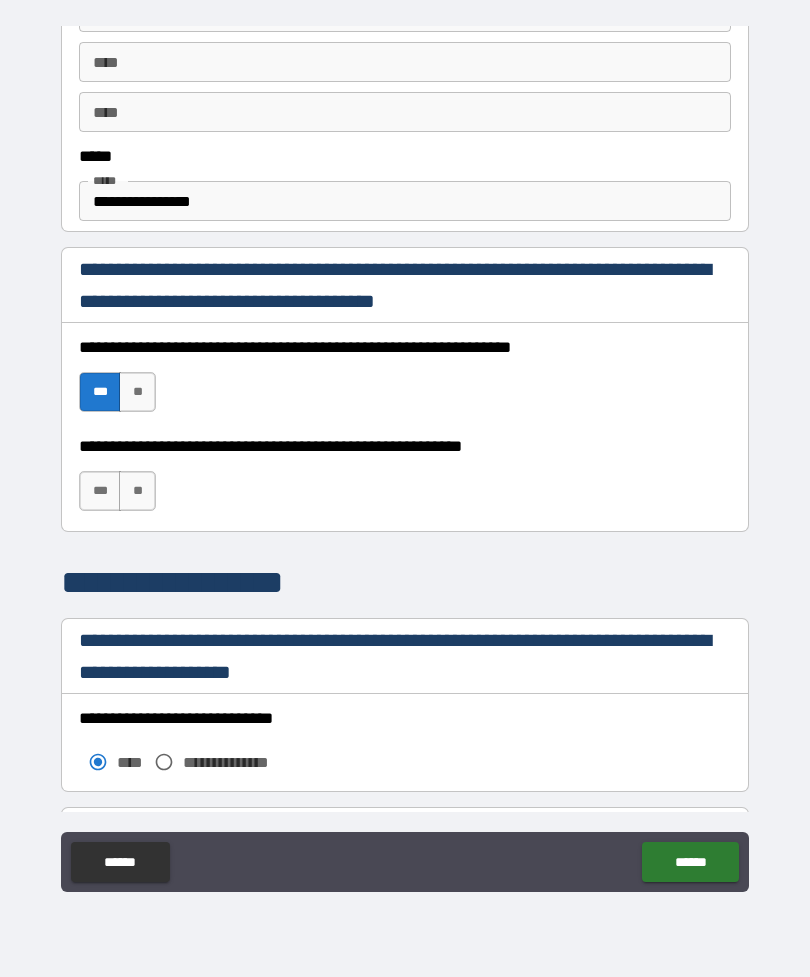 click on "***" at bounding box center [100, 491] 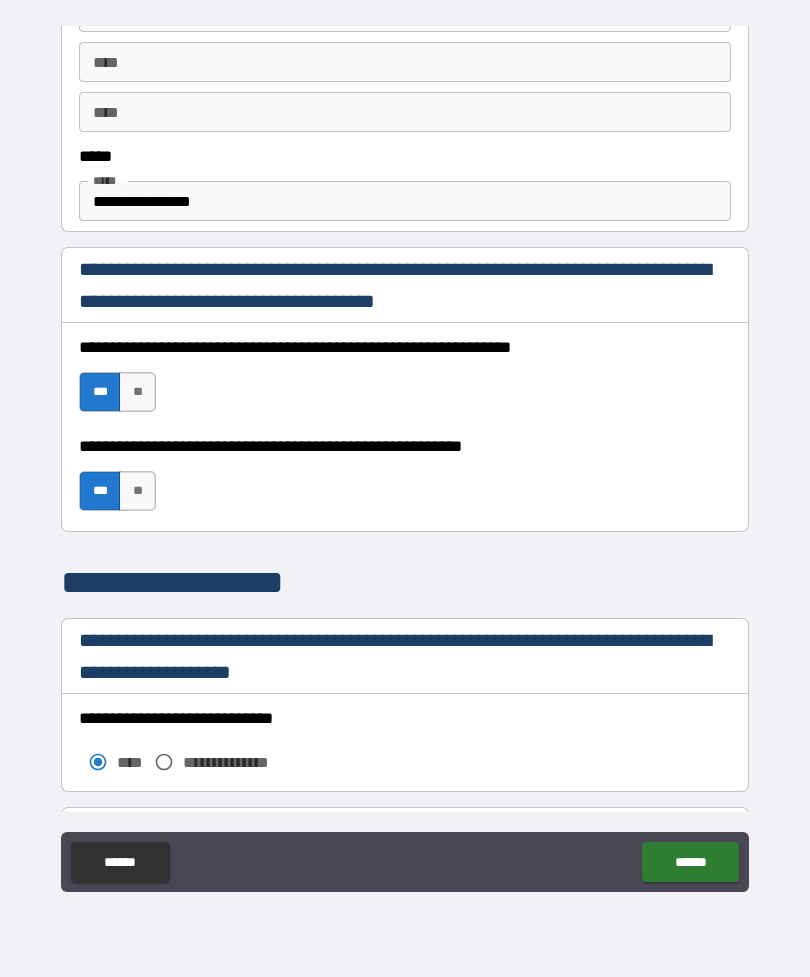 click on "******" at bounding box center [690, 862] 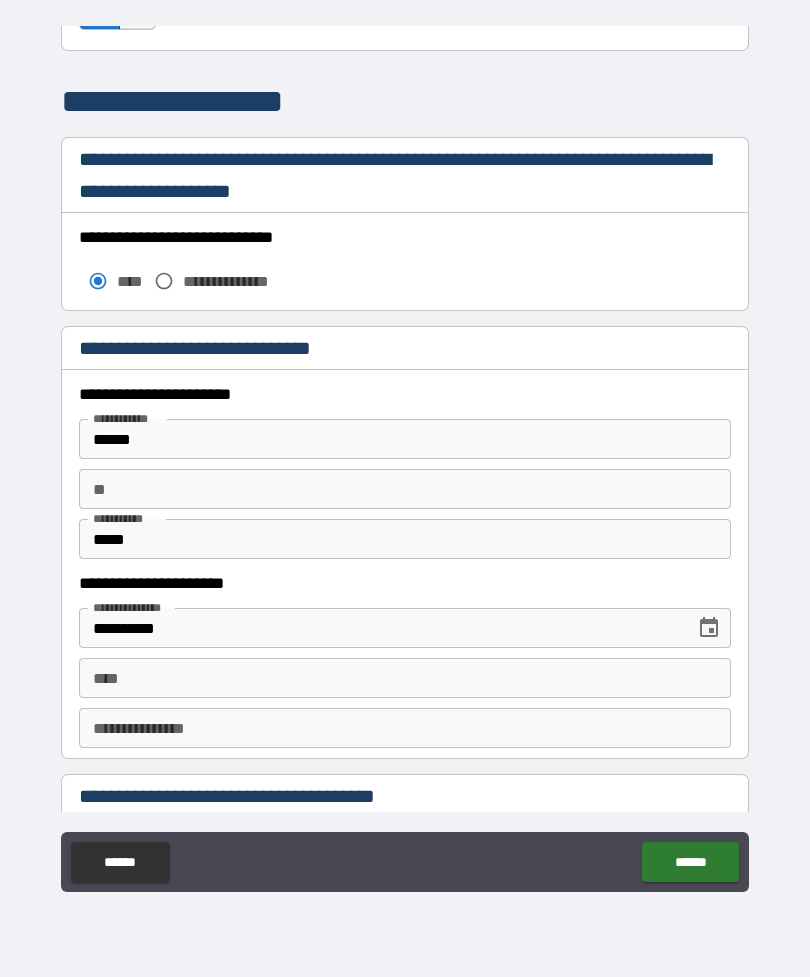 scroll, scrollTop: 1551, scrollLeft: 0, axis: vertical 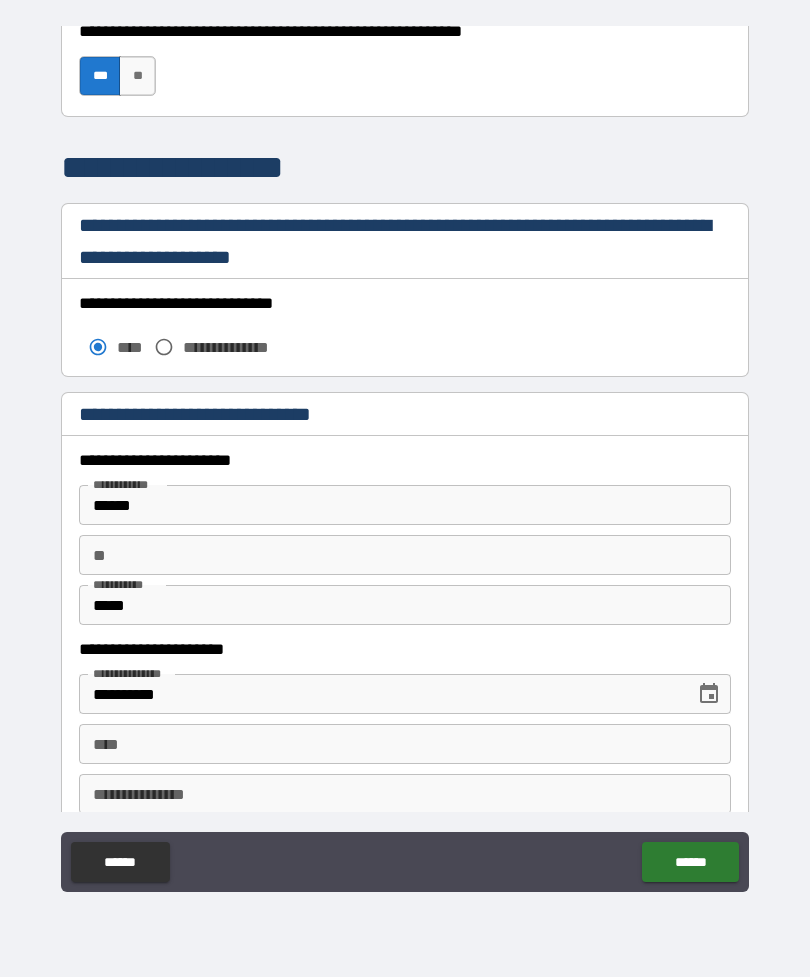 click on "******" at bounding box center (405, 505) 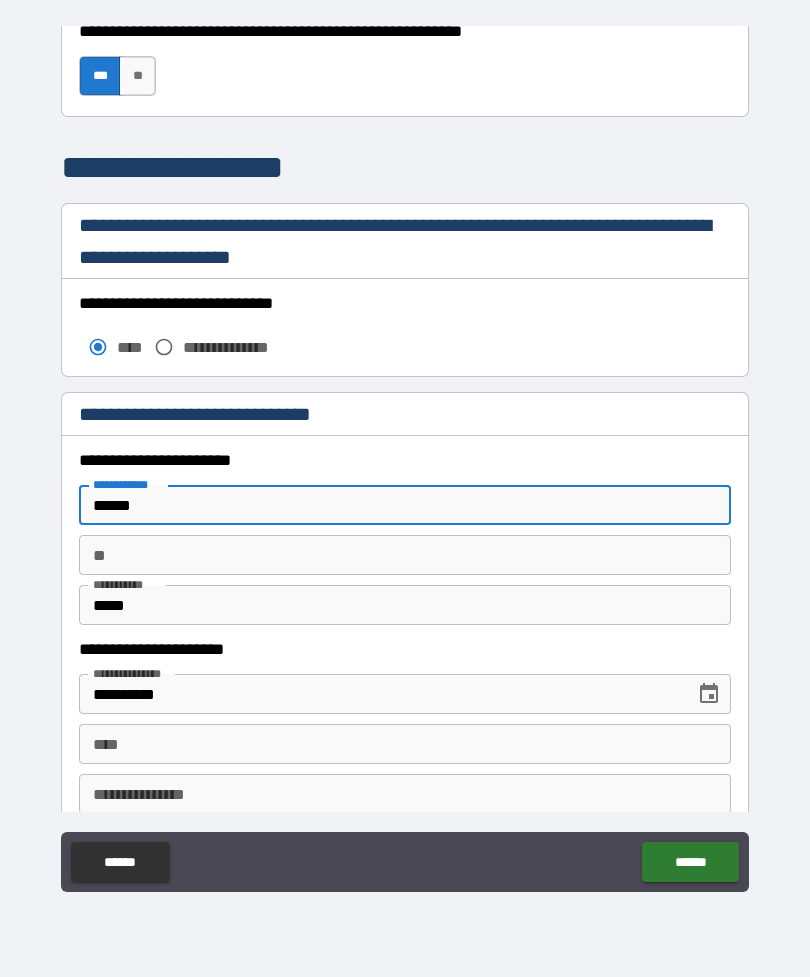 type on "******" 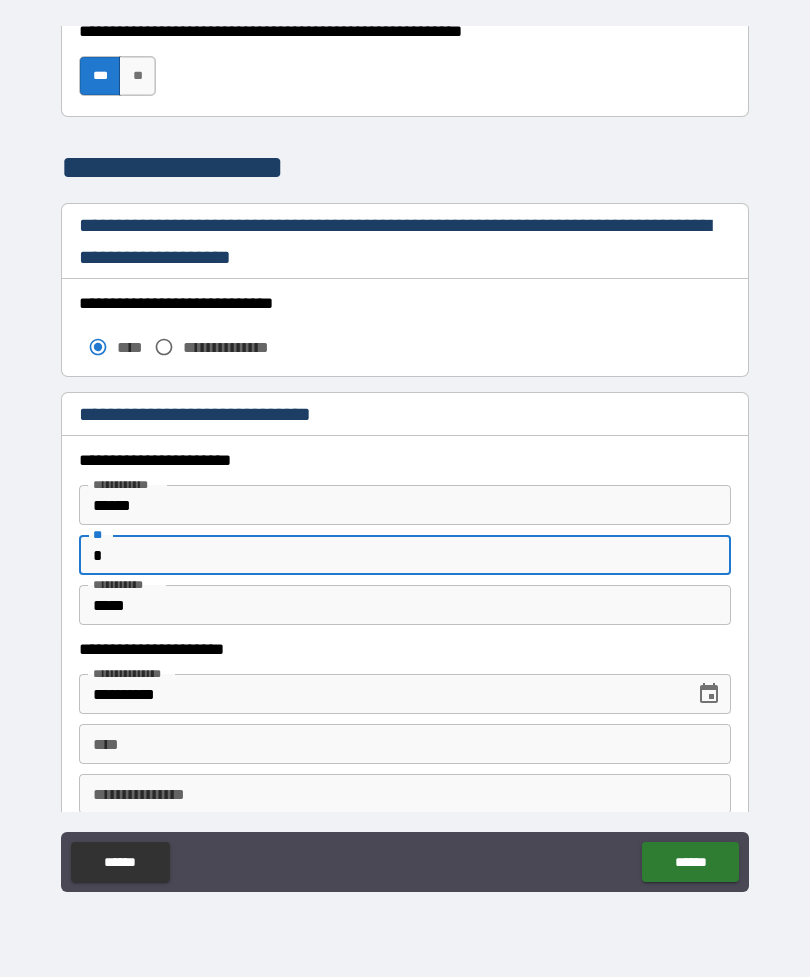 type on "*" 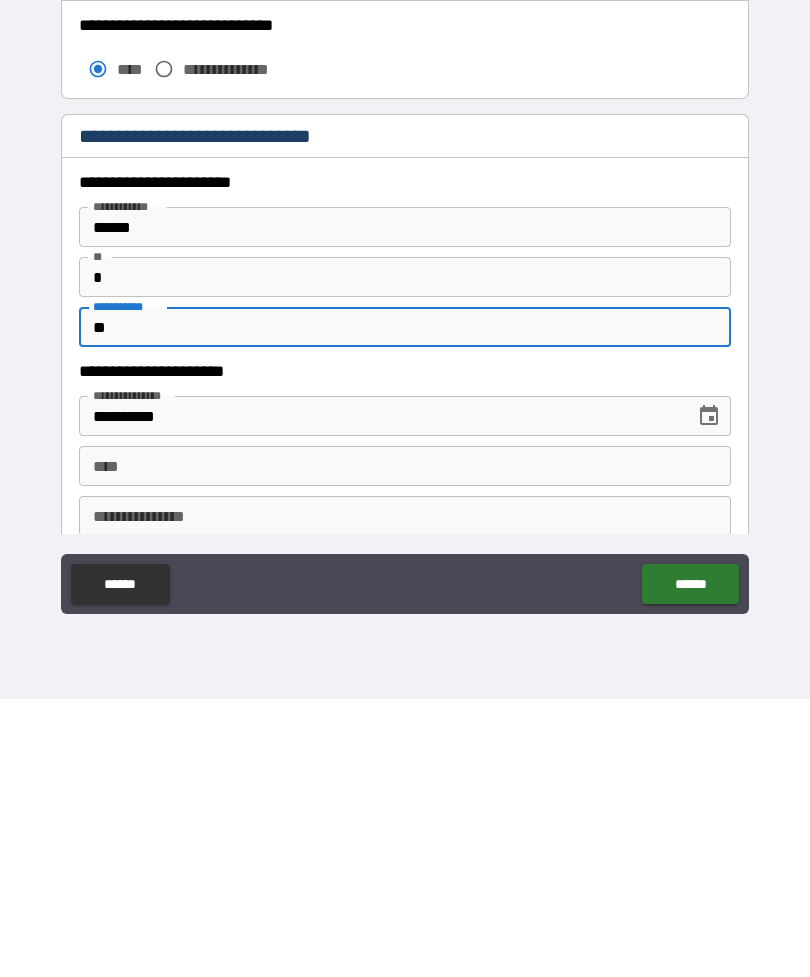 type on "*" 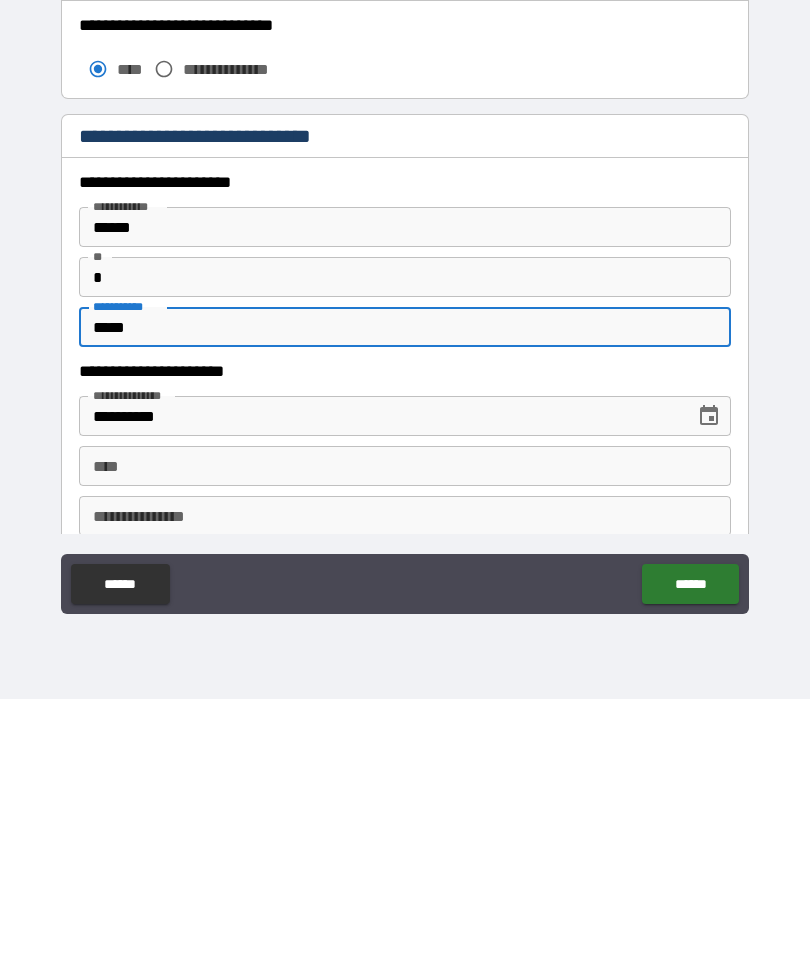 type on "*****" 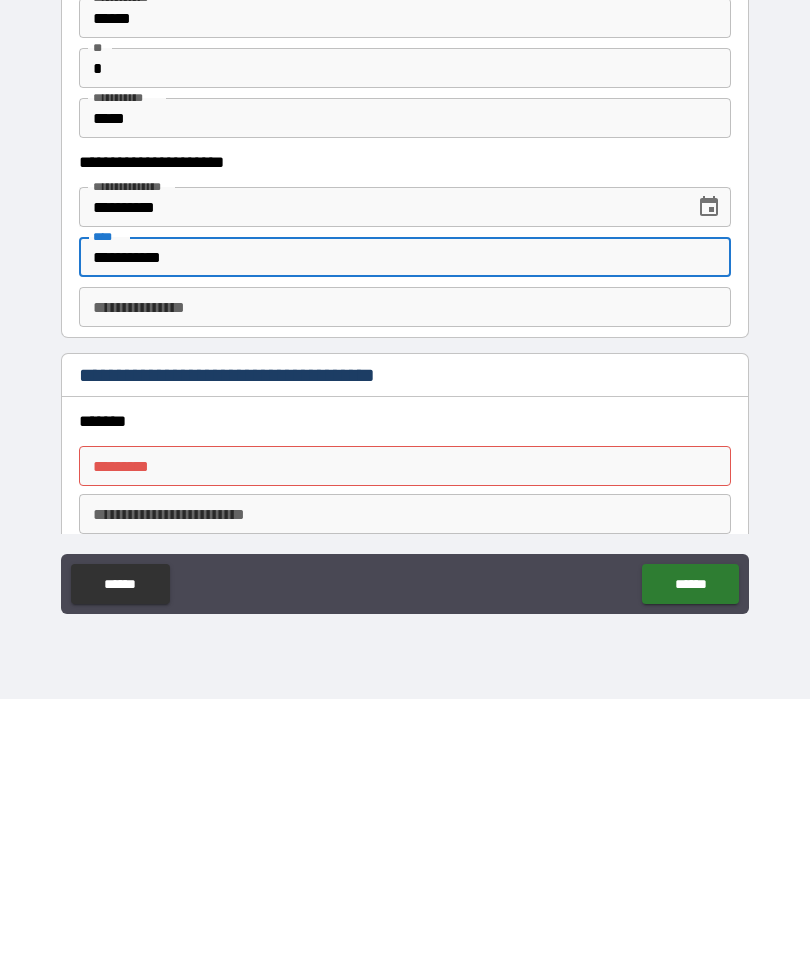 scroll, scrollTop: 1762, scrollLeft: 0, axis: vertical 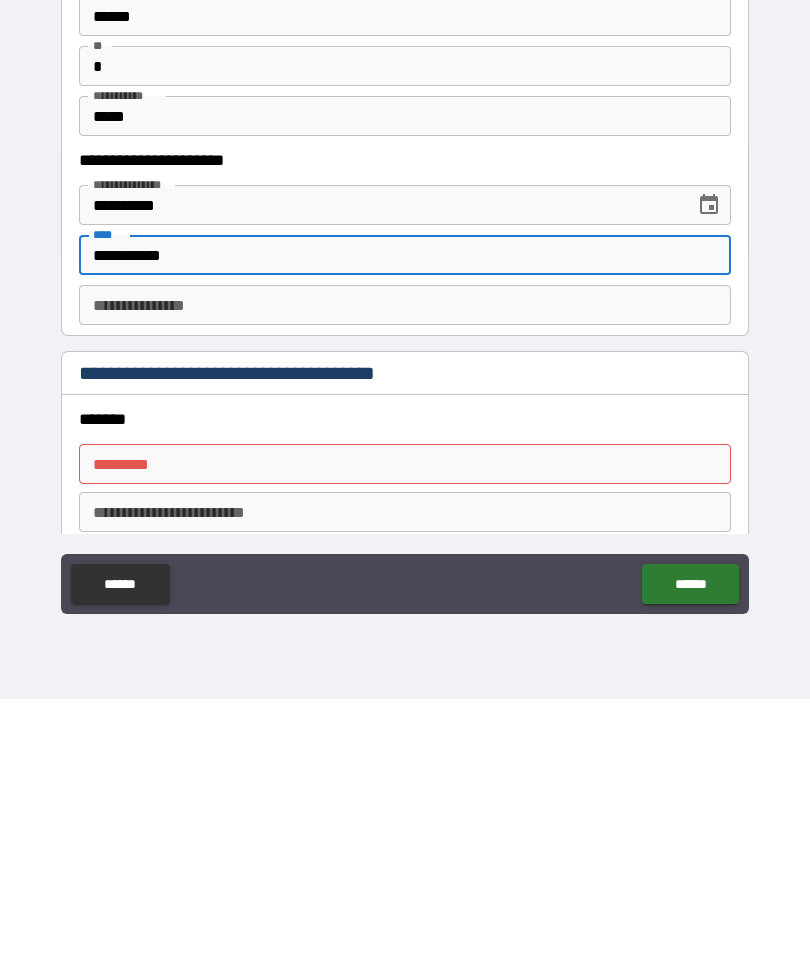 type on "**********" 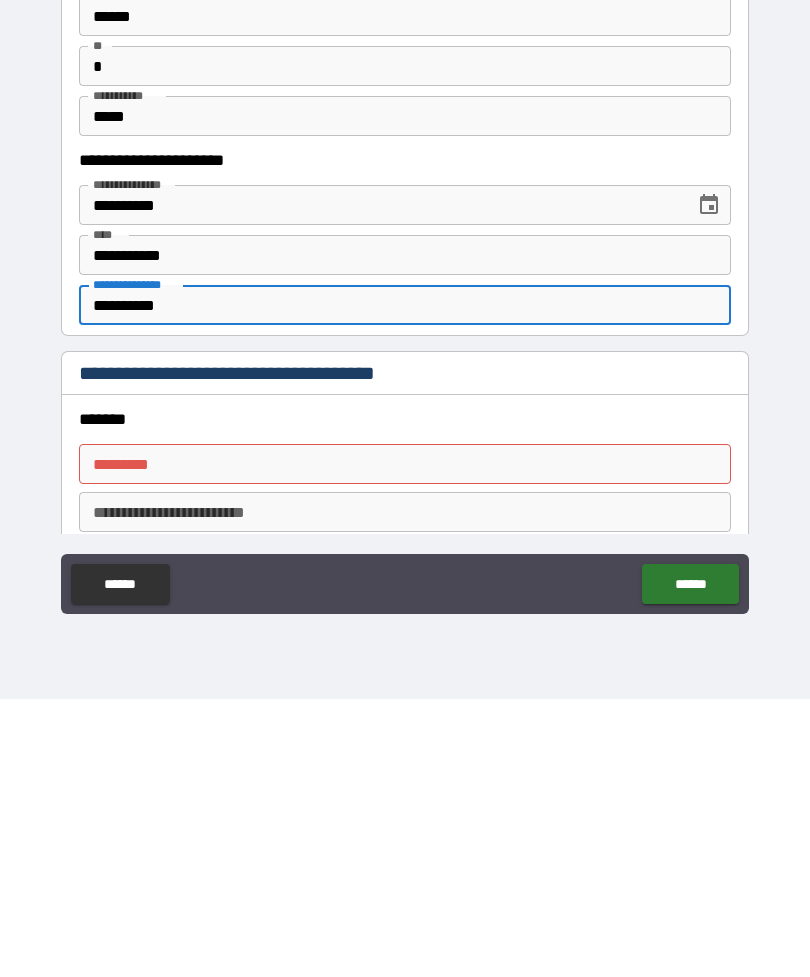 type on "**********" 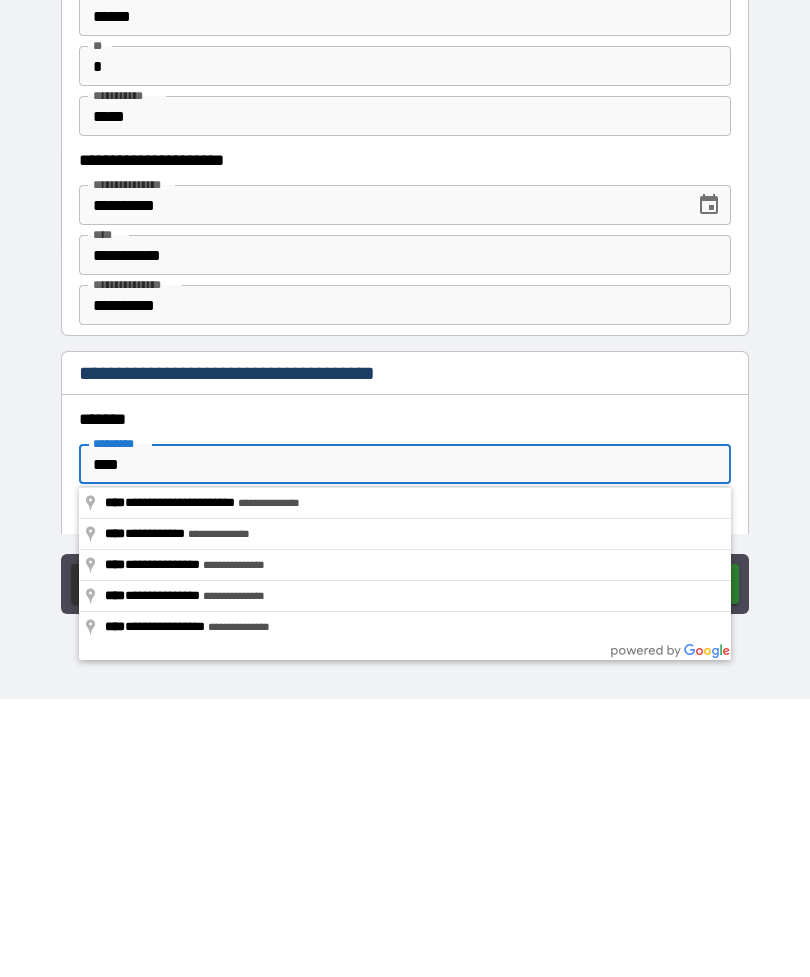 type on "**********" 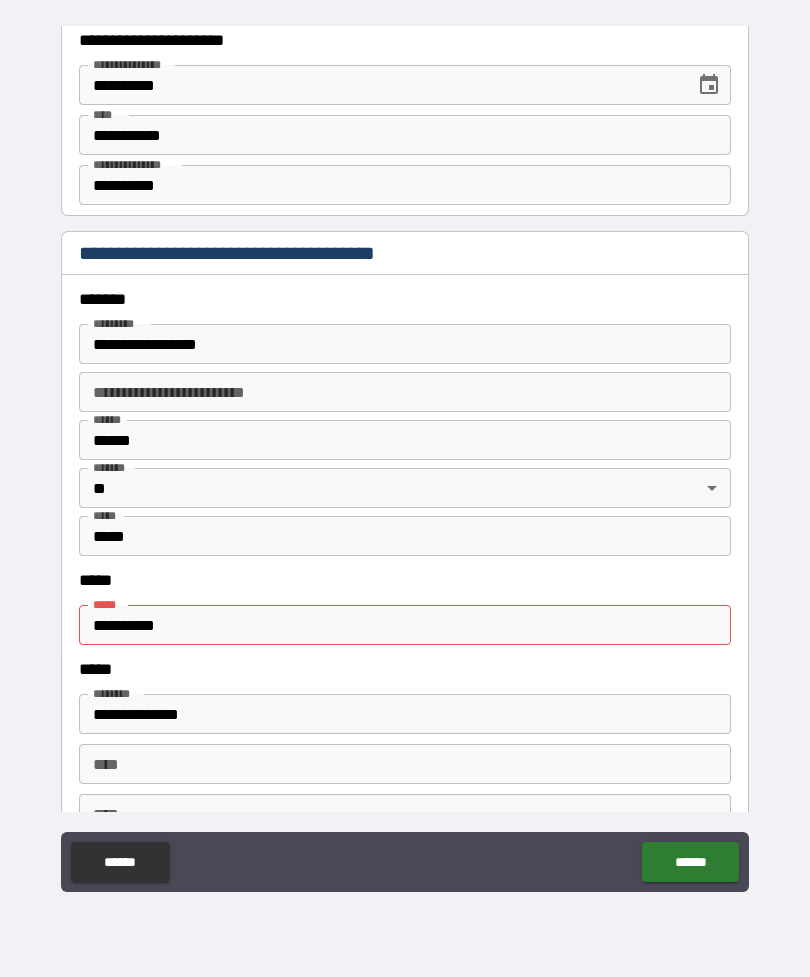 scroll, scrollTop: 2164, scrollLeft: 0, axis: vertical 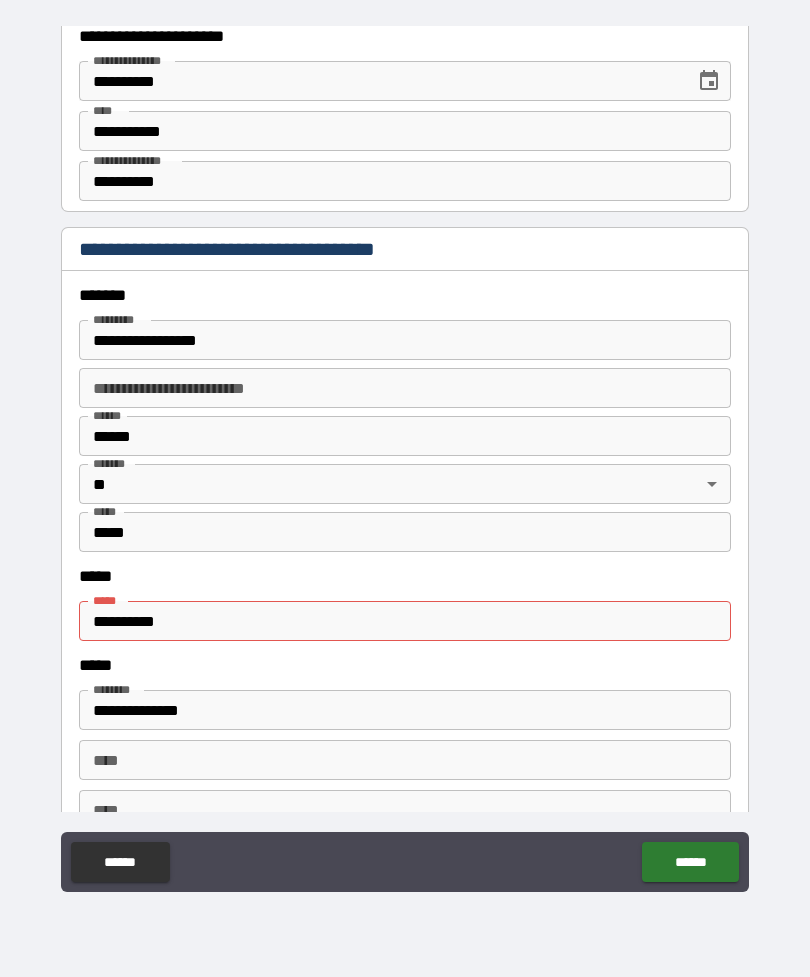 click on "**********" at bounding box center (405, 621) 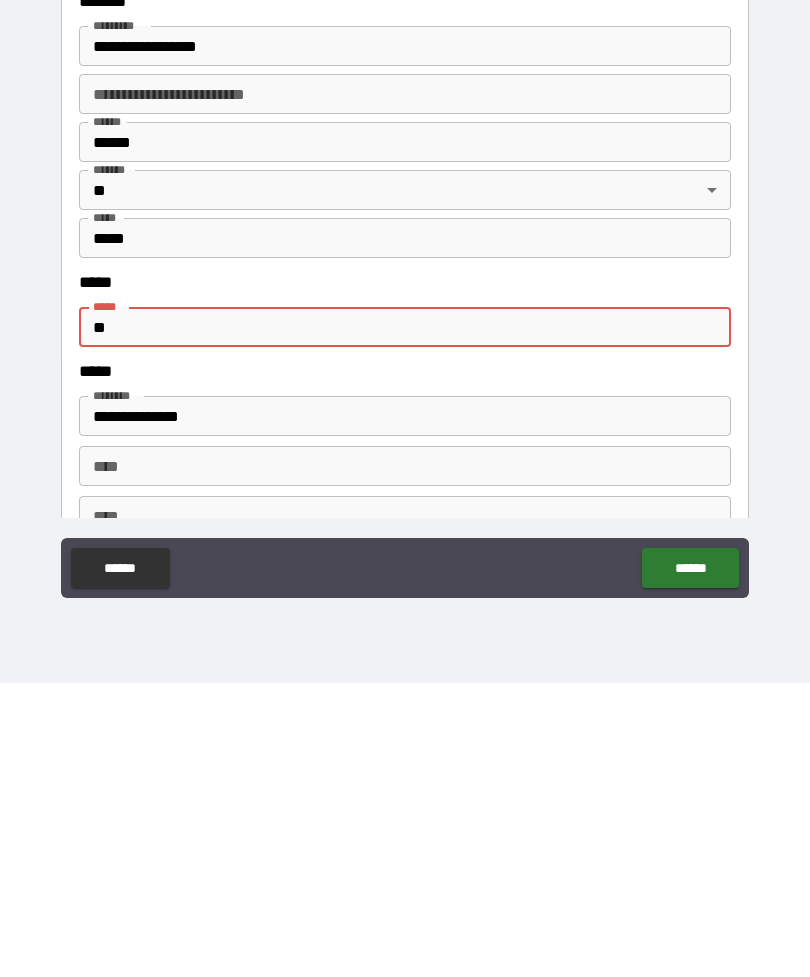 type on "*" 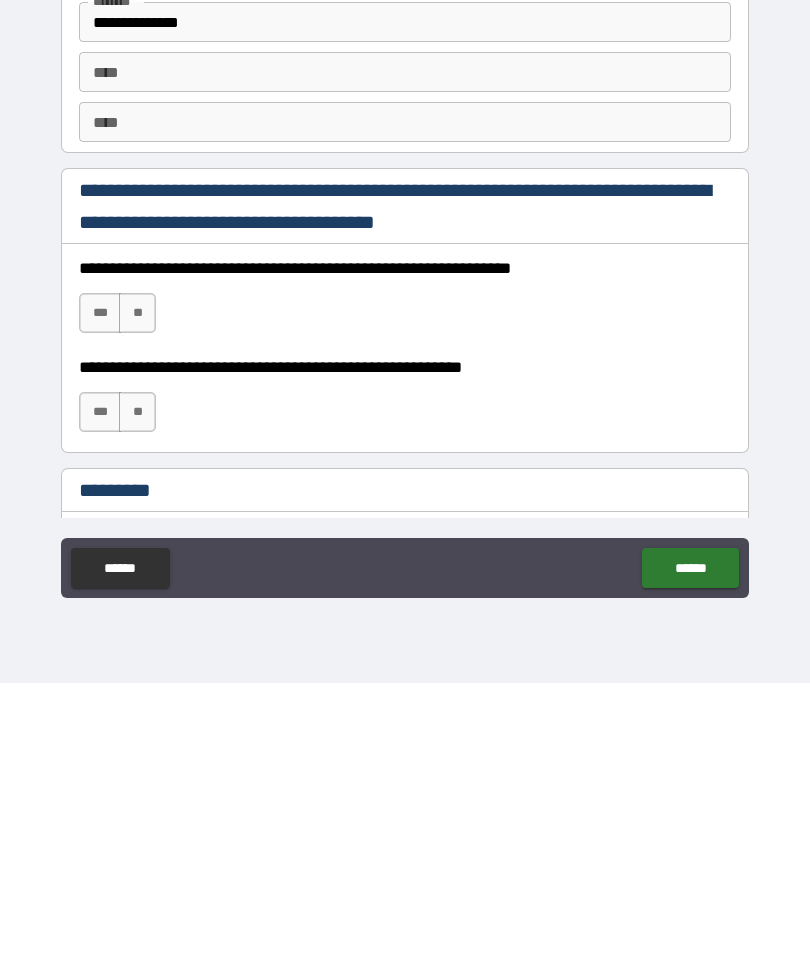 scroll, scrollTop: 2561, scrollLeft: 0, axis: vertical 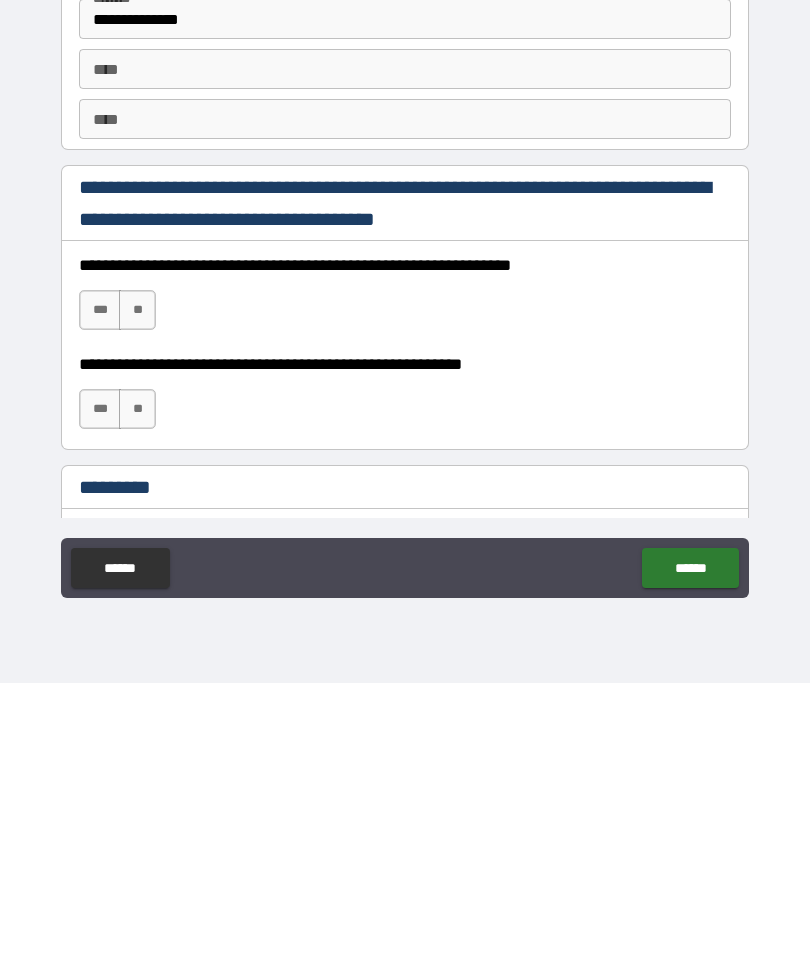 type on "**********" 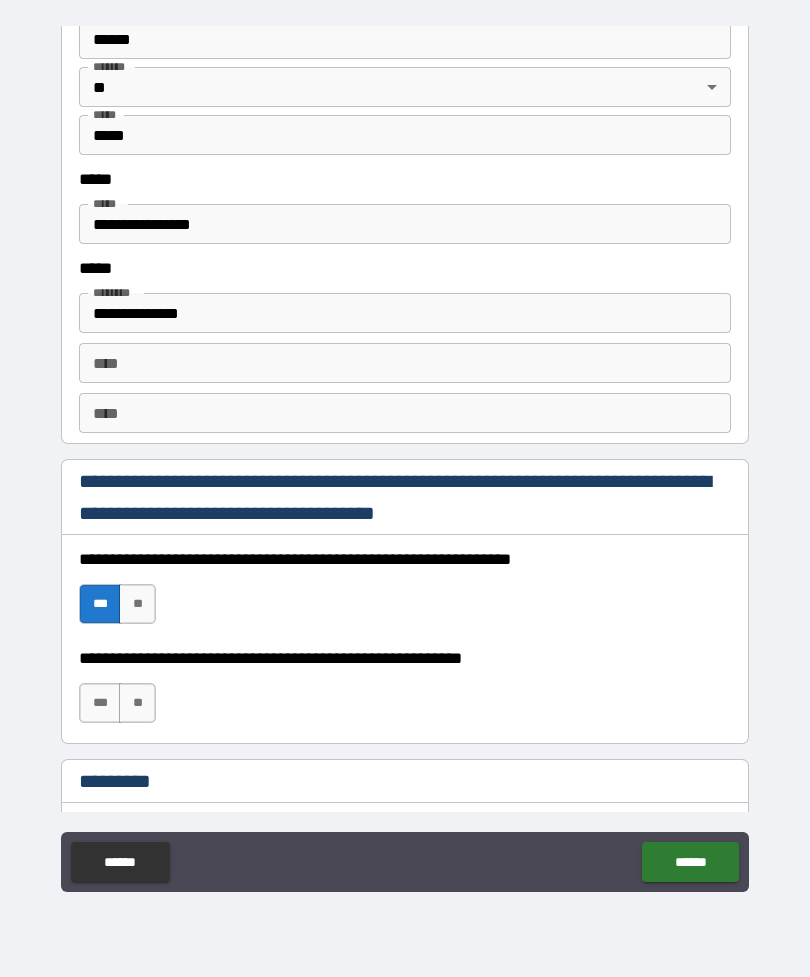 click on "***" at bounding box center (100, 703) 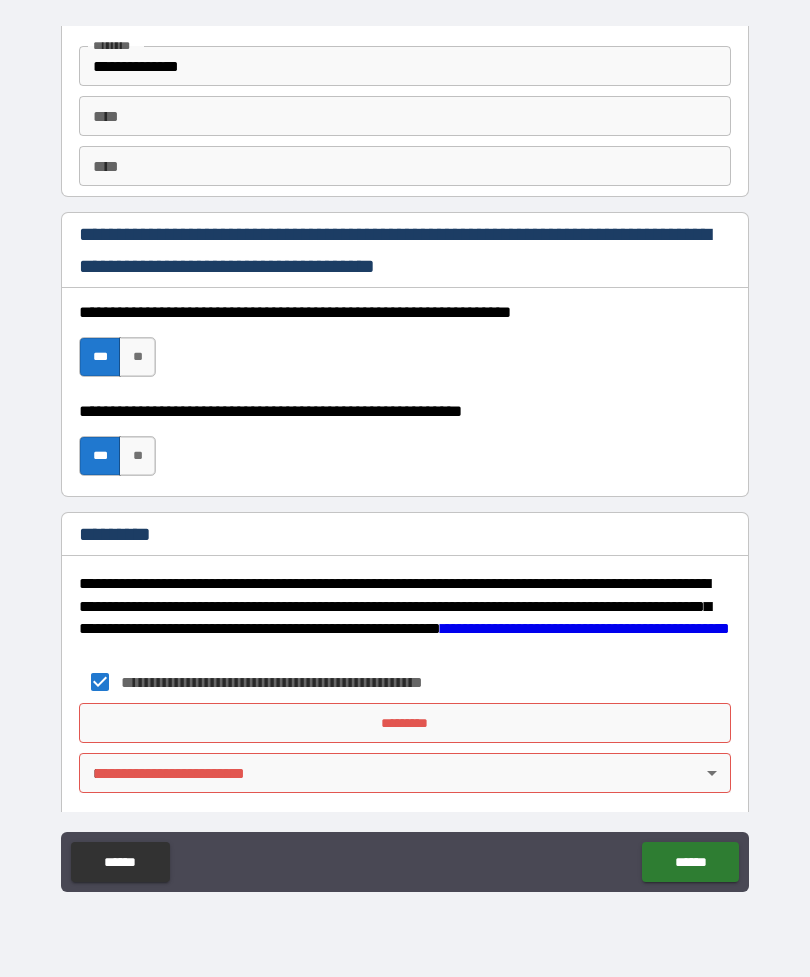 scroll, scrollTop: 2812, scrollLeft: 0, axis: vertical 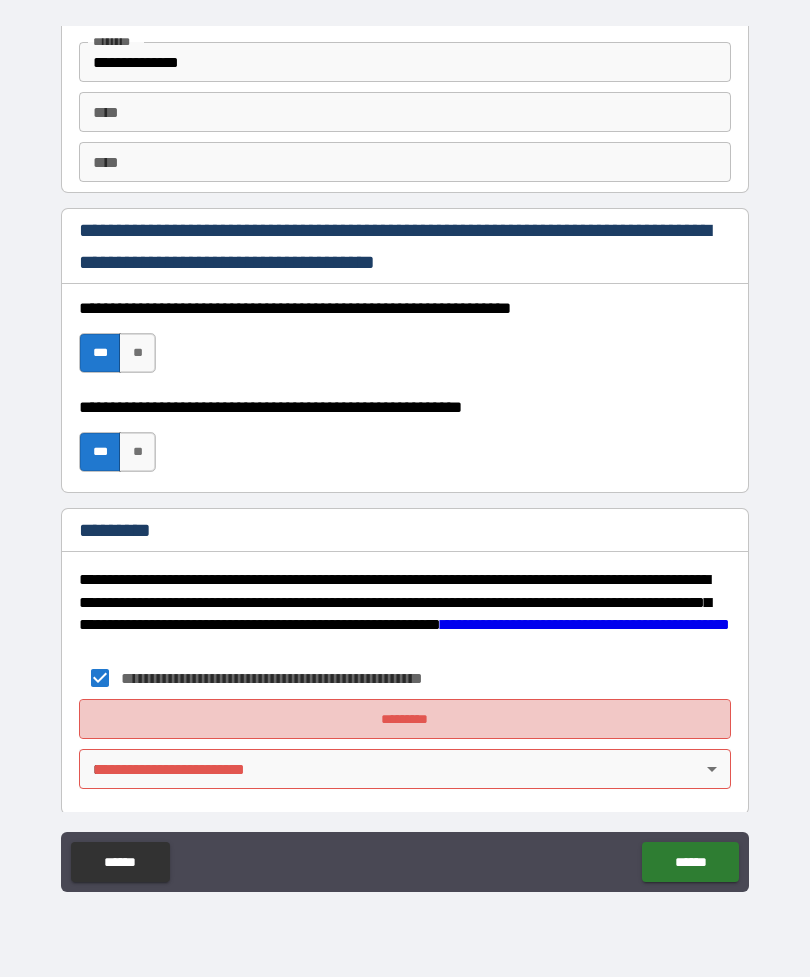 click on "*********" at bounding box center (405, 719) 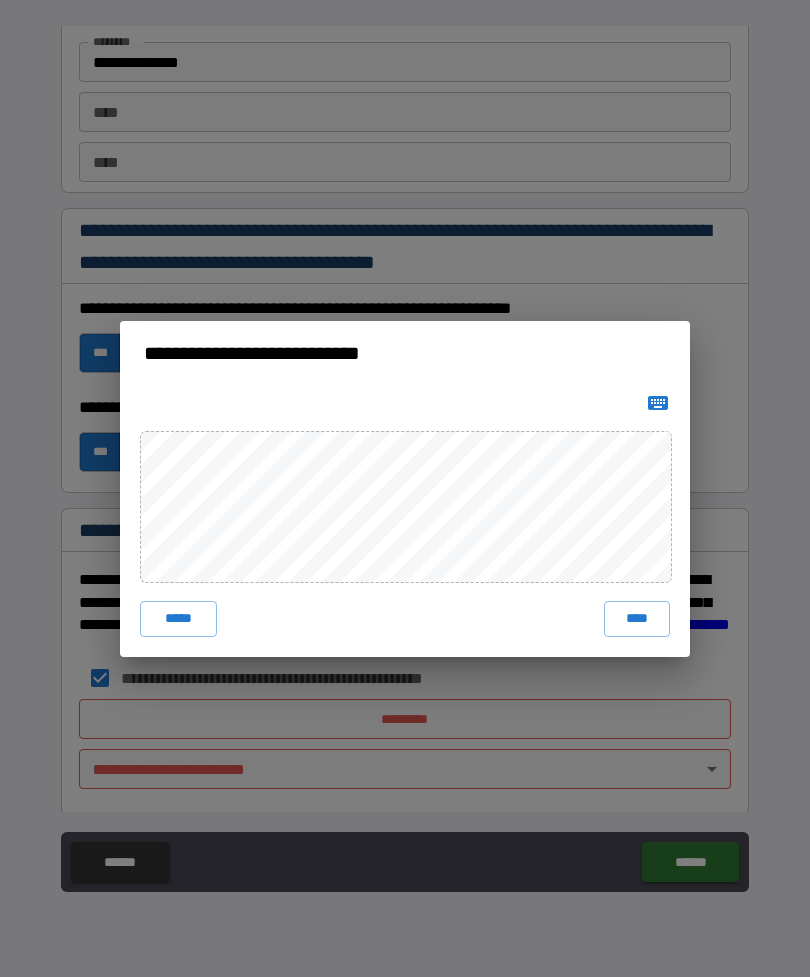 click on "****" at bounding box center (637, 619) 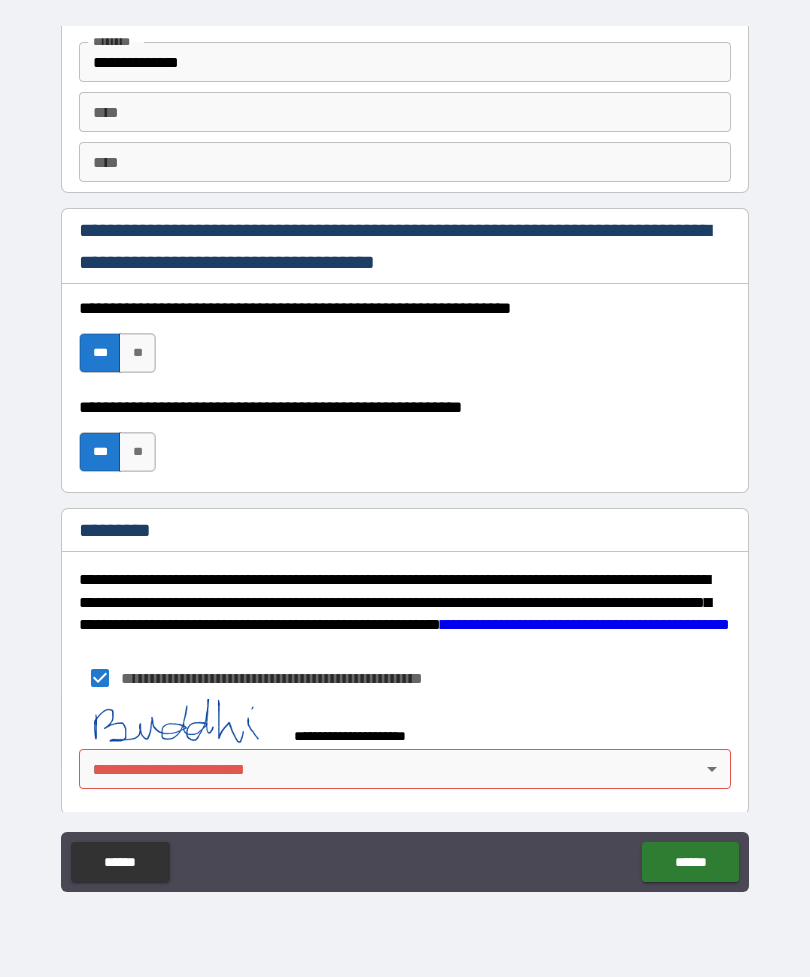 scroll, scrollTop: 2810, scrollLeft: 0, axis: vertical 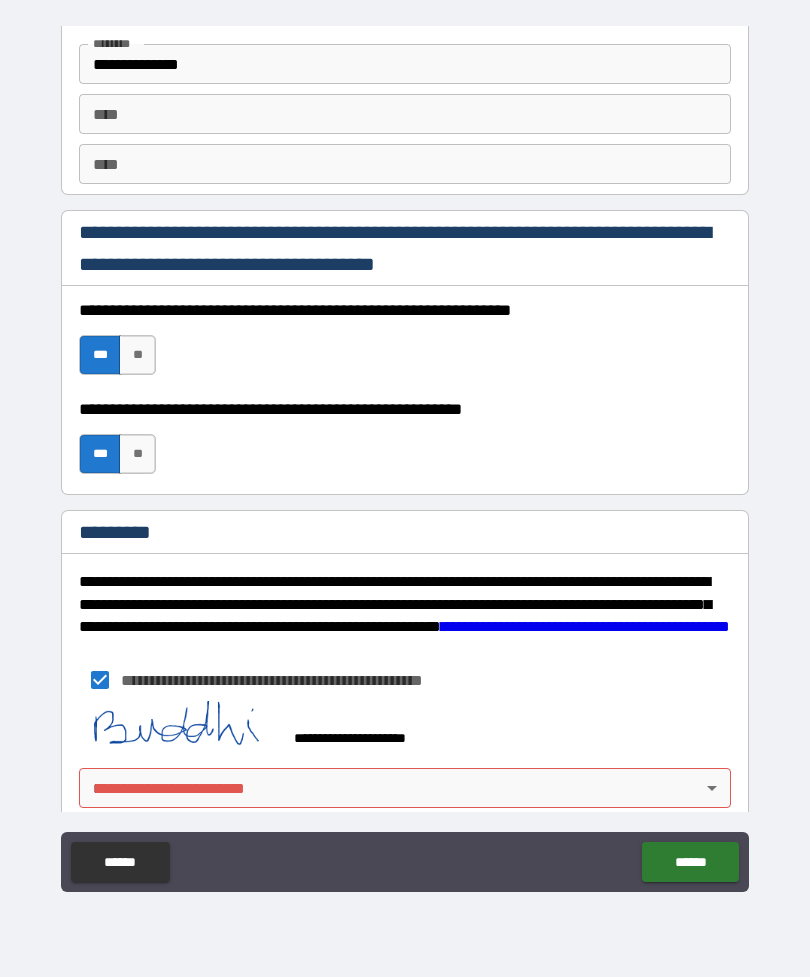 click on "**********" at bounding box center [405, 456] 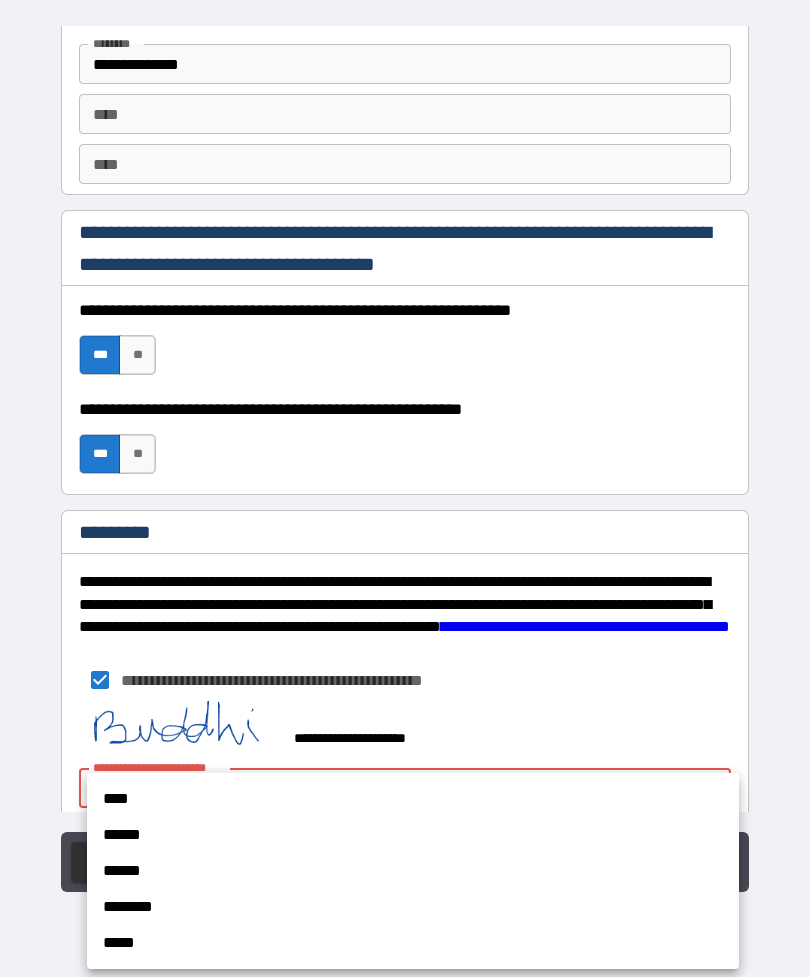 click on "****" at bounding box center (413, 799) 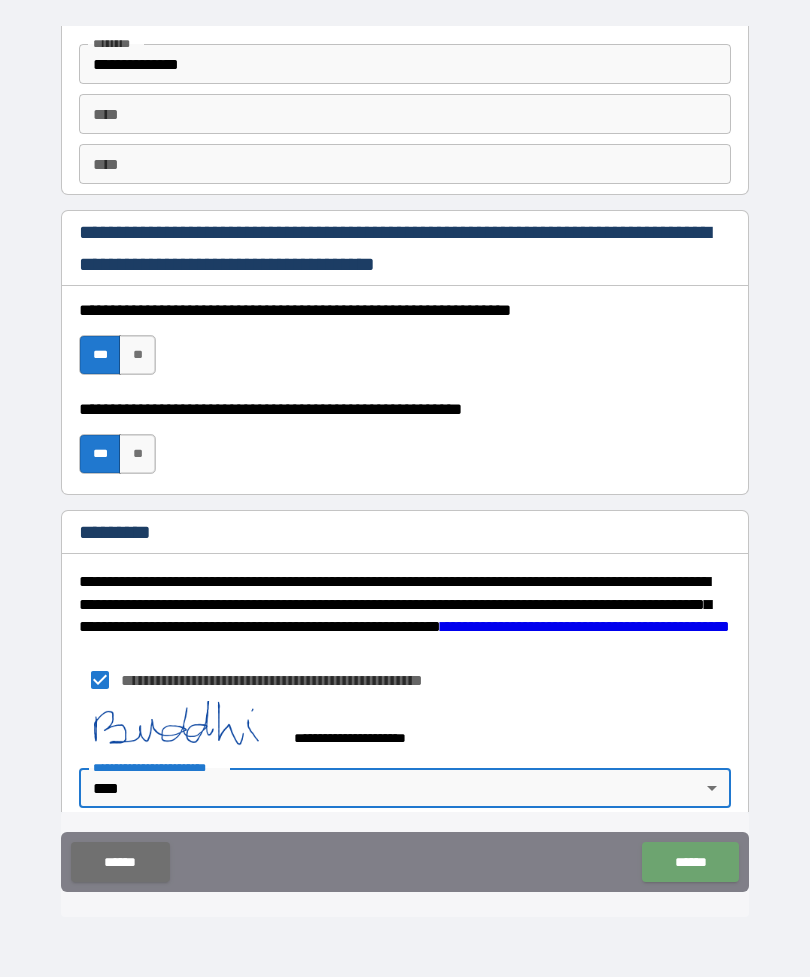 click on "******" at bounding box center (690, 862) 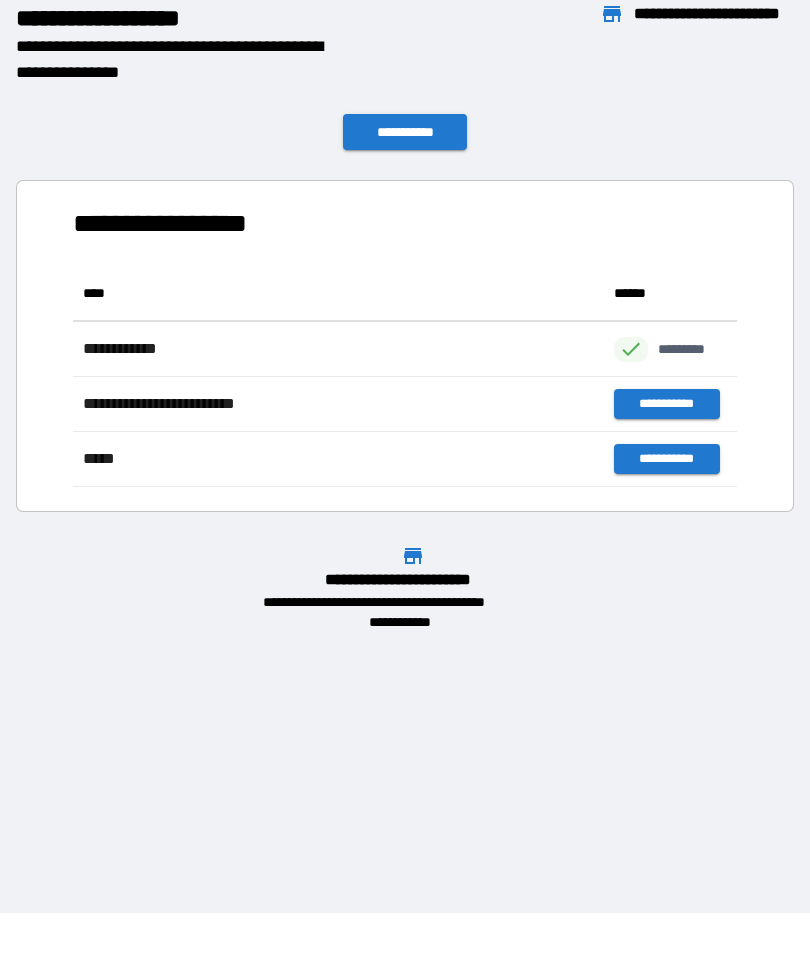 scroll, scrollTop: 1, scrollLeft: 1, axis: both 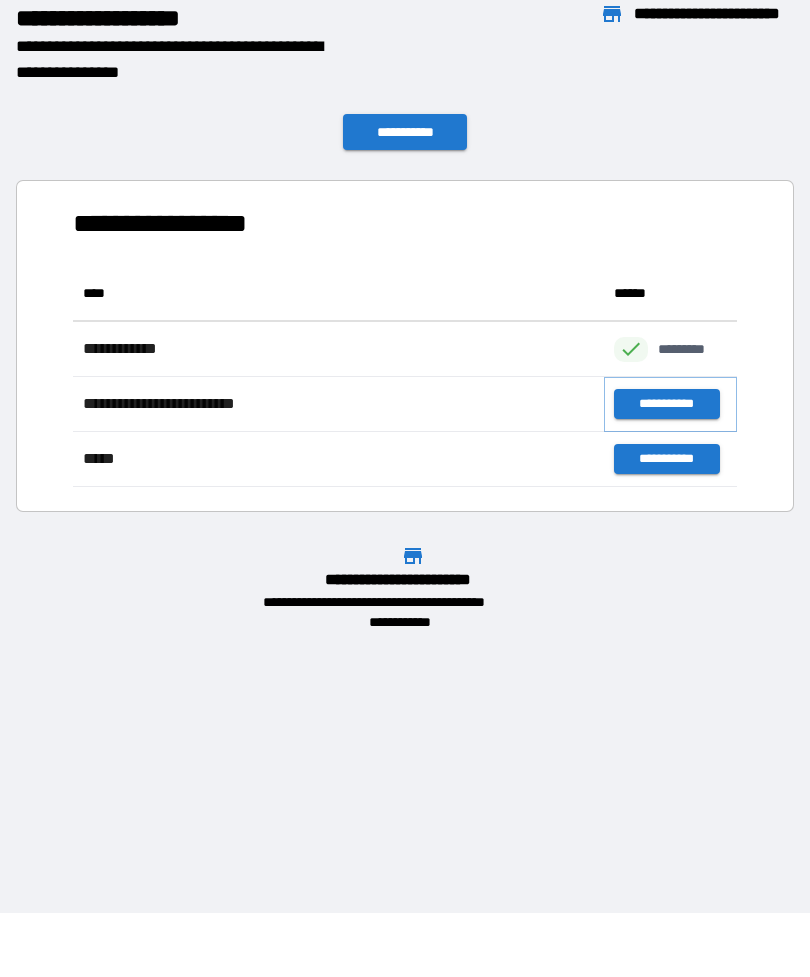 click on "**********" at bounding box center [666, 404] 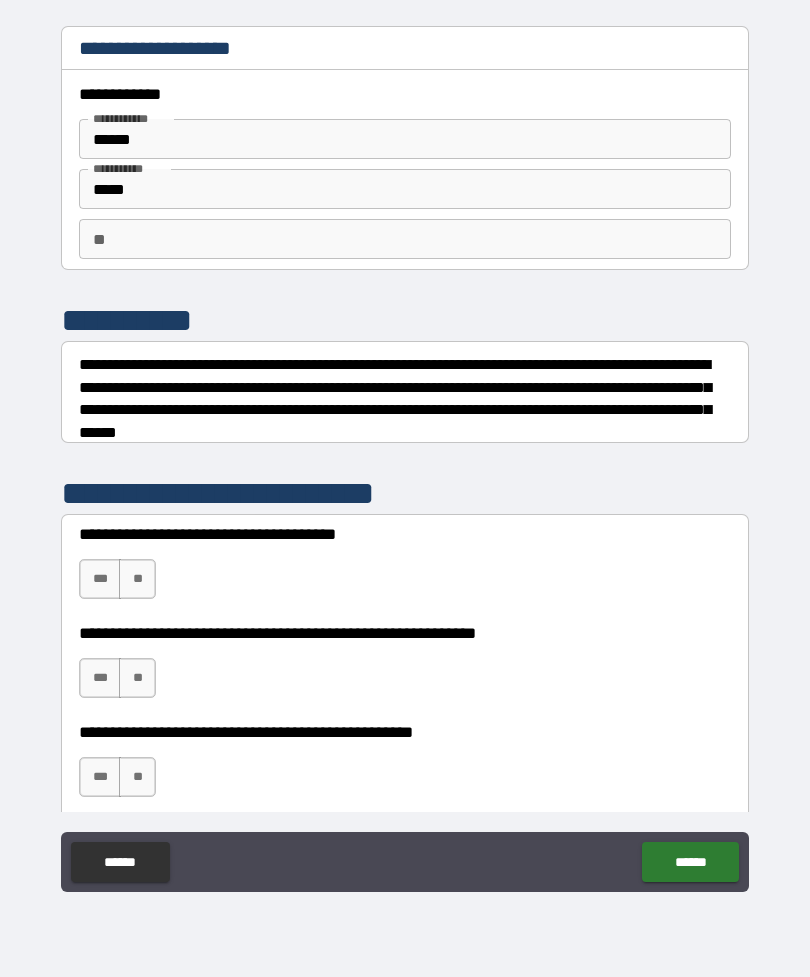 click on "******" at bounding box center (405, 139) 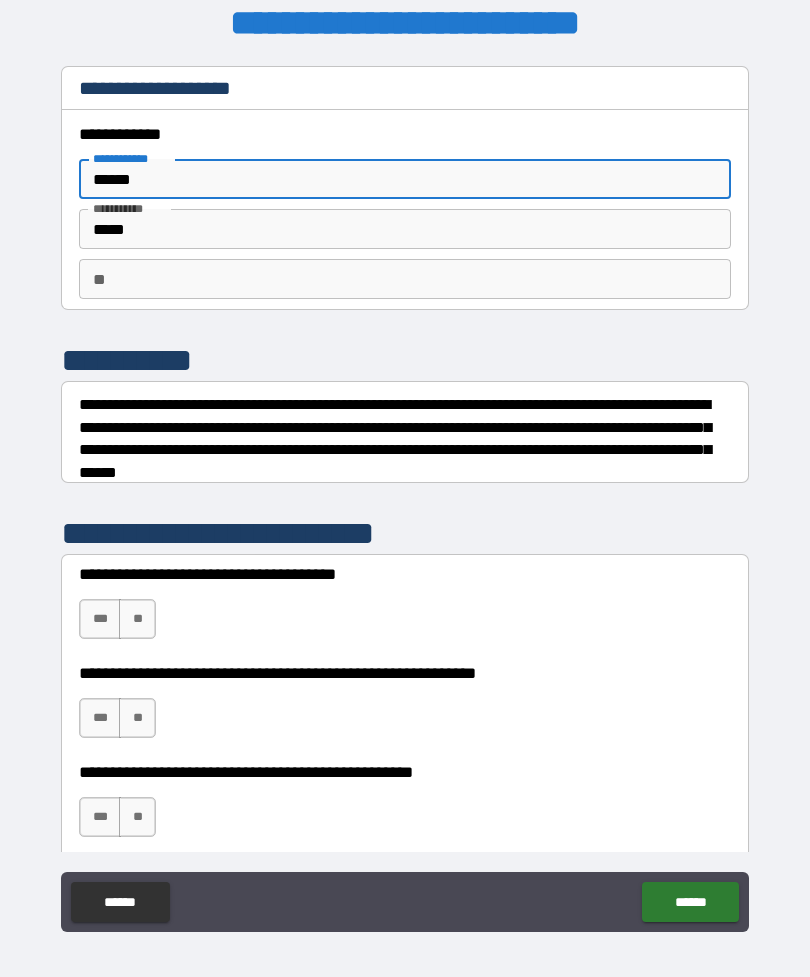 scroll, scrollTop: 19, scrollLeft: 0, axis: vertical 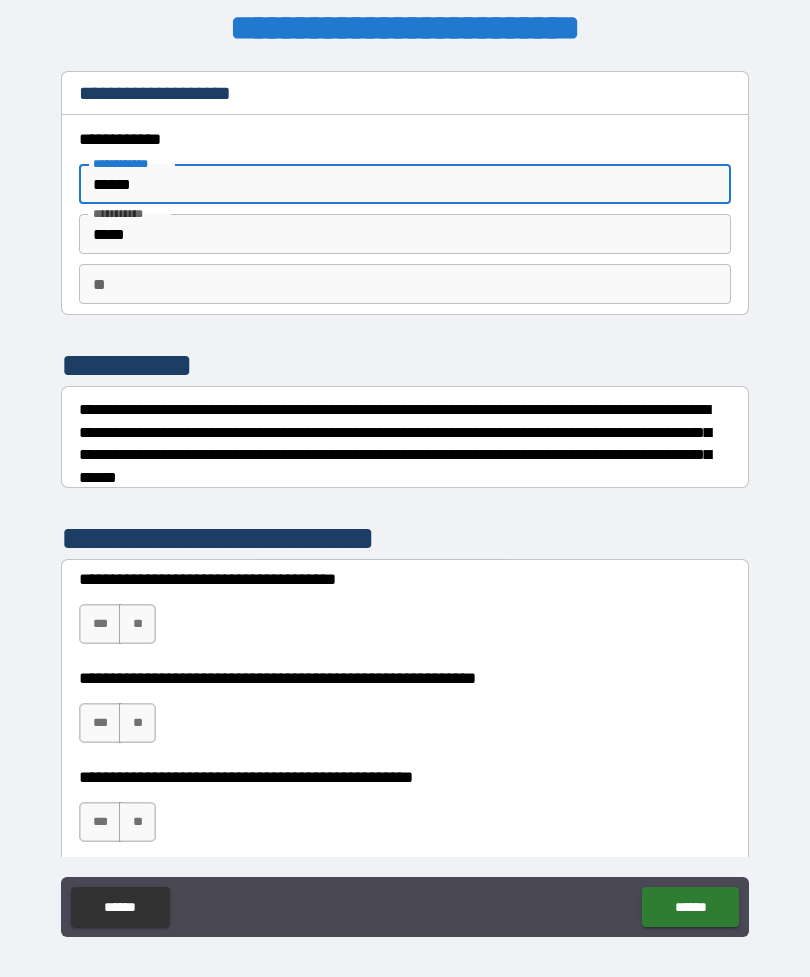 type on "******" 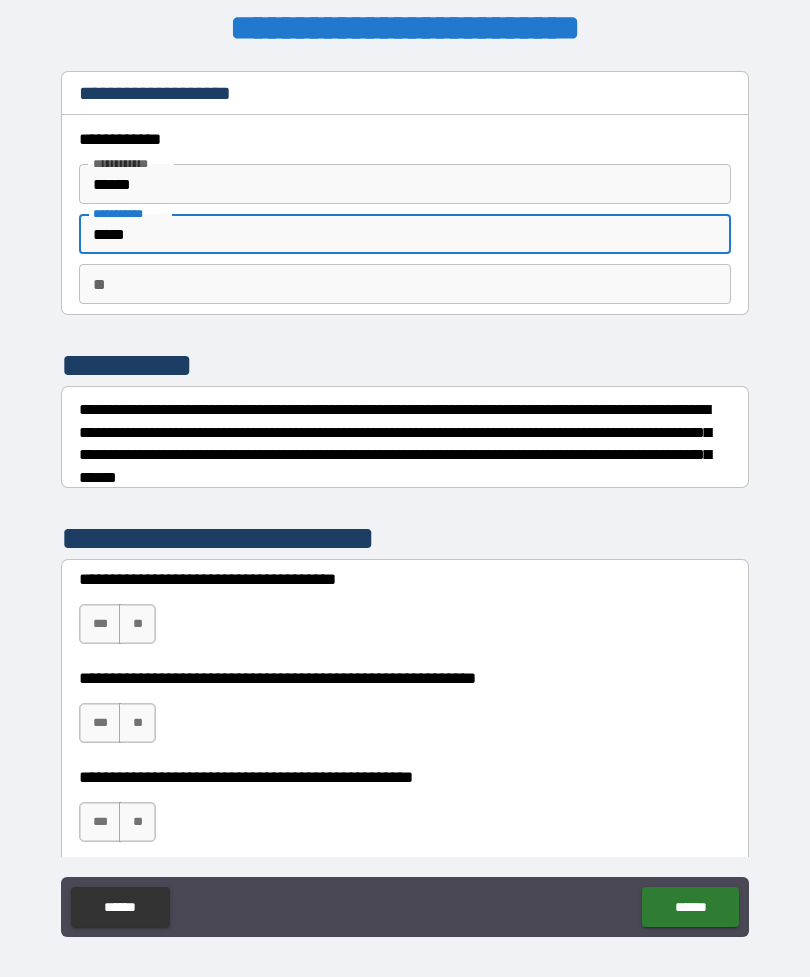 type on "*****" 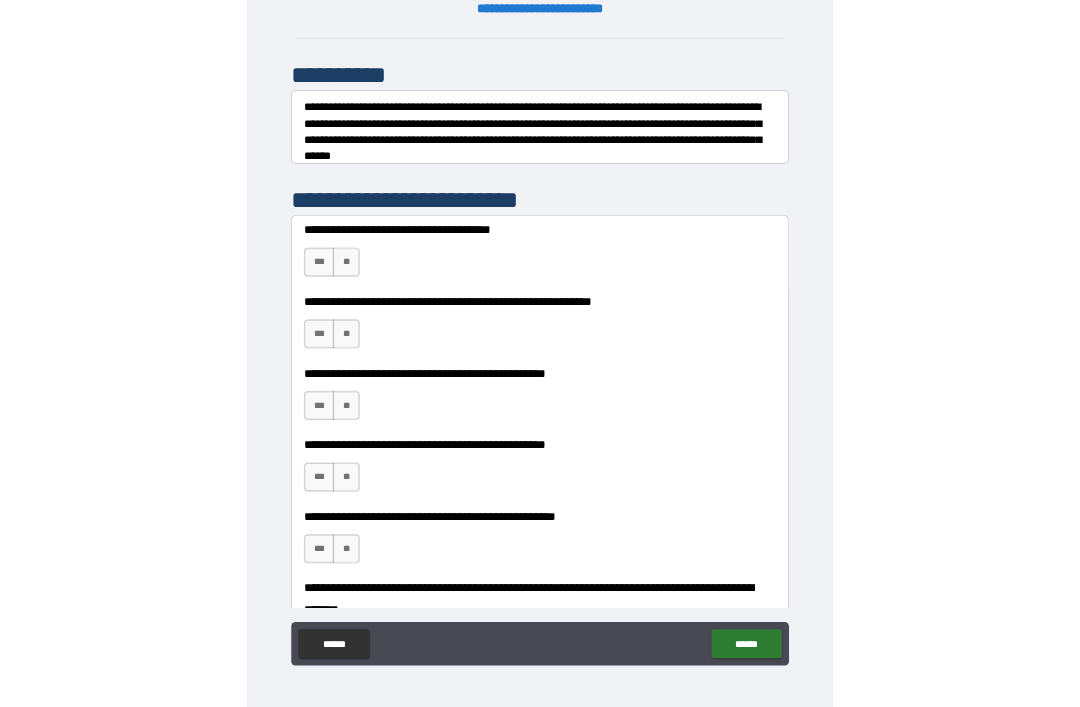 scroll, scrollTop: 0, scrollLeft: 0, axis: both 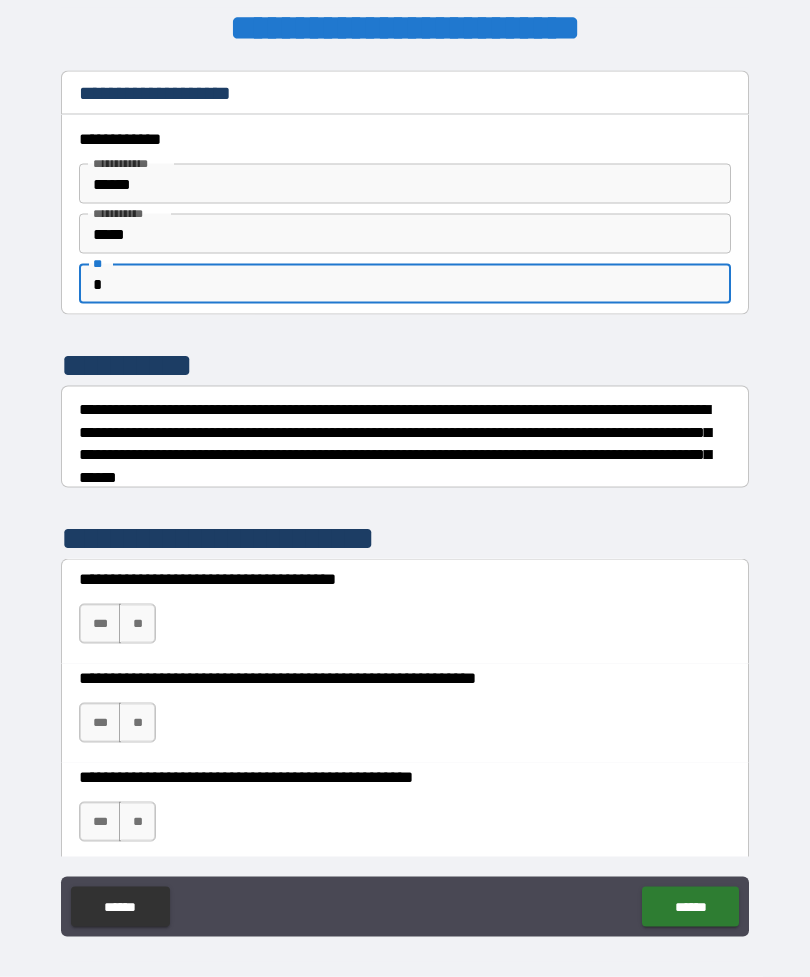 type on "*" 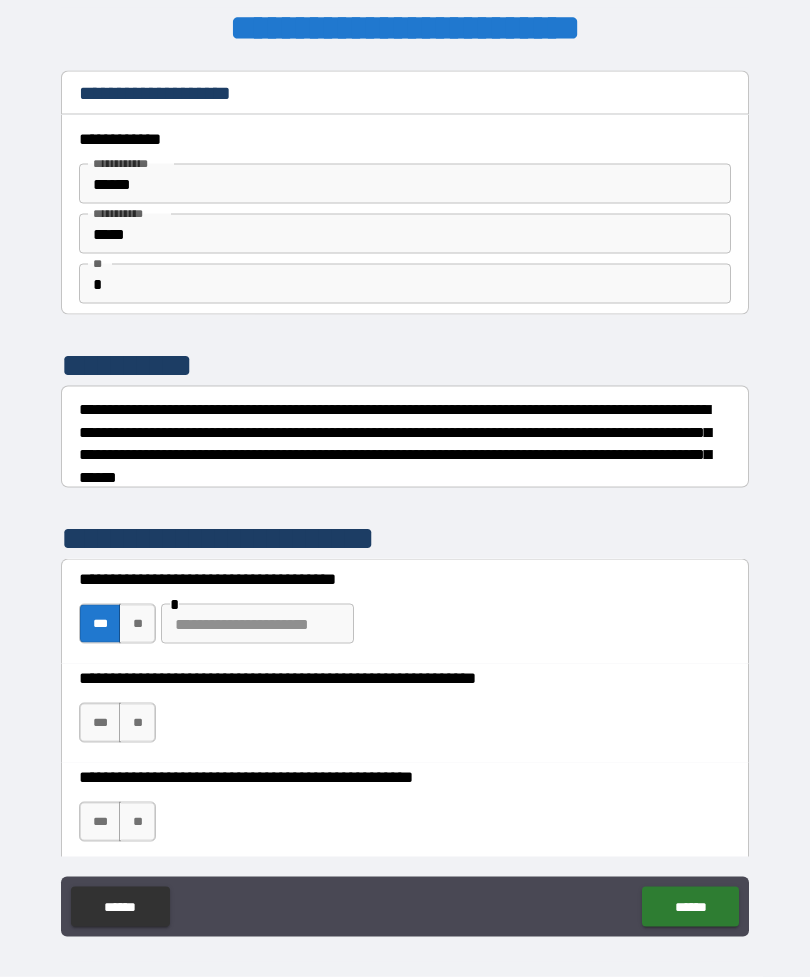 scroll, scrollTop: 20, scrollLeft: 0, axis: vertical 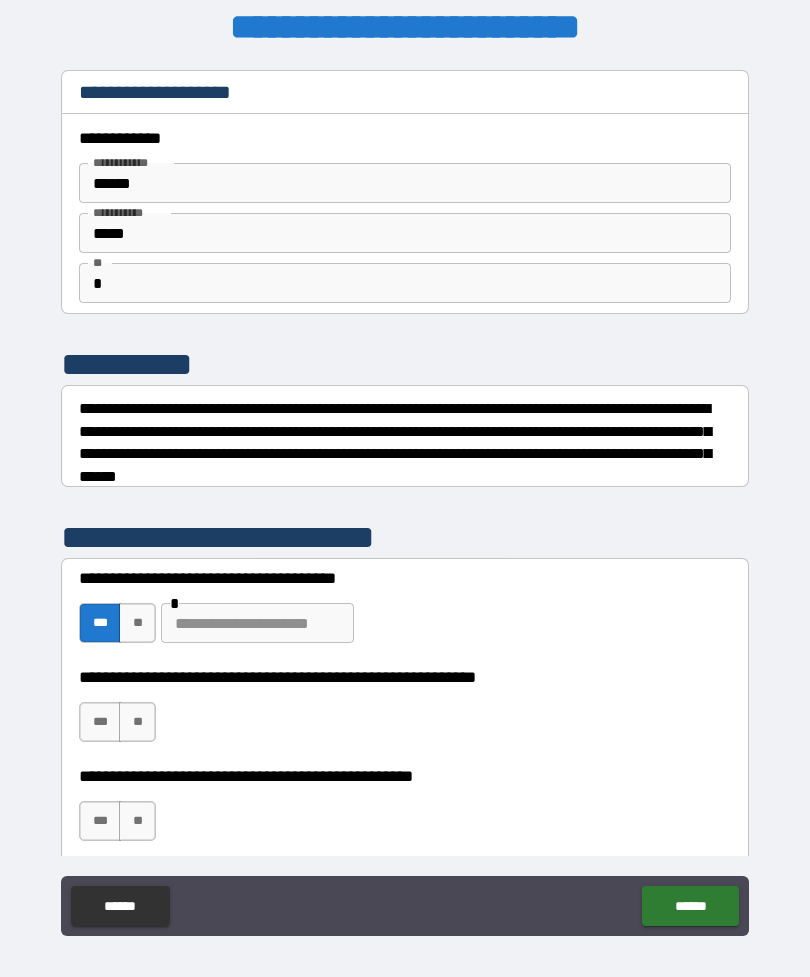 click on "***" at bounding box center [100, 722] 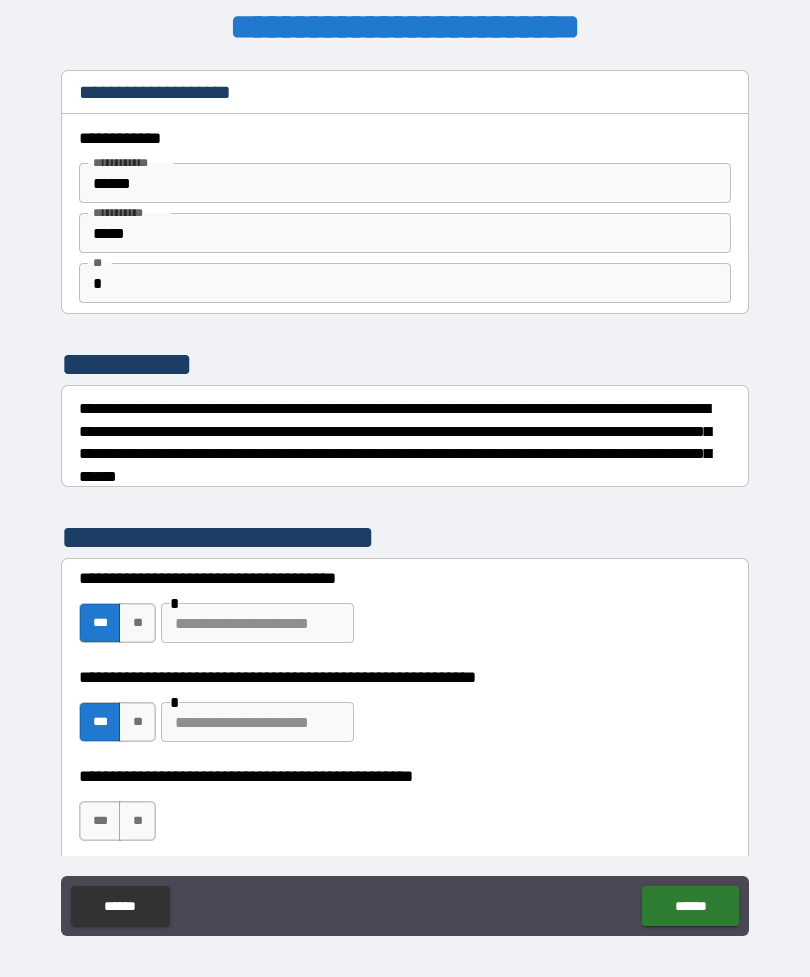 click on "**" at bounding box center [137, 821] 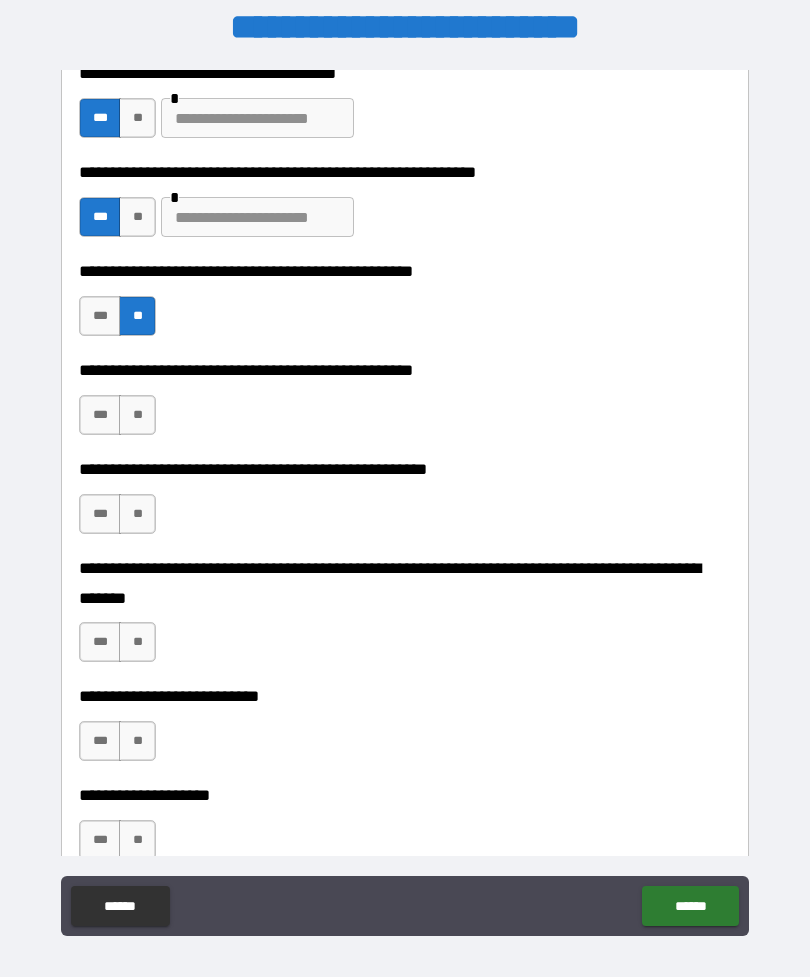 scroll, scrollTop: 510, scrollLeft: 0, axis: vertical 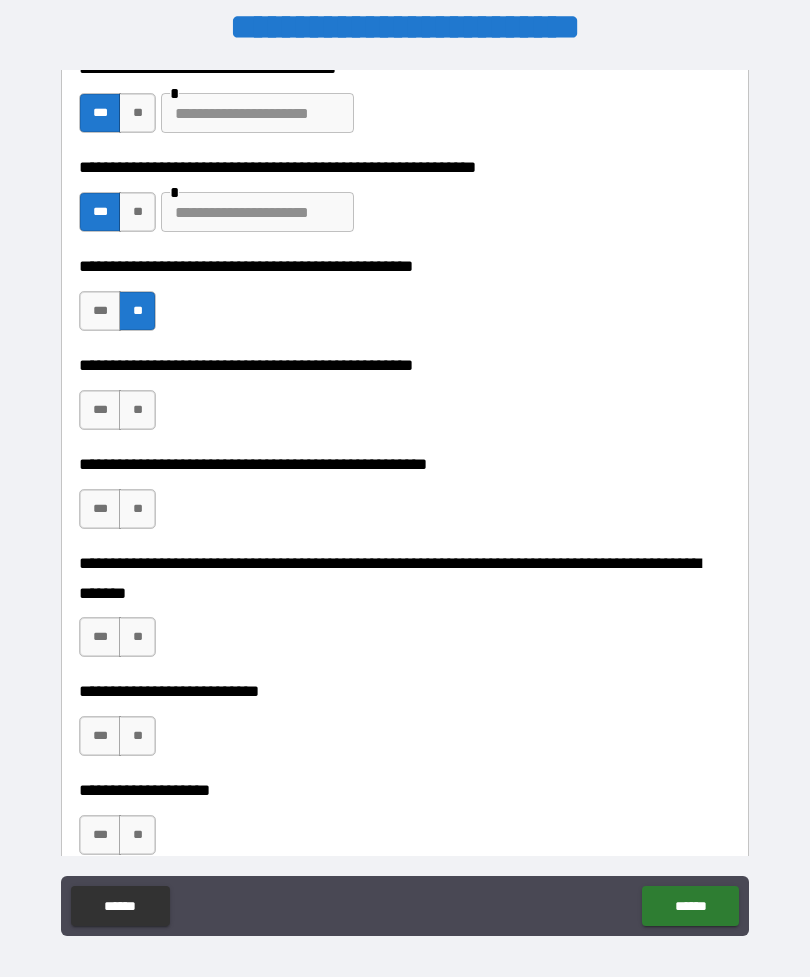 click on "***" at bounding box center [100, 410] 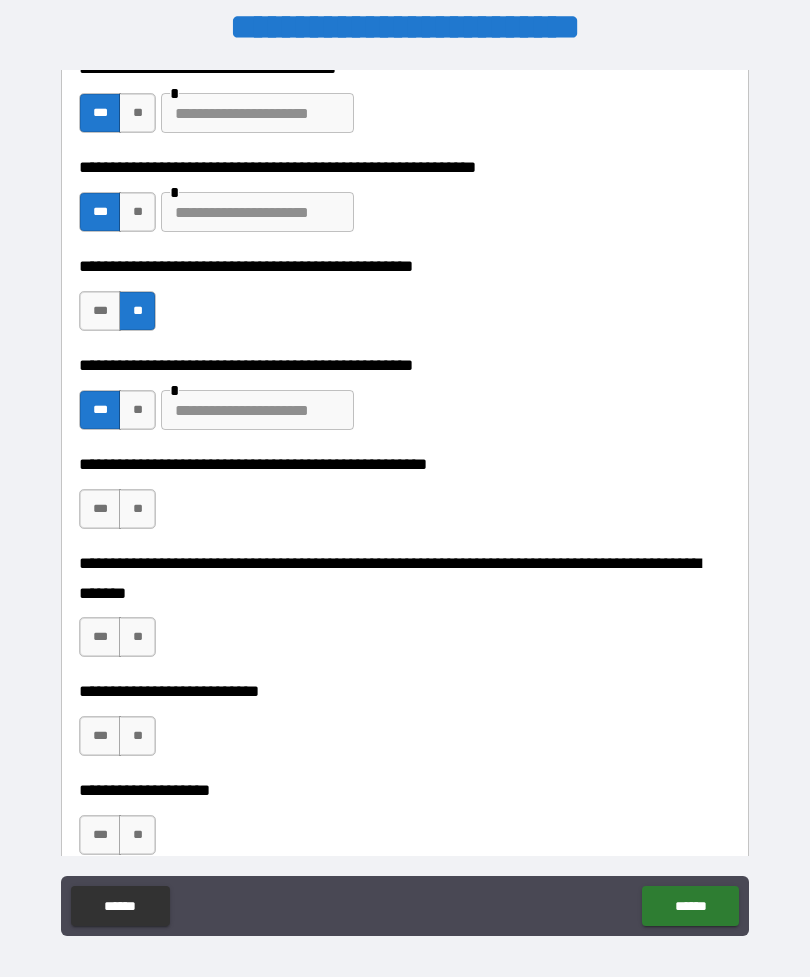click on "**" at bounding box center [137, 509] 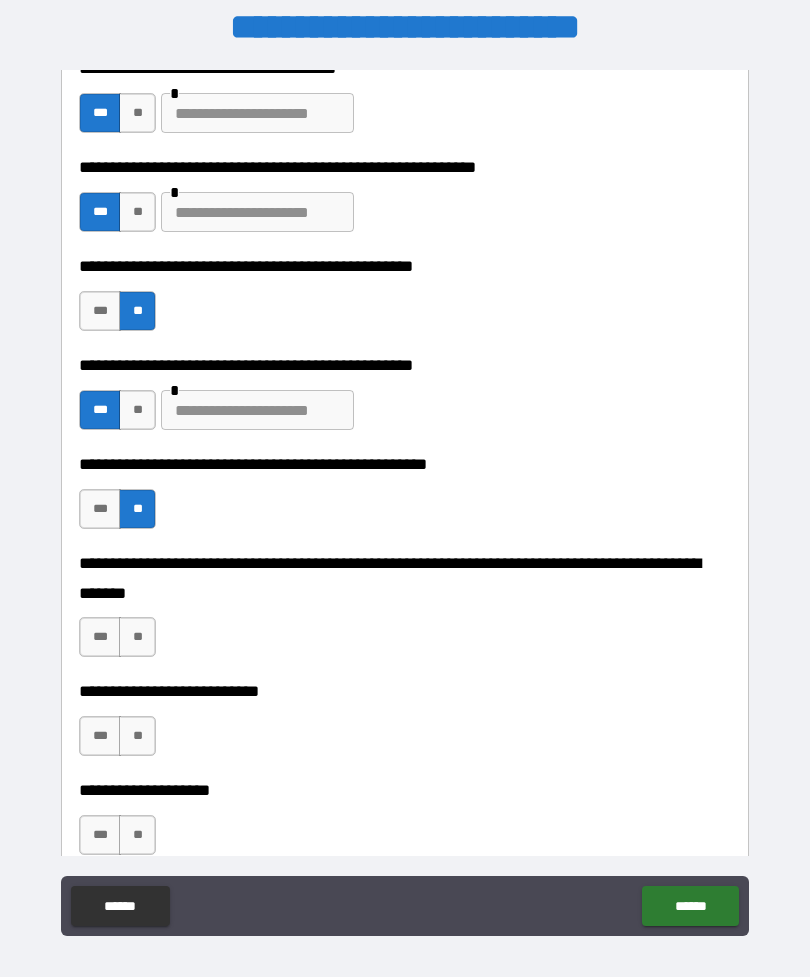 click on "**" at bounding box center [137, 637] 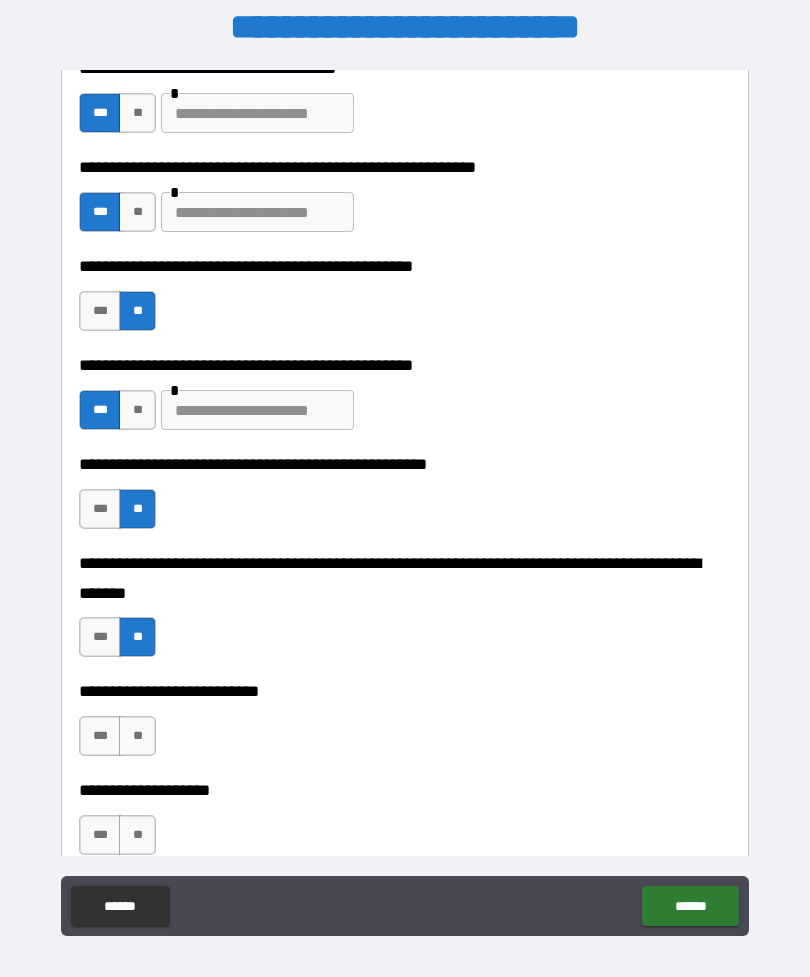click on "**" at bounding box center [137, 736] 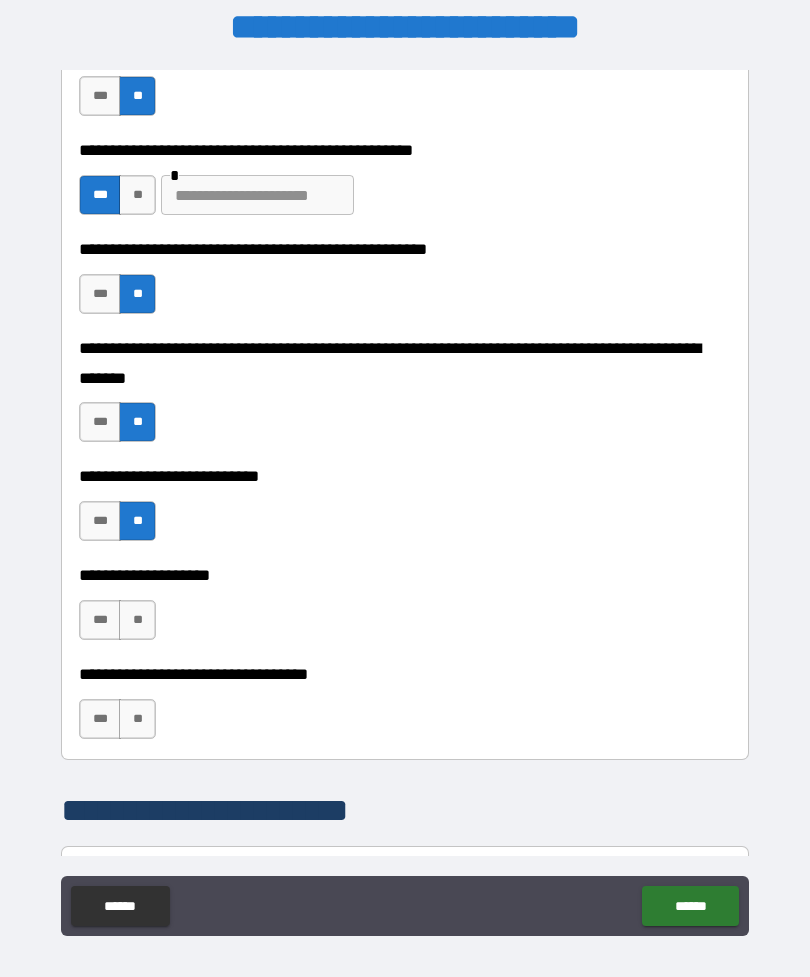 scroll, scrollTop: 724, scrollLeft: 0, axis: vertical 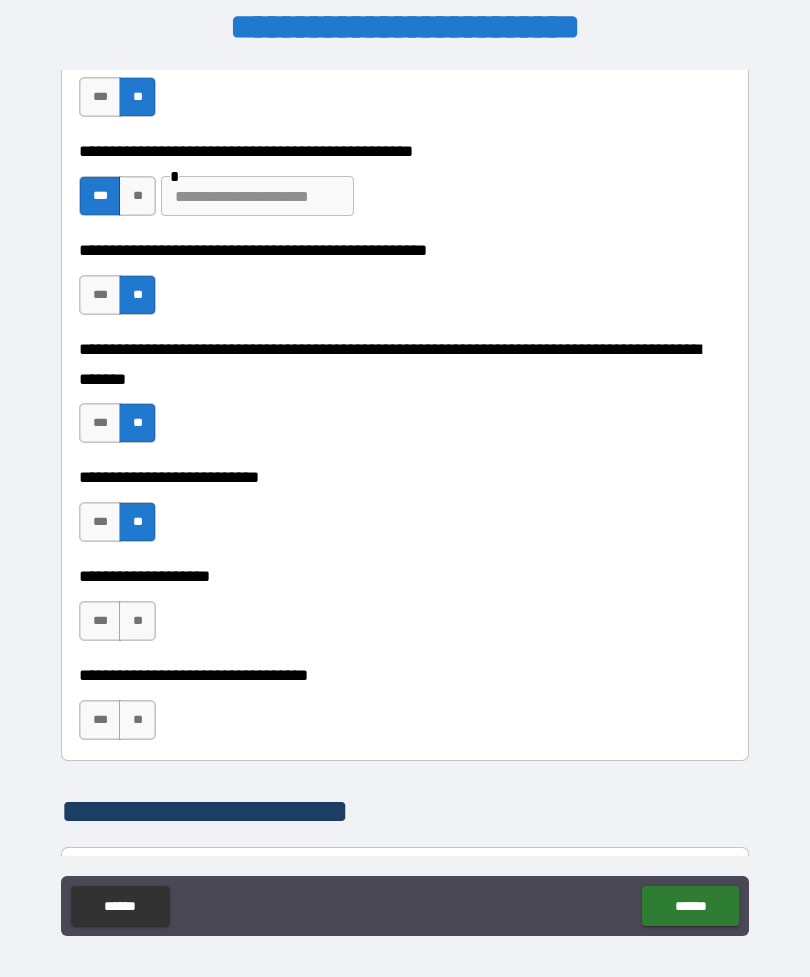 click on "**" at bounding box center [137, 621] 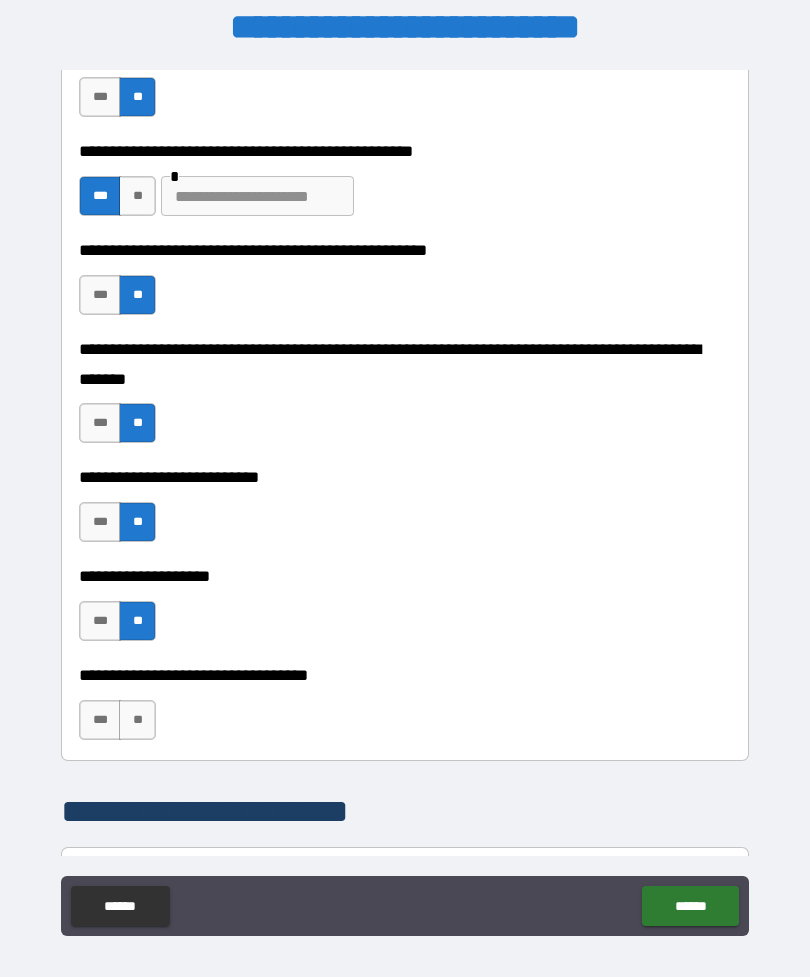 click on "**" at bounding box center [137, 720] 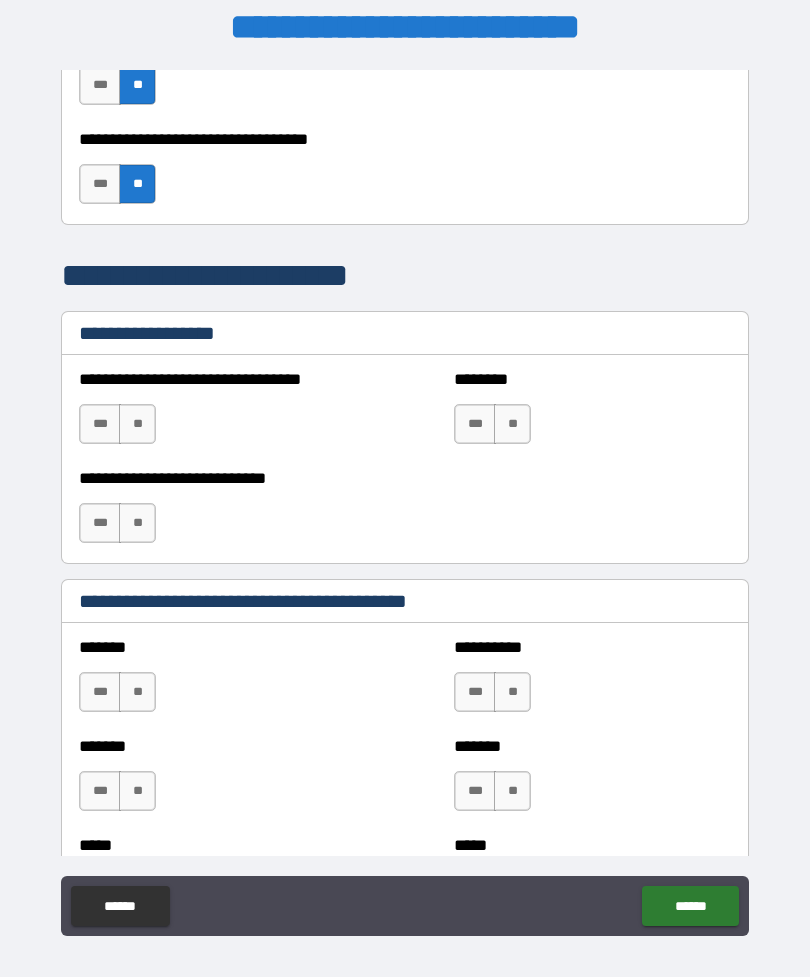 scroll, scrollTop: 1259, scrollLeft: 0, axis: vertical 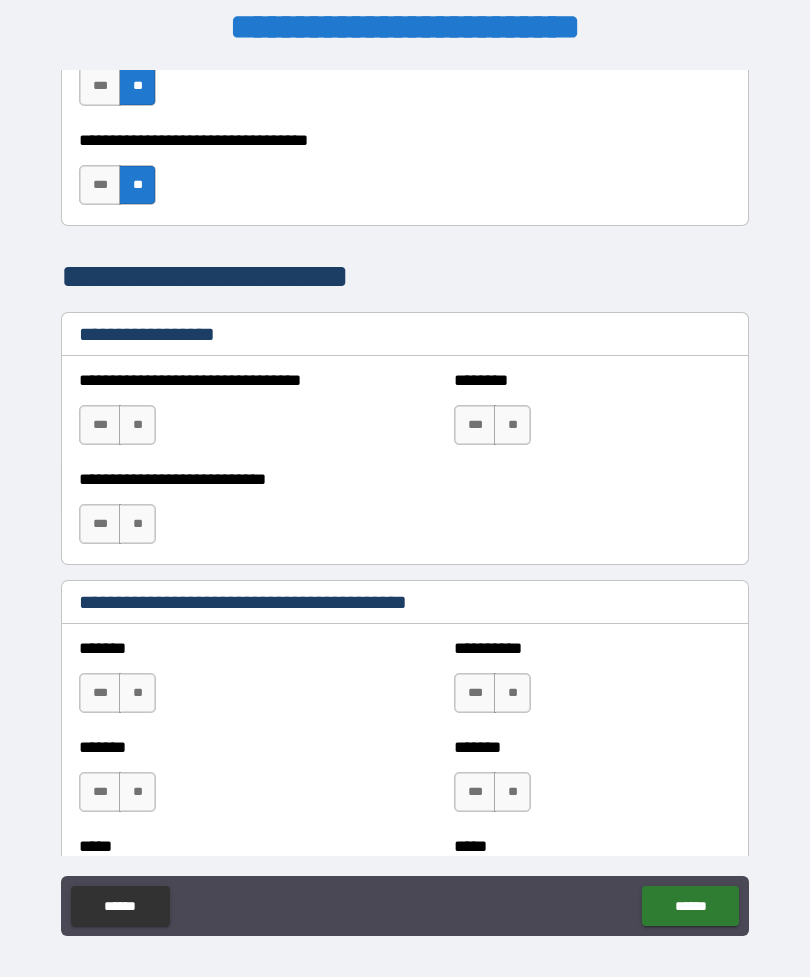 click on "***" at bounding box center [100, 693] 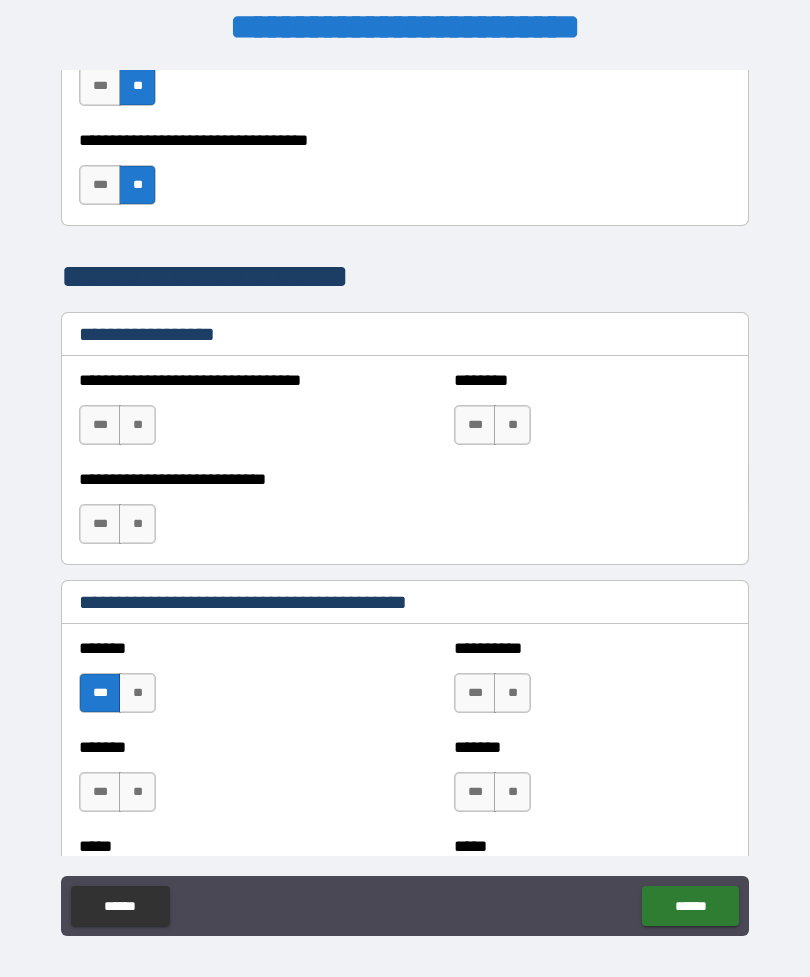 click on "***" at bounding box center (100, 792) 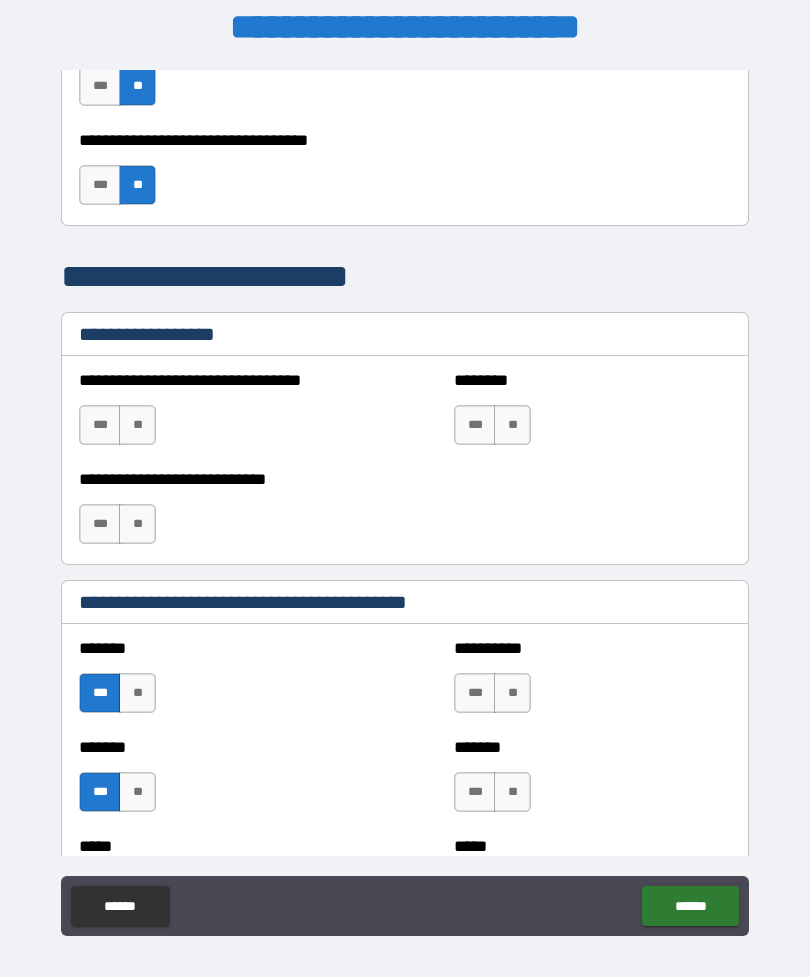 click on "**" at bounding box center [137, 792] 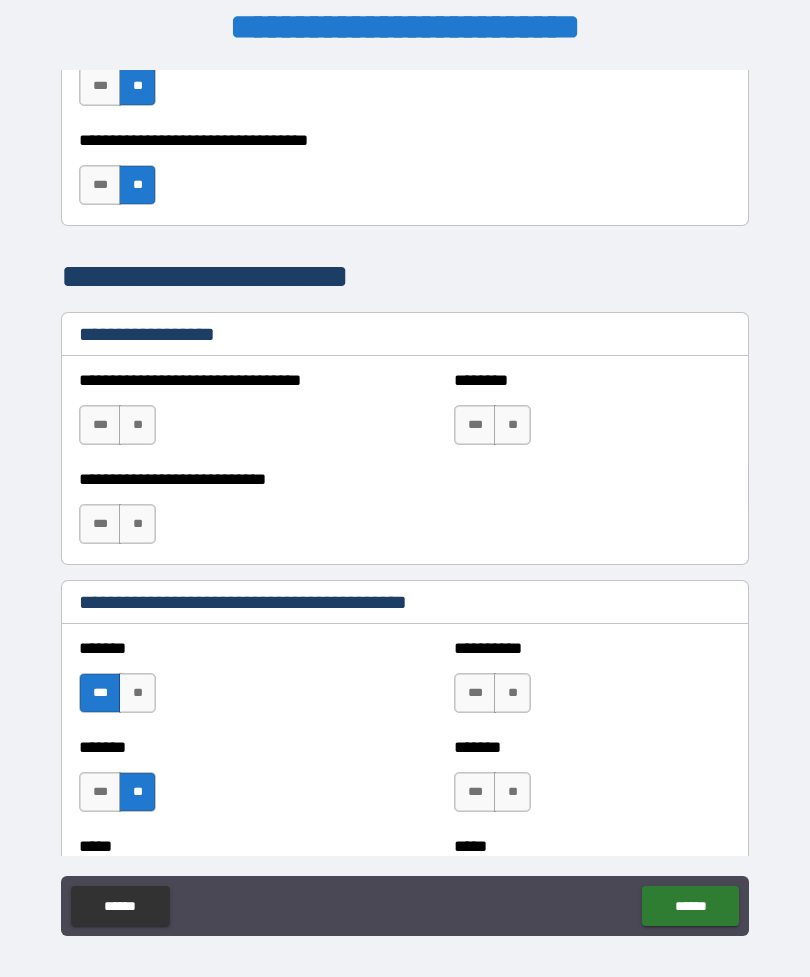 click on "**" at bounding box center (512, 693) 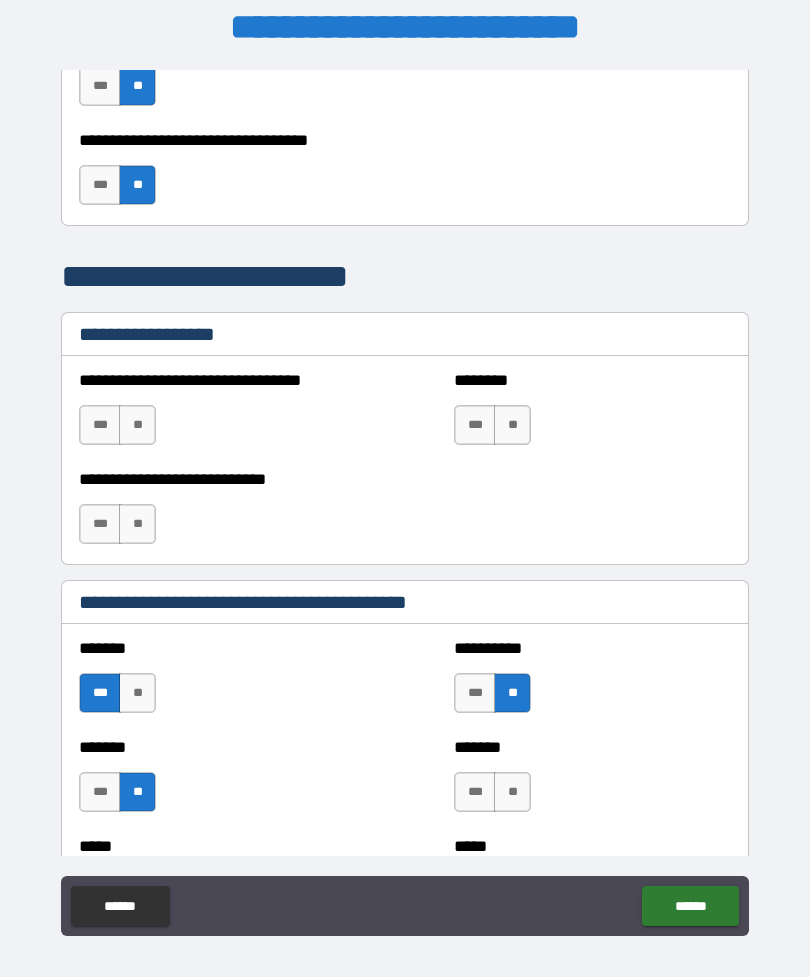 click on "**" at bounding box center [512, 792] 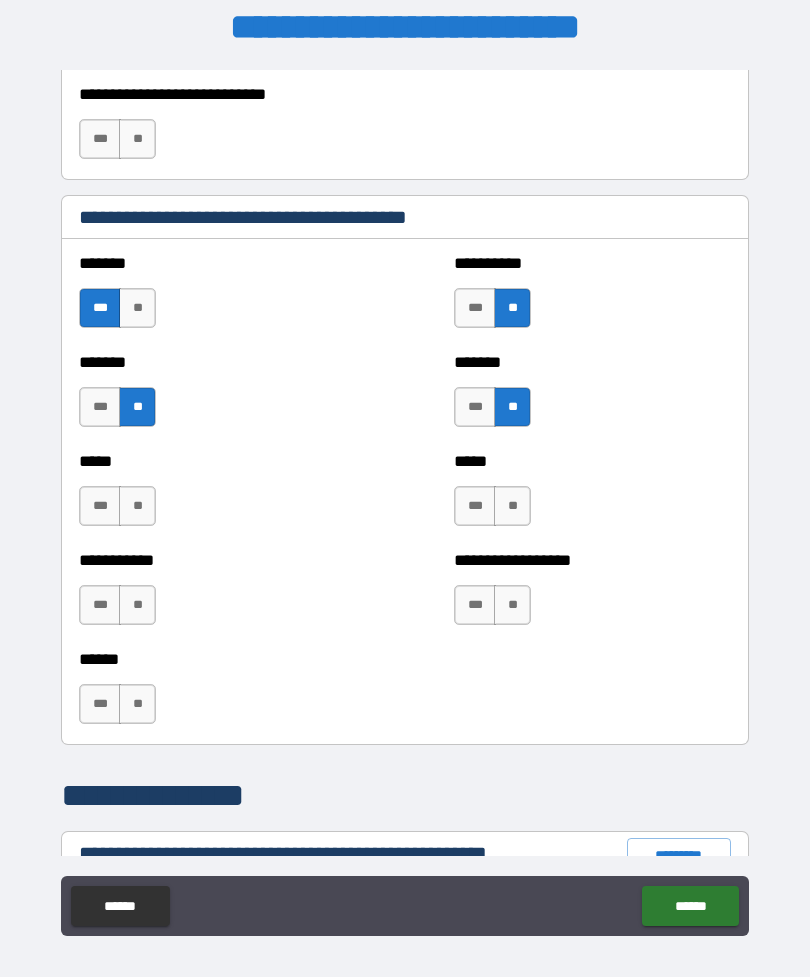 scroll, scrollTop: 1638, scrollLeft: 0, axis: vertical 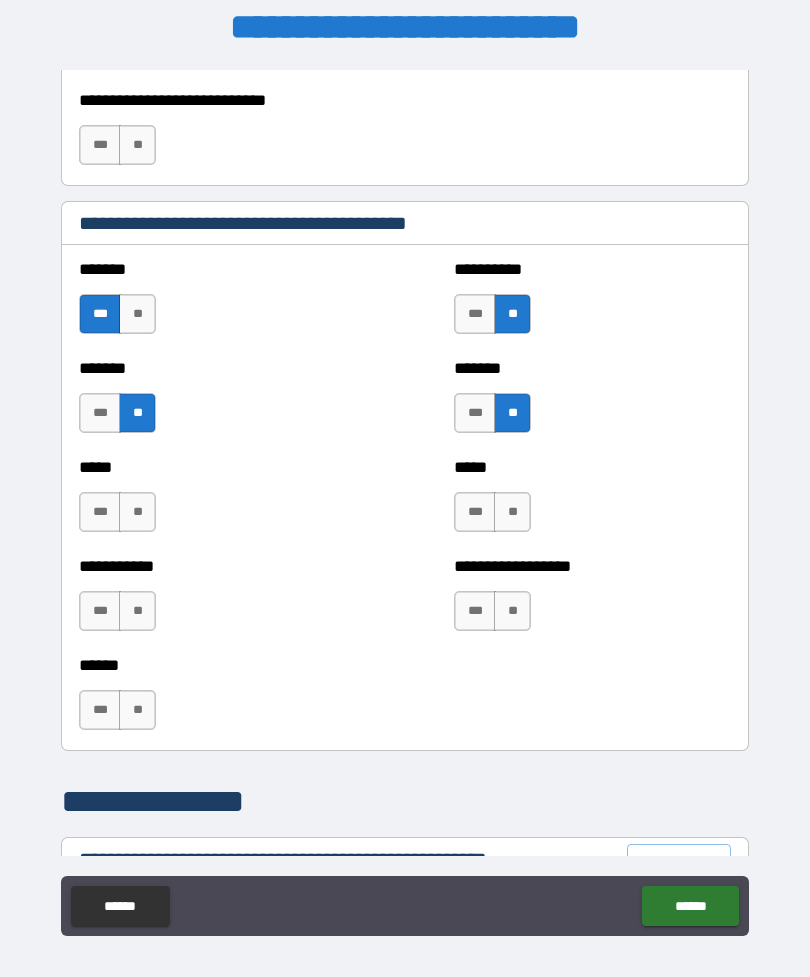 click on "**" at bounding box center [137, 512] 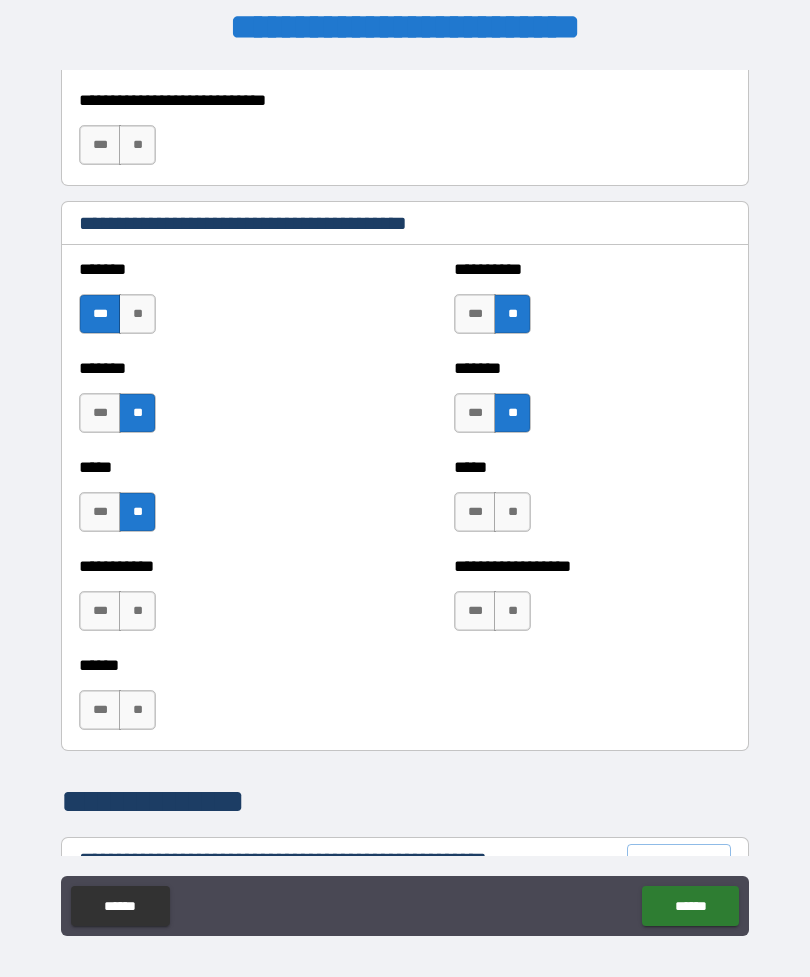 click on "**" at bounding box center [512, 512] 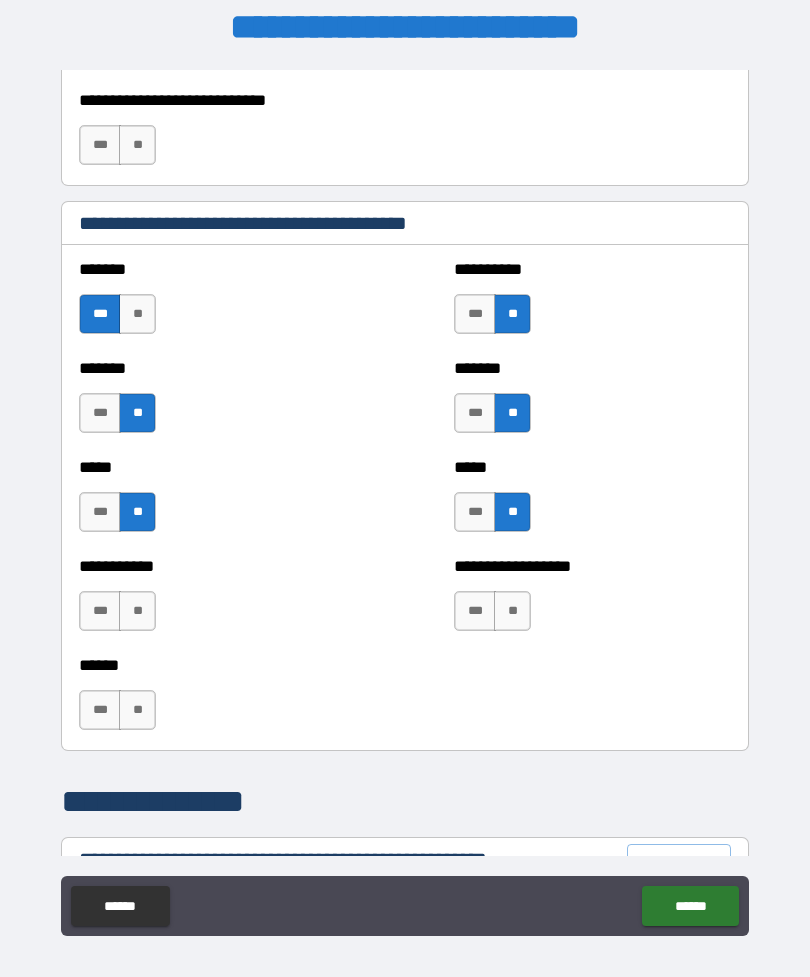 click on "**" at bounding box center [137, 611] 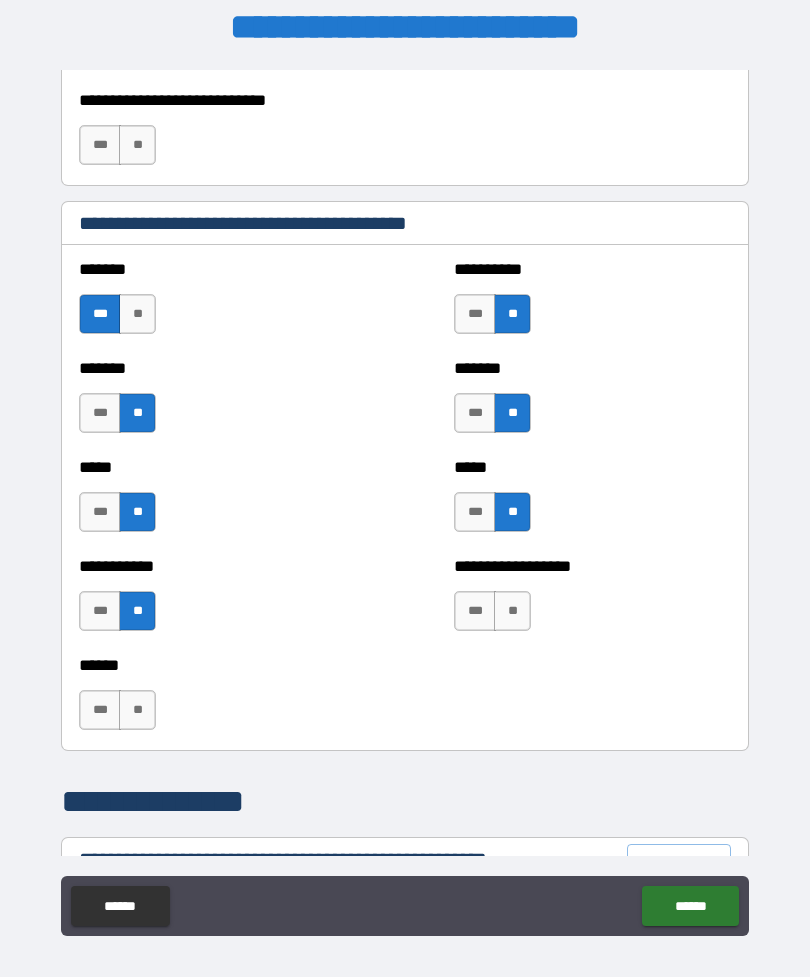 click on "**" at bounding box center (512, 611) 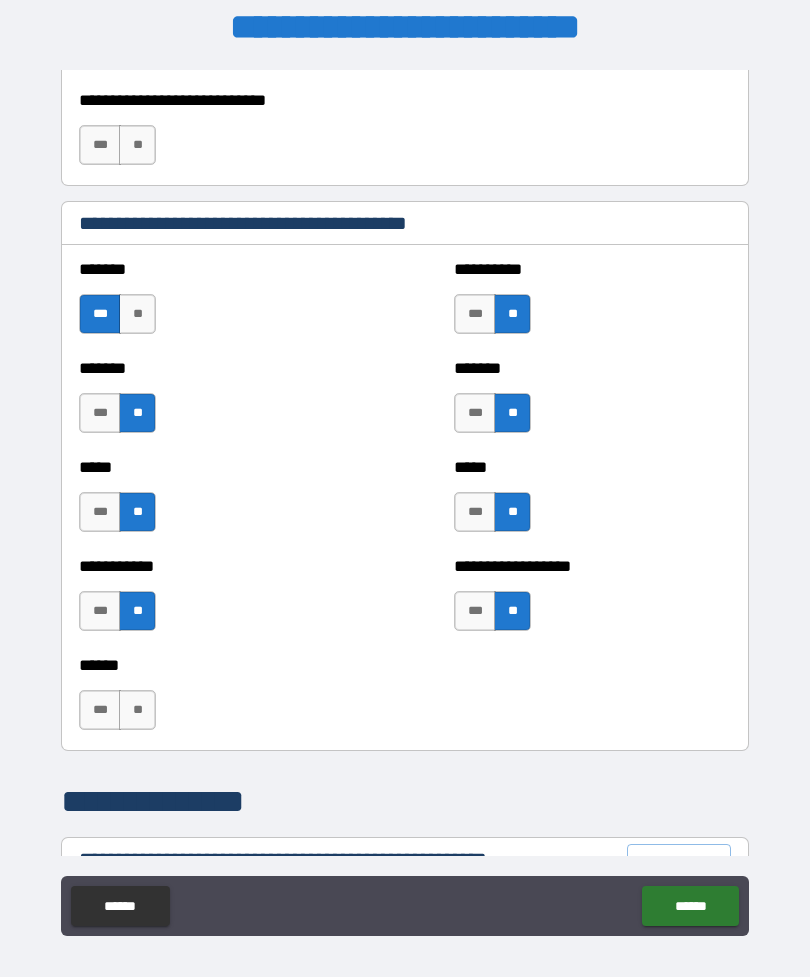click on "***" at bounding box center [100, 710] 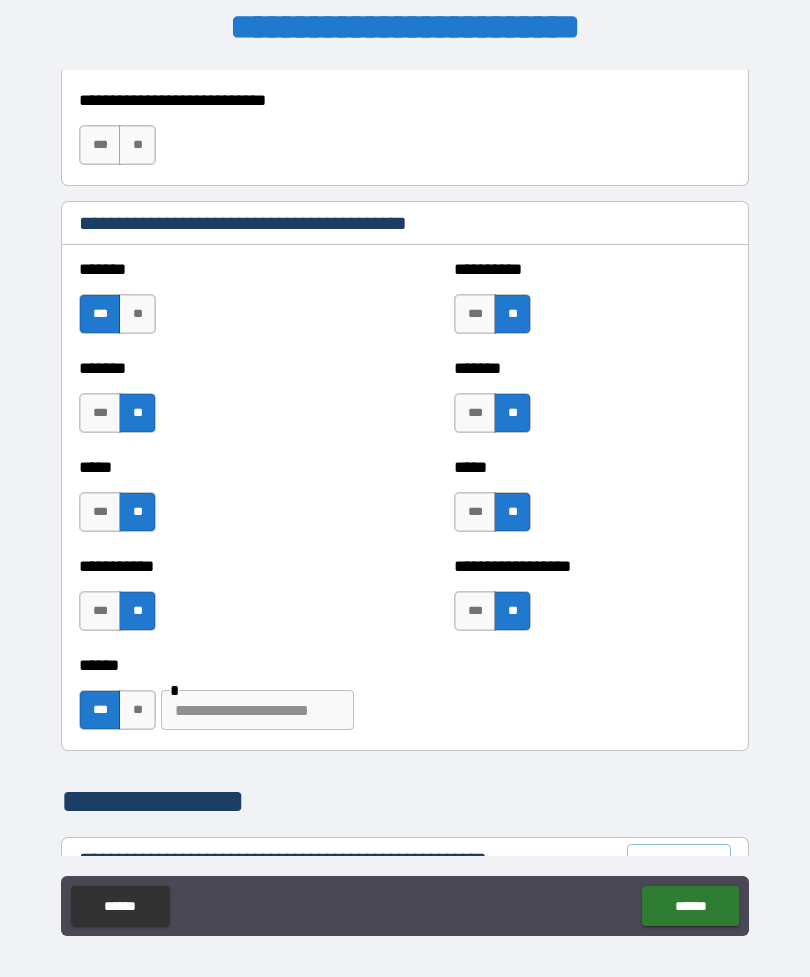 click on "**" at bounding box center [137, 314] 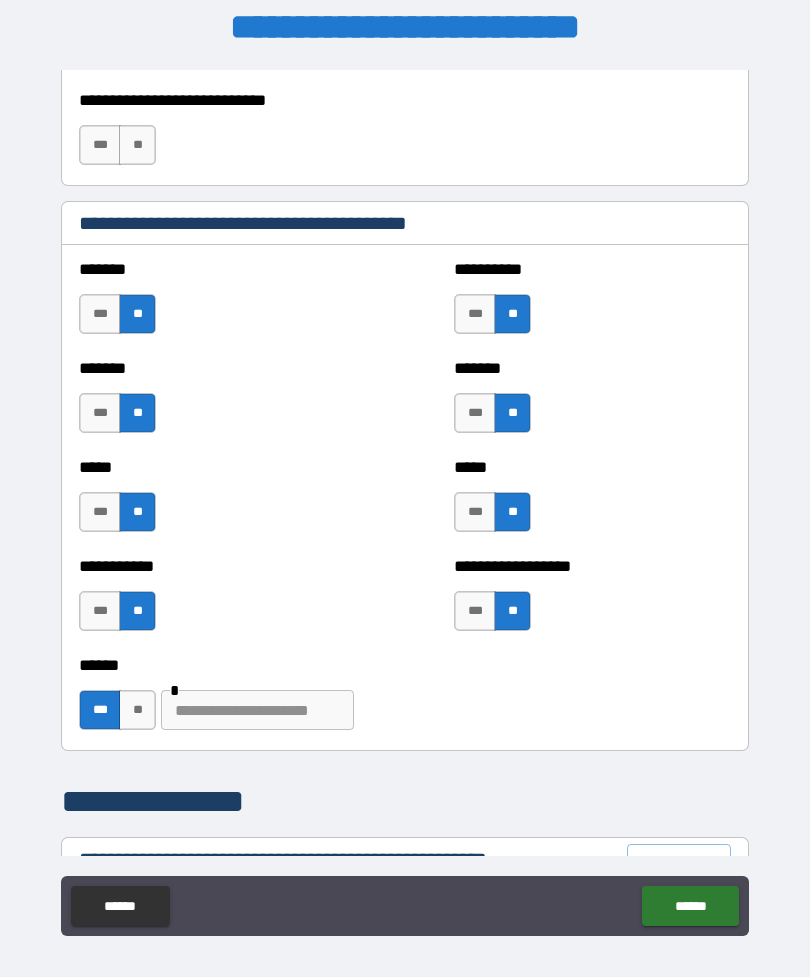 click at bounding box center [257, 710] 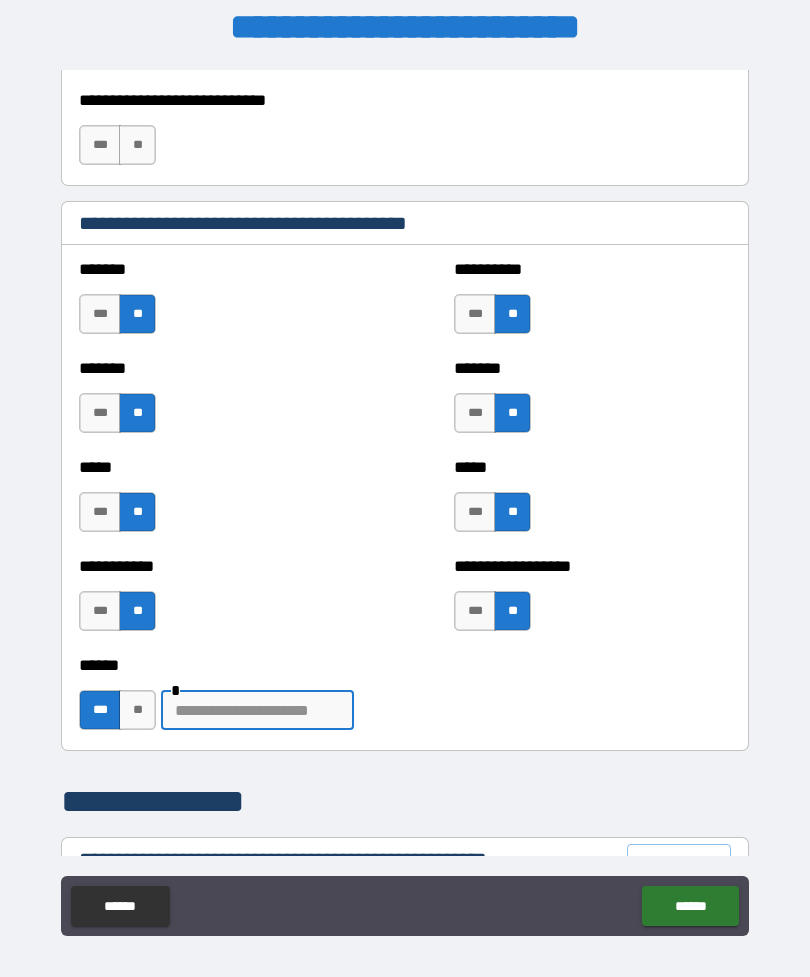 scroll, scrollTop: 64, scrollLeft: 0, axis: vertical 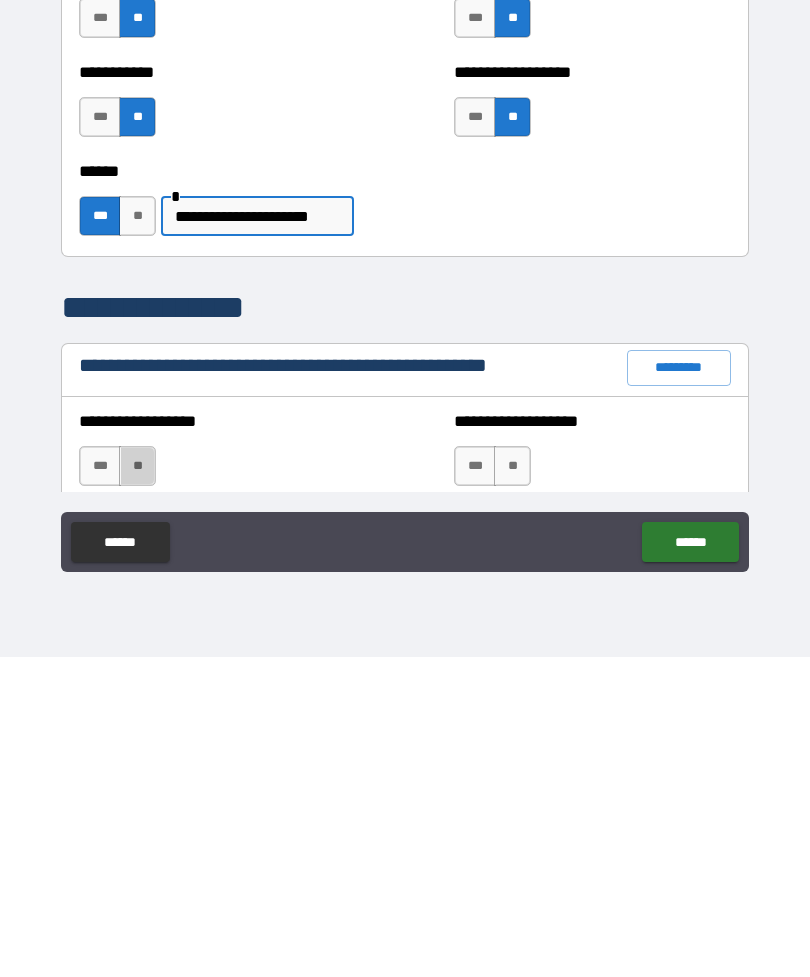 type on "**********" 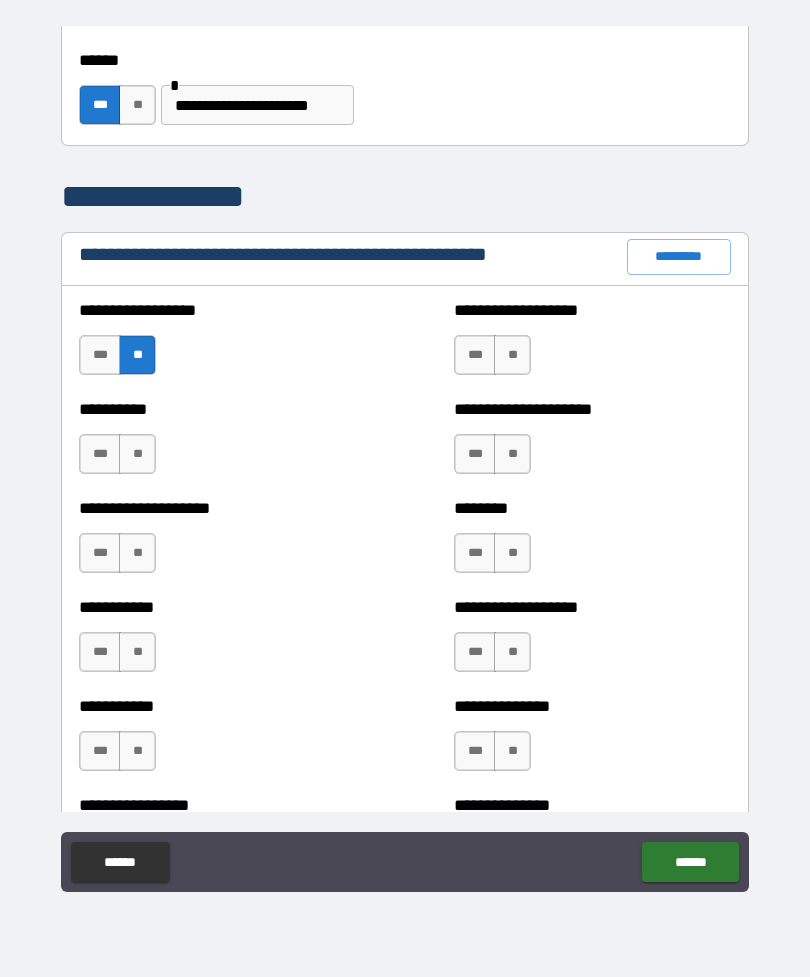 scroll, scrollTop: 2202, scrollLeft: 0, axis: vertical 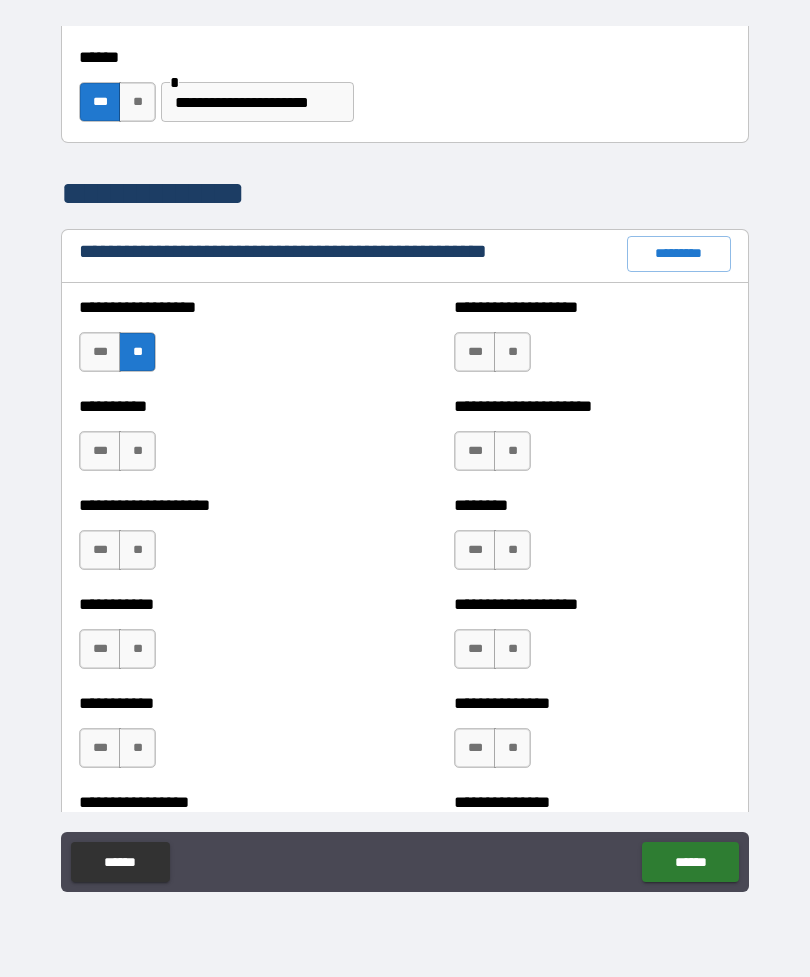 click on "**" at bounding box center (512, 352) 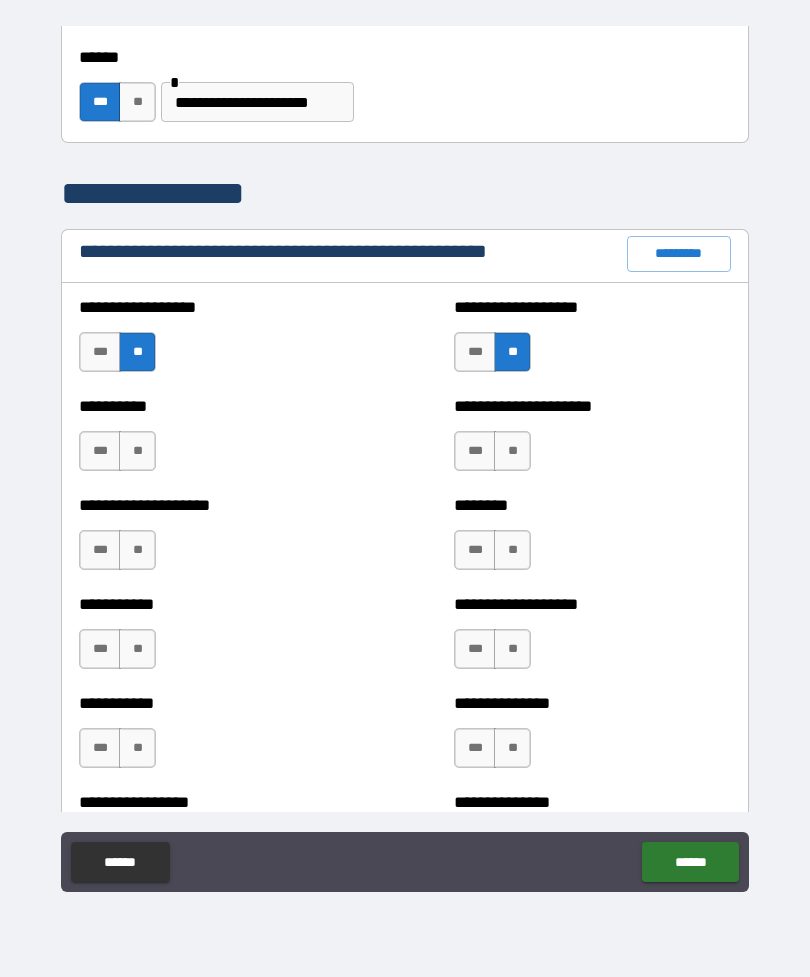 click on "**" at bounding box center [137, 451] 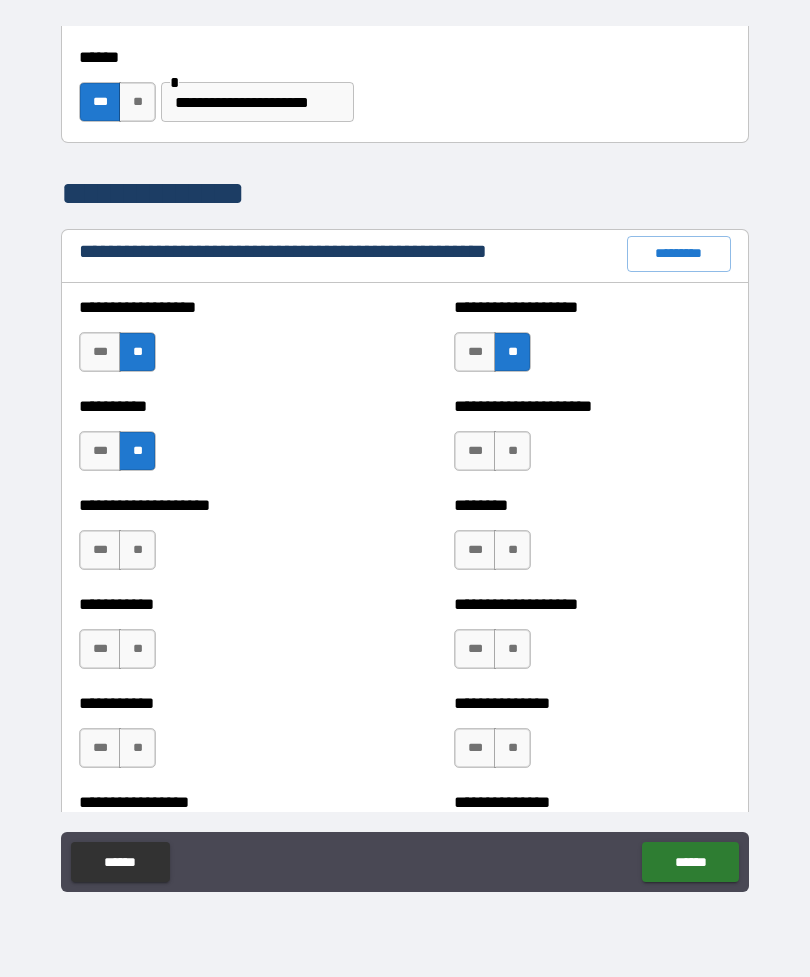 click on "**" at bounding box center [512, 451] 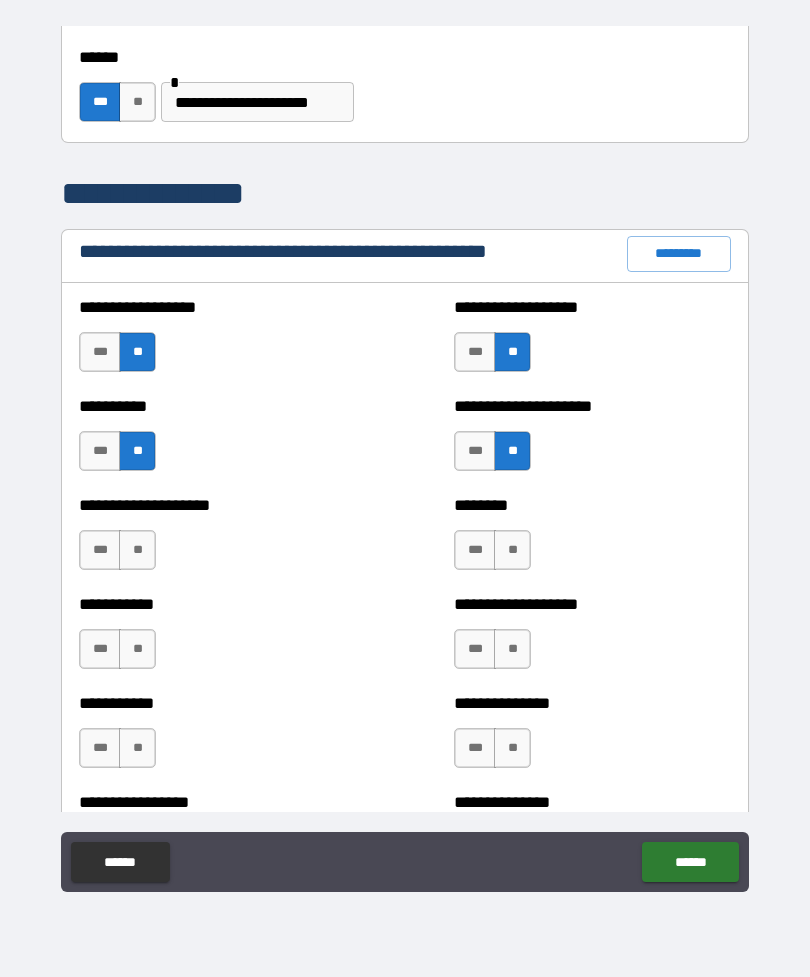click on "**" at bounding box center (137, 550) 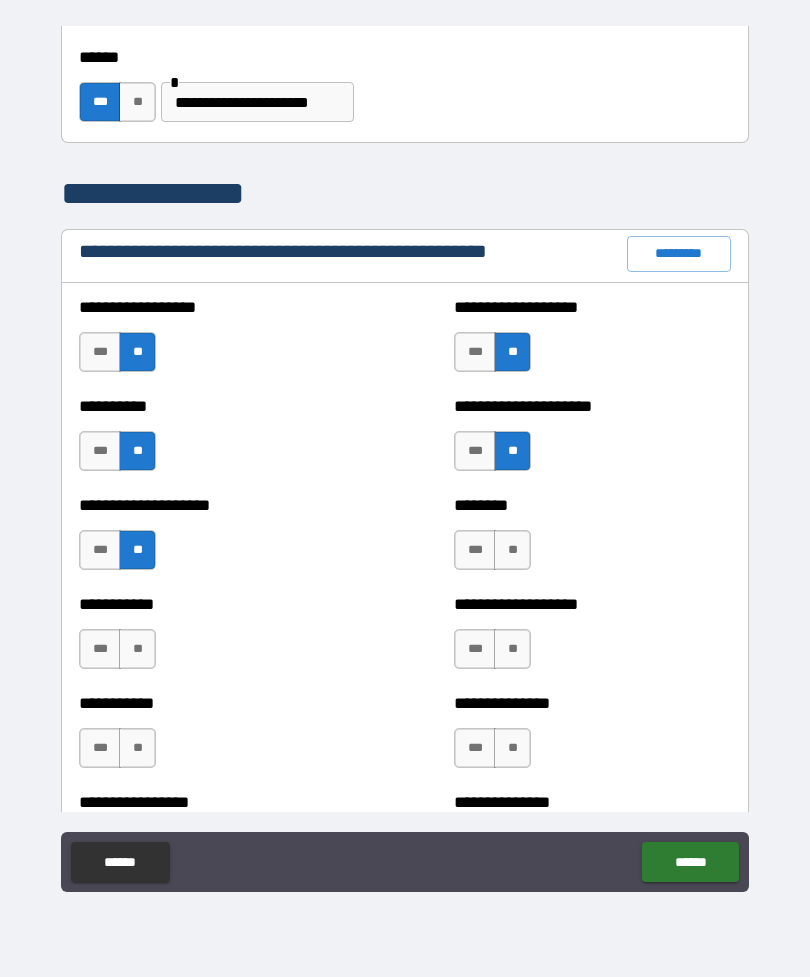 click on "**" at bounding box center (512, 550) 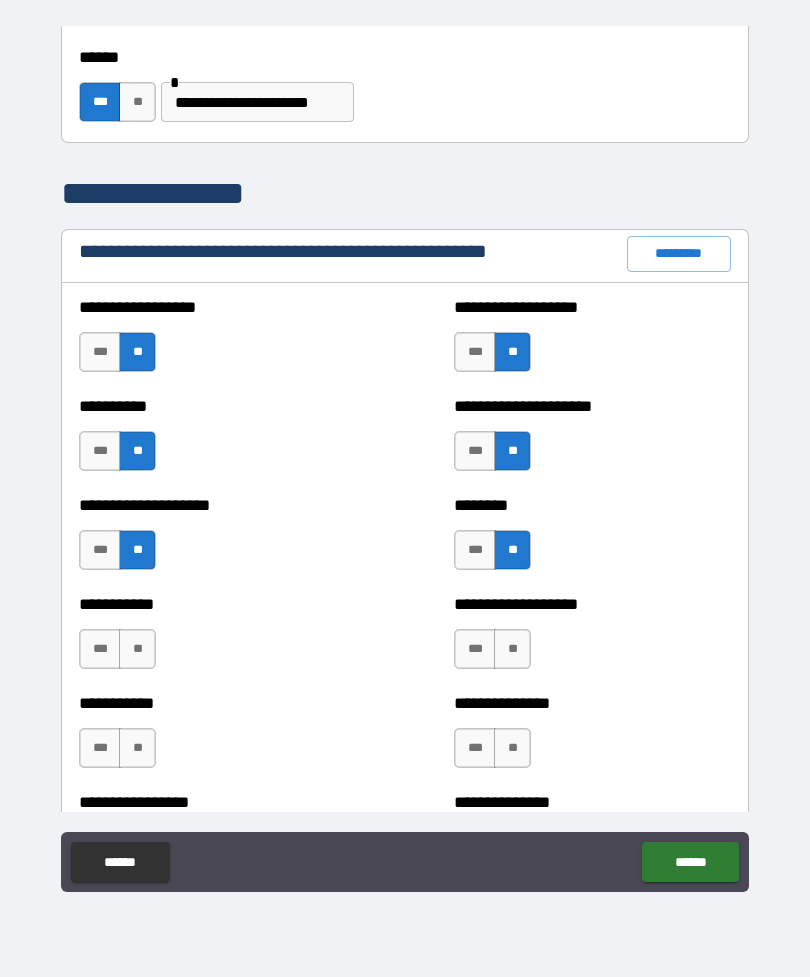 click on "**" at bounding box center (137, 649) 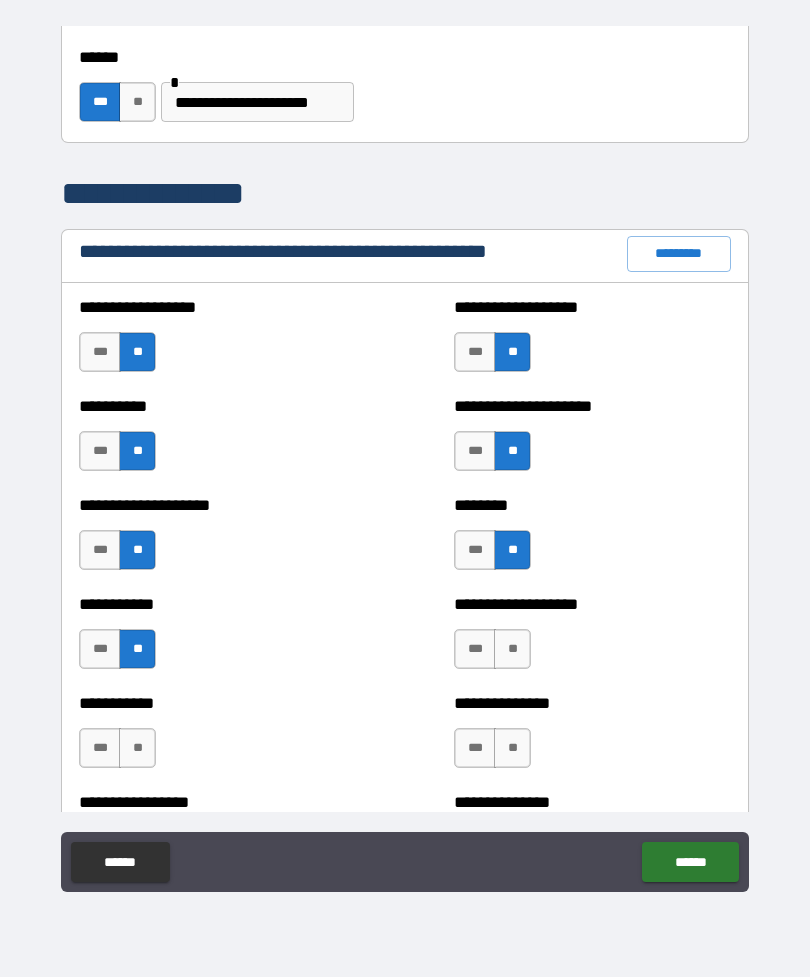 click on "**" at bounding box center (512, 649) 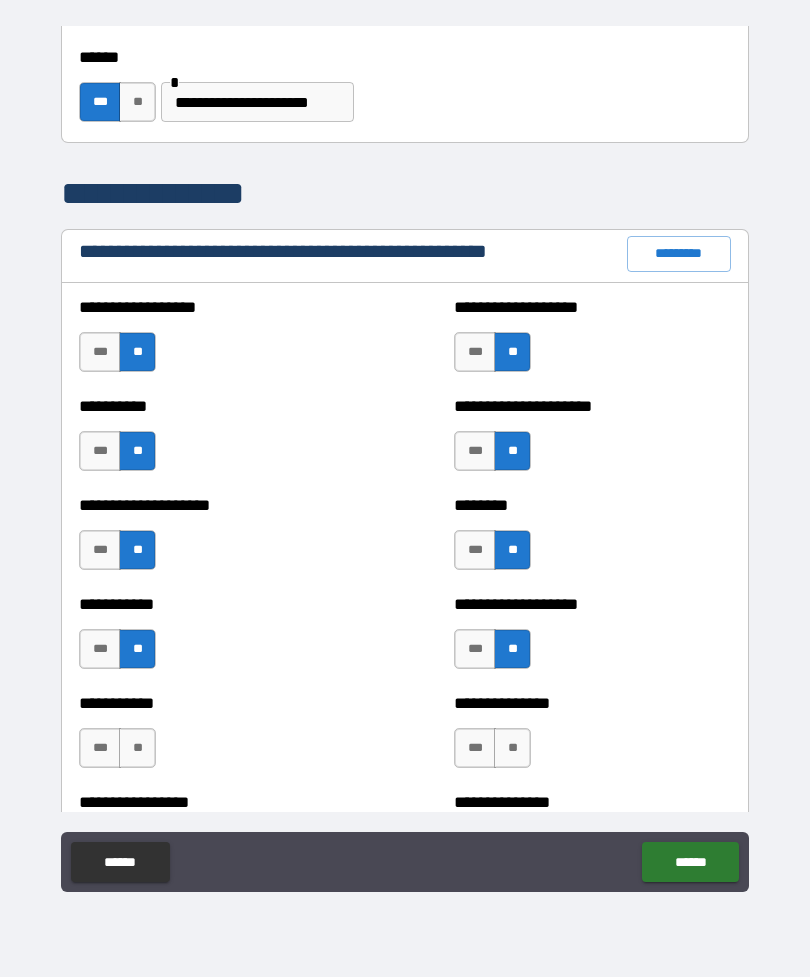 click on "**" at bounding box center (137, 748) 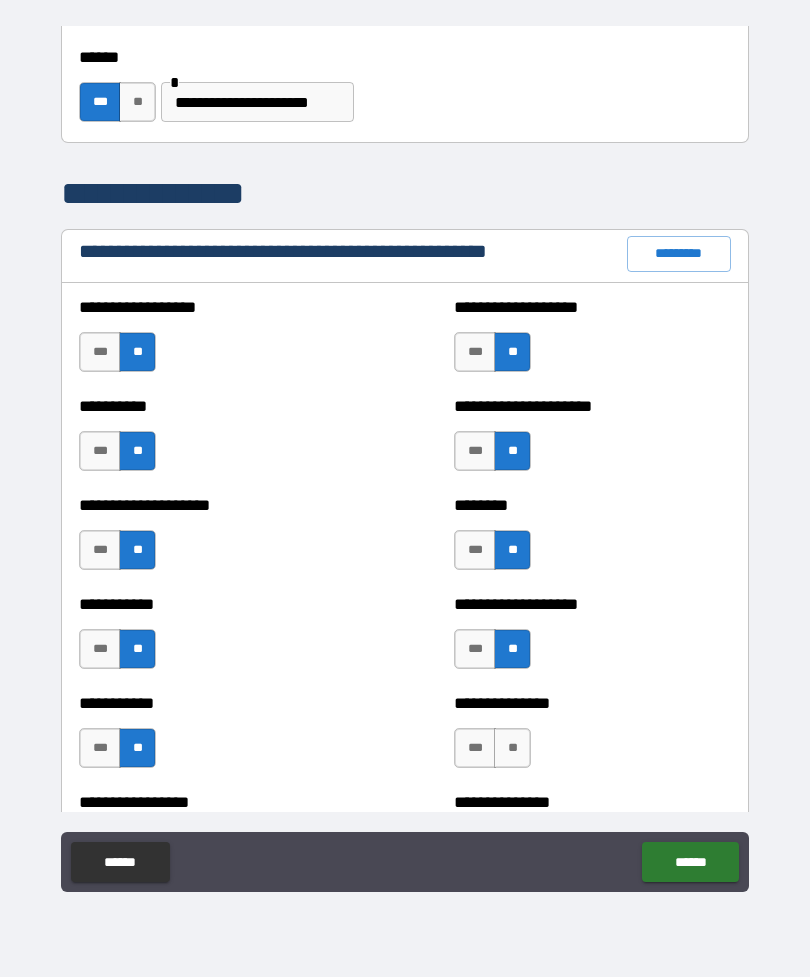 click on "**" at bounding box center [512, 748] 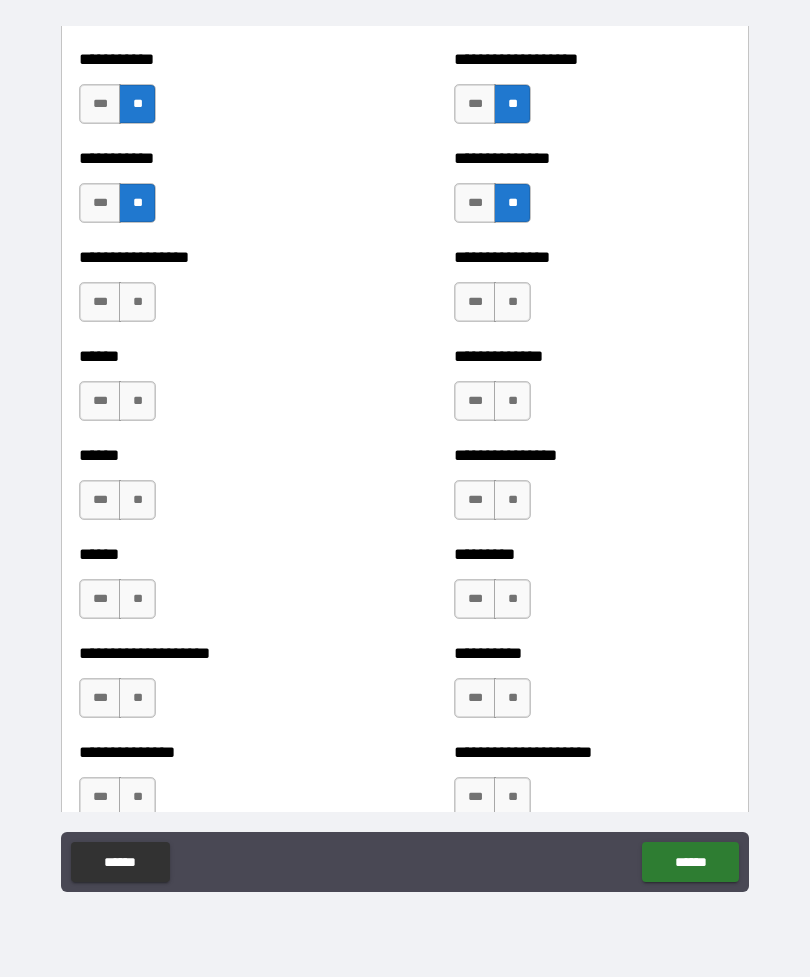 scroll, scrollTop: 2746, scrollLeft: 0, axis: vertical 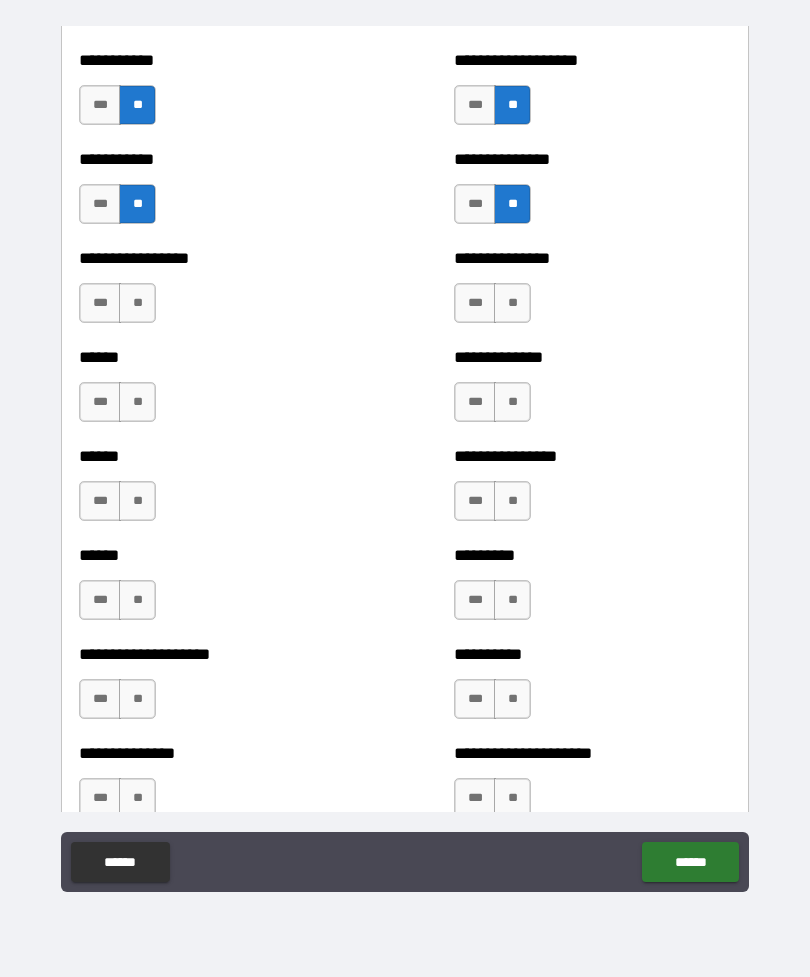 click on "**" at bounding box center (137, 303) 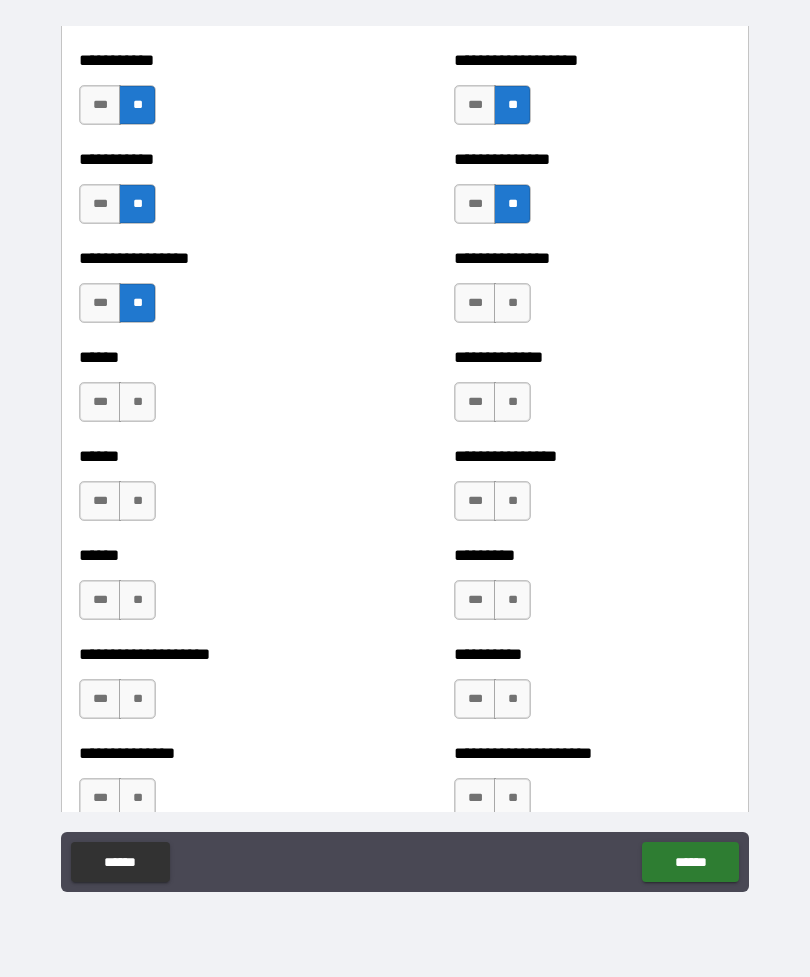 click on "**" at bounding box center (512, 303) 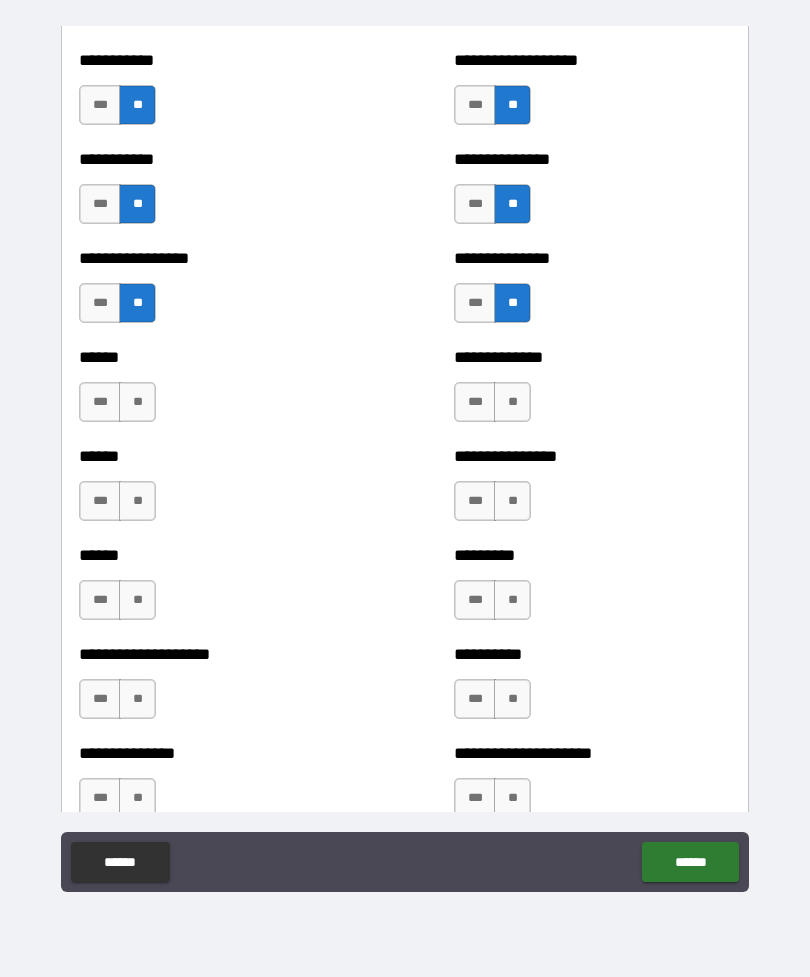click on "**" at bounding box center [137, 402] 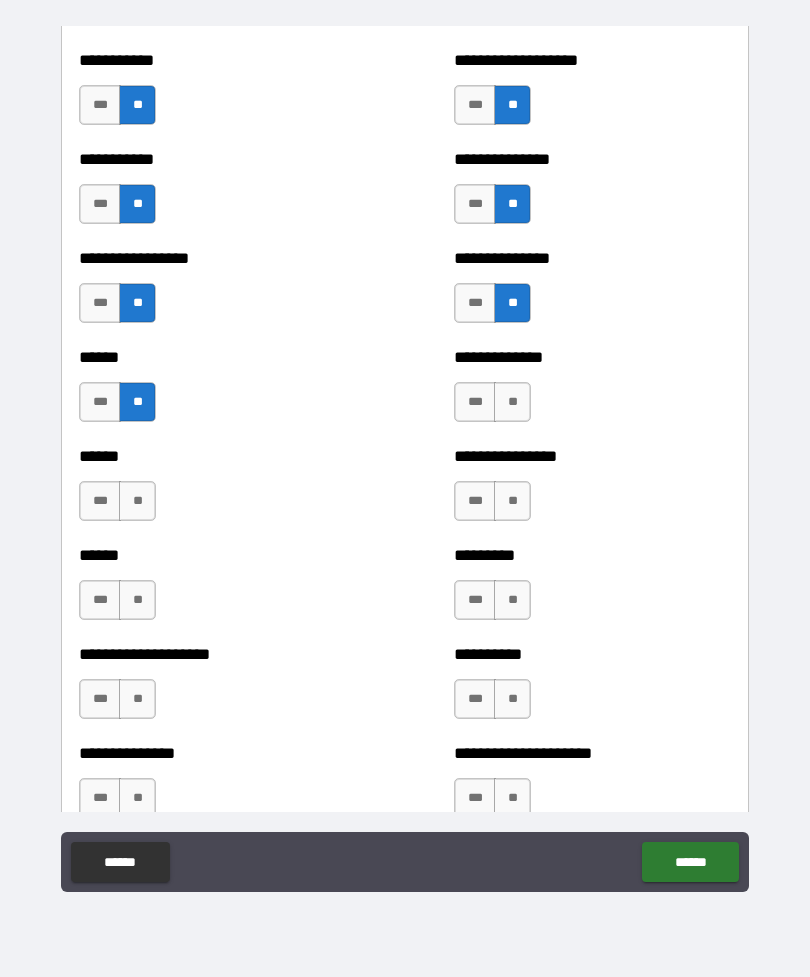 click on "**" at bounding box center (512, 402) 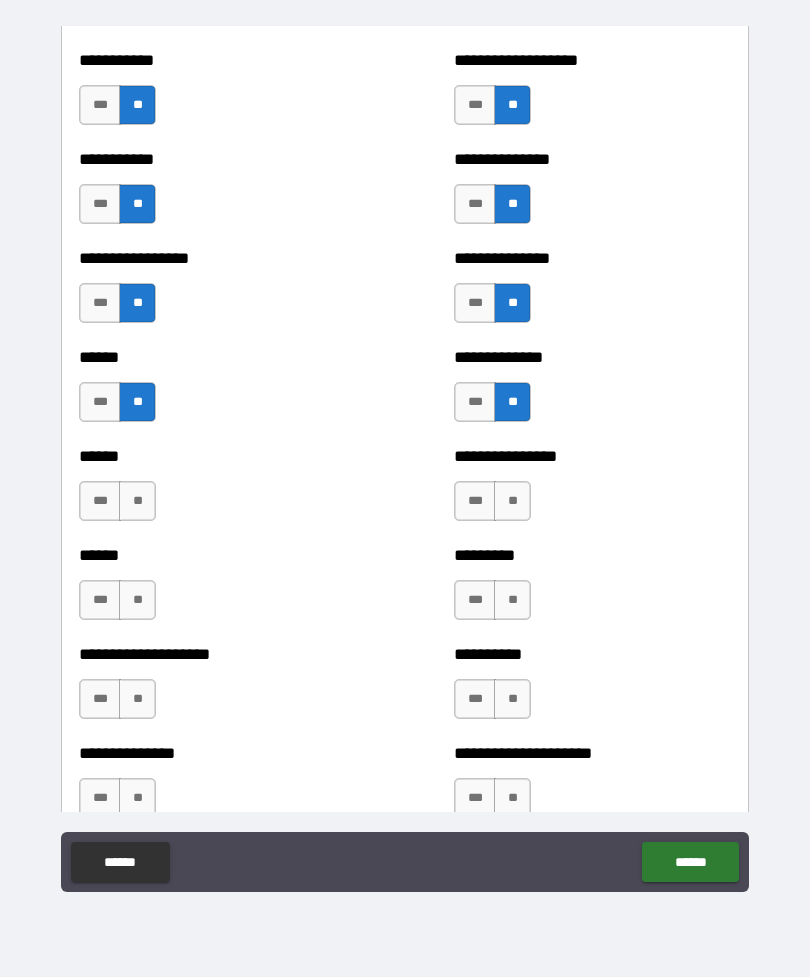 click on "**" at bounding box center [137, 501] 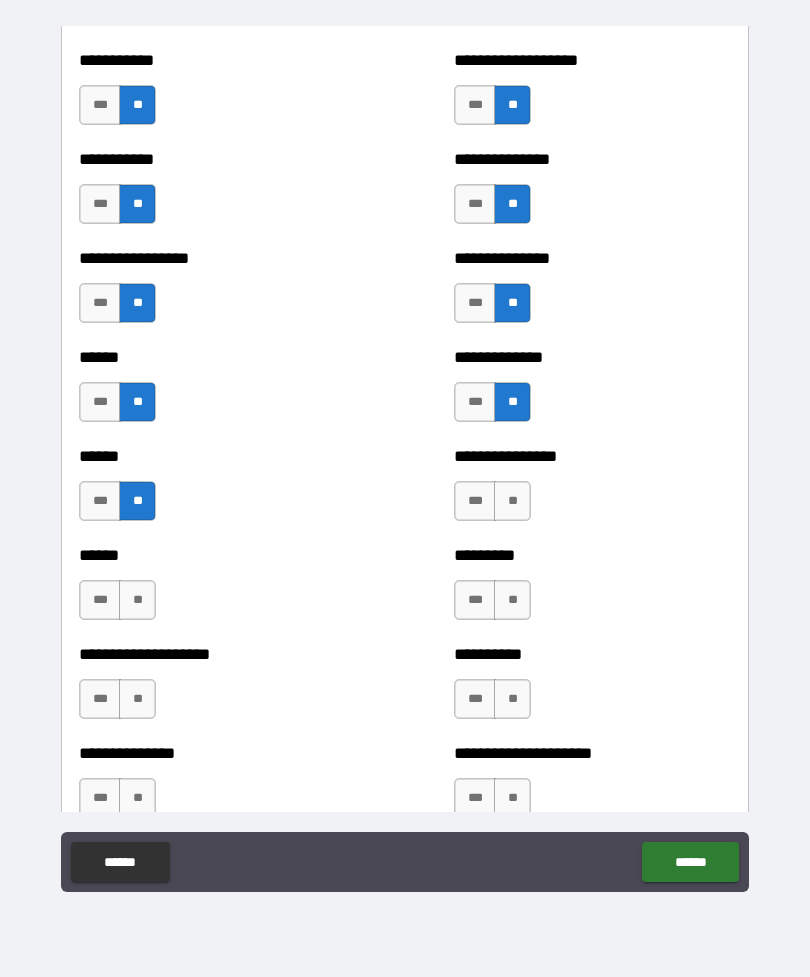 click on "**" at bounding box center (512, 501) 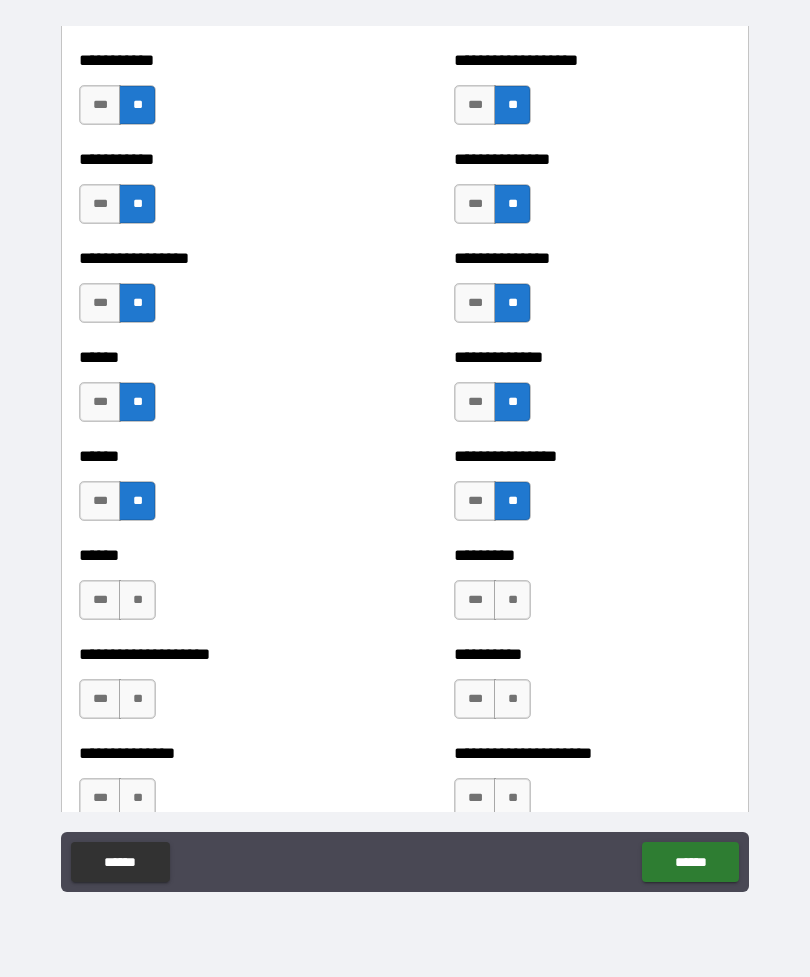 click on "**" at bounding box center (137, 600) 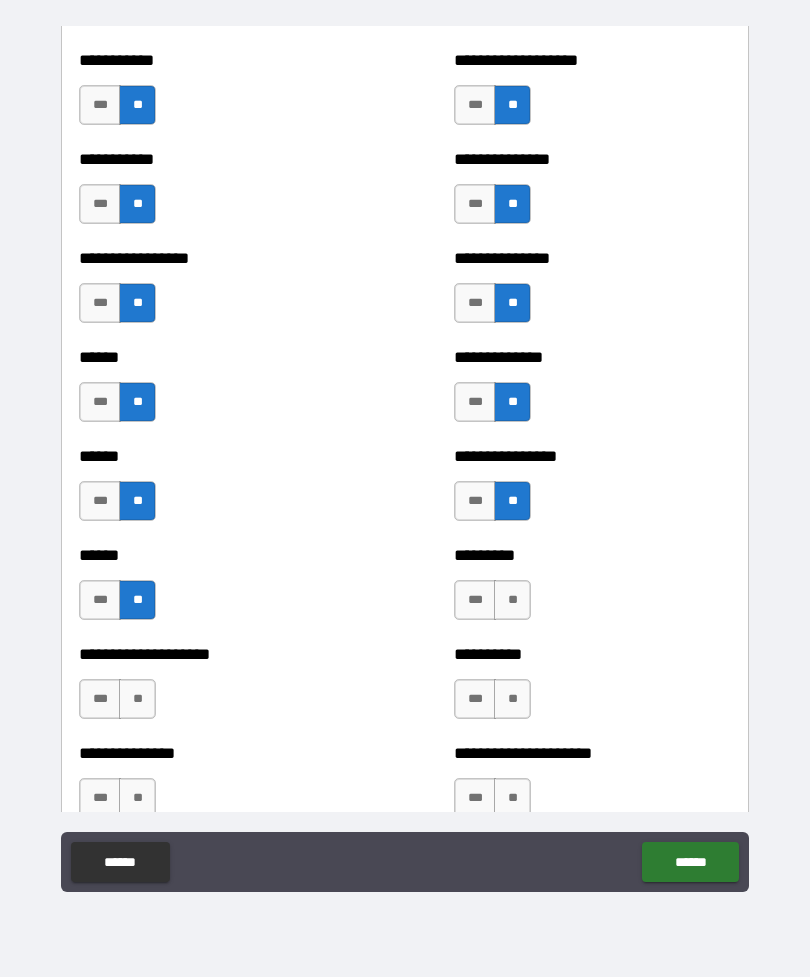 click on "**" at bounding box center [512, 600] 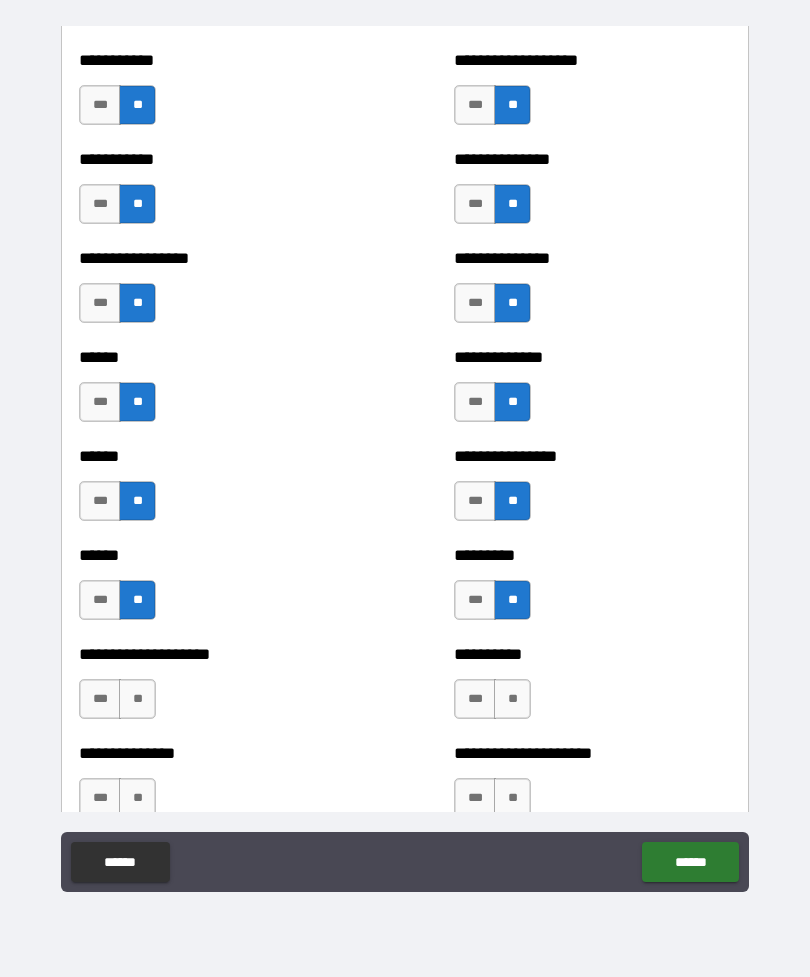 click on "***" at bounding box center [100, 699] 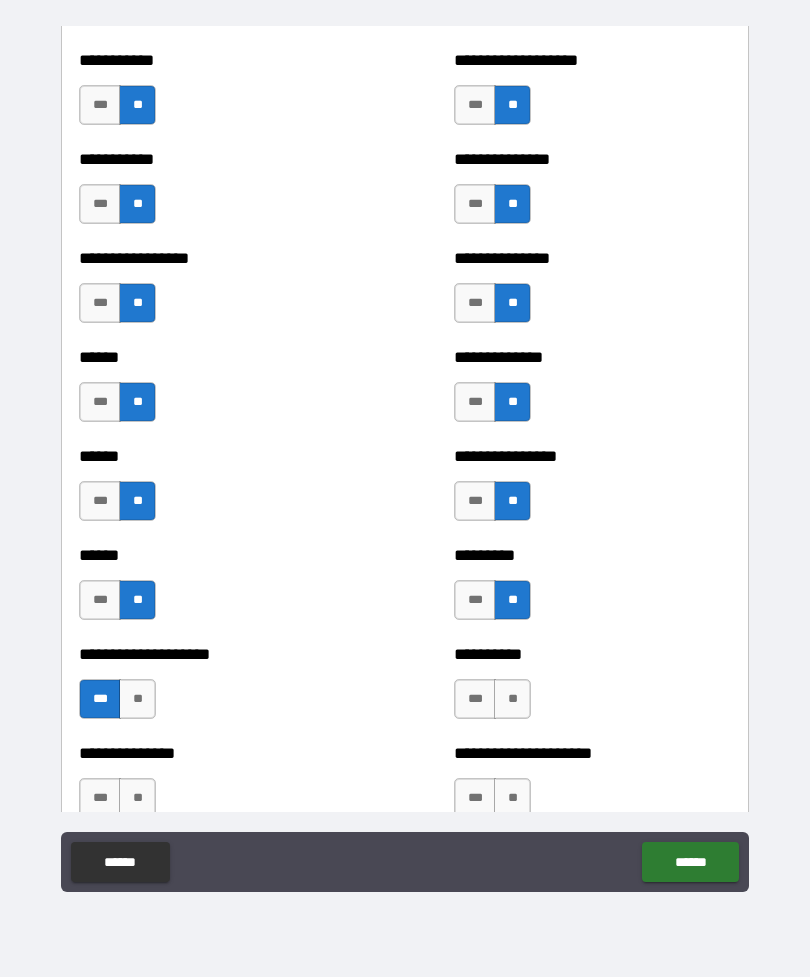 click on "**" at bounding box center [512, 699] 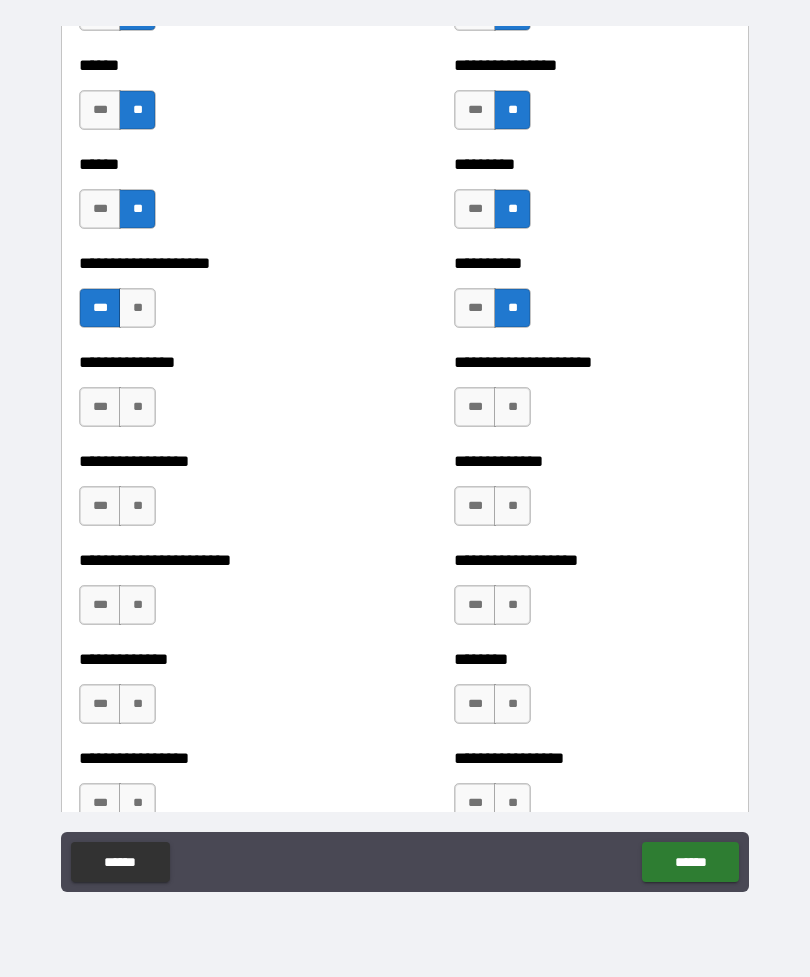 scroll, scrollTop: 3138, scrollLeft: 0, axis: vertical 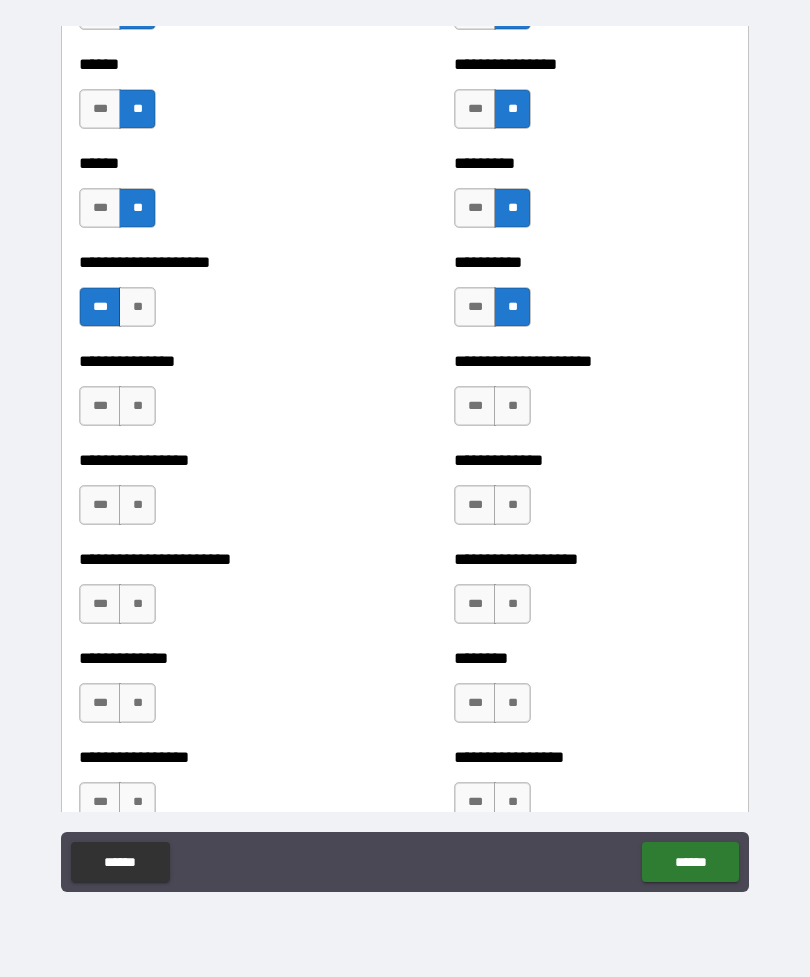click on "***" at bounding box center [100, 406] 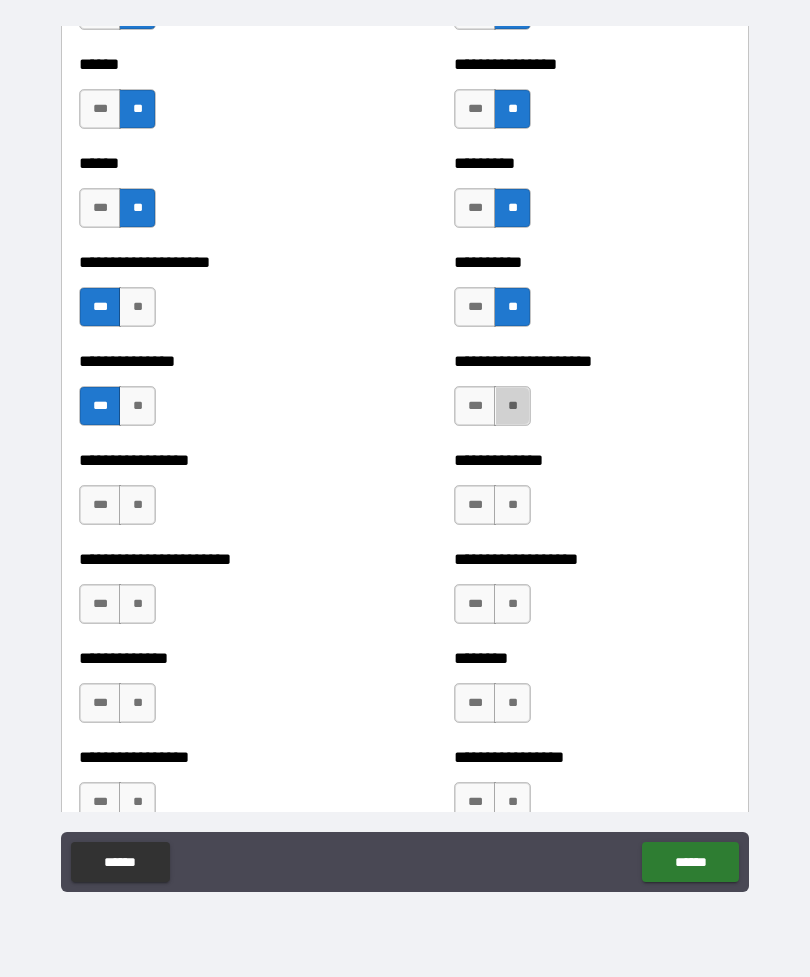 click on "**" at bounding box center (512, 406) 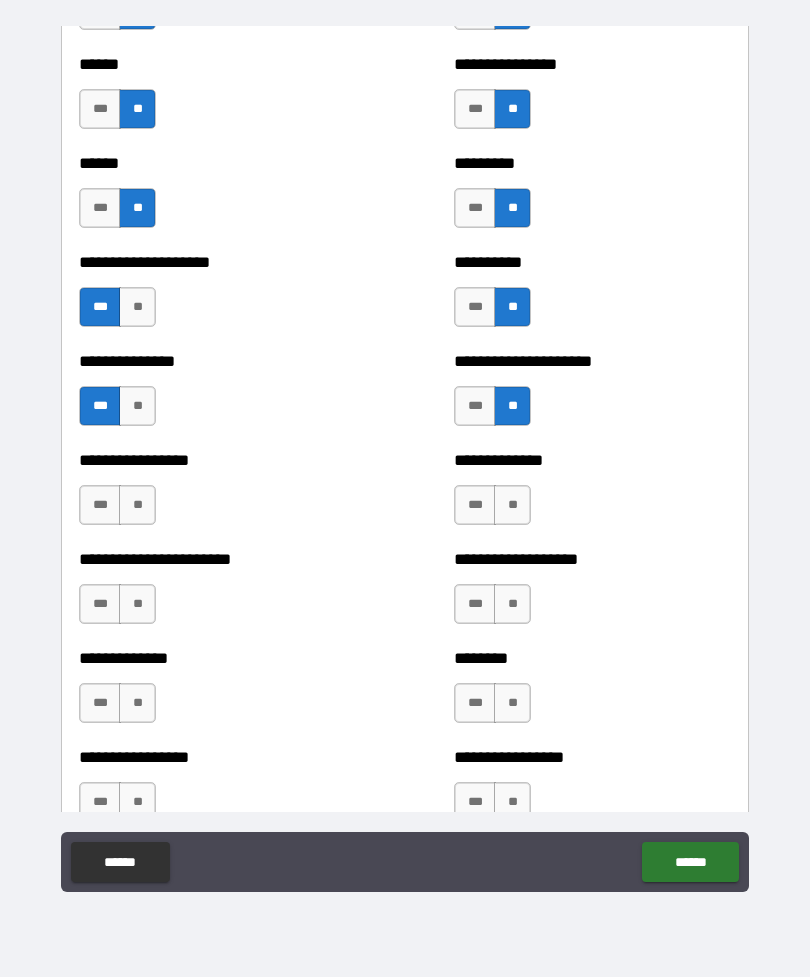 click on "***" at bounding box center (100, 505) 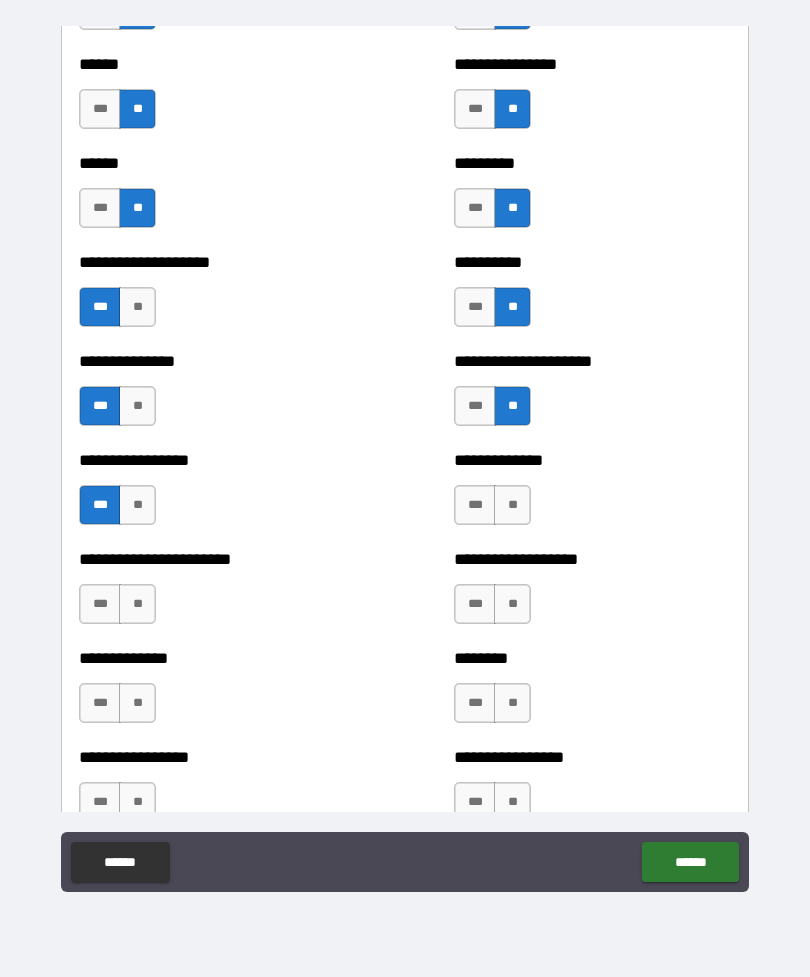 click on "**" at bounding box center [512, 505] 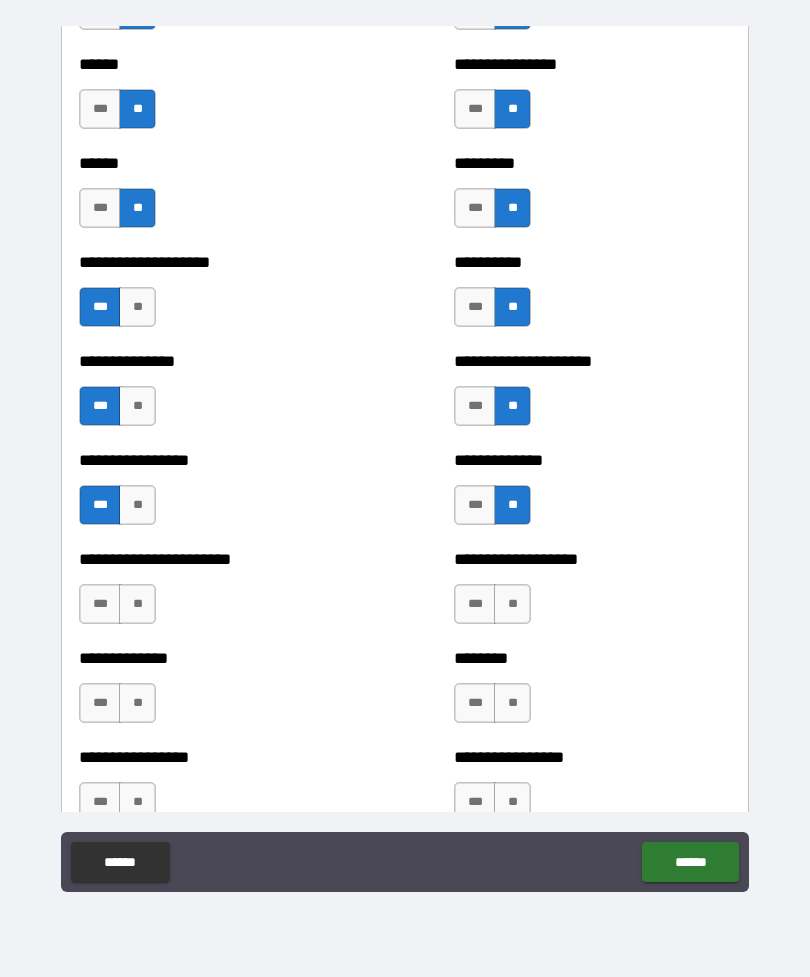 click on "***" at bounding box center (100, 604) 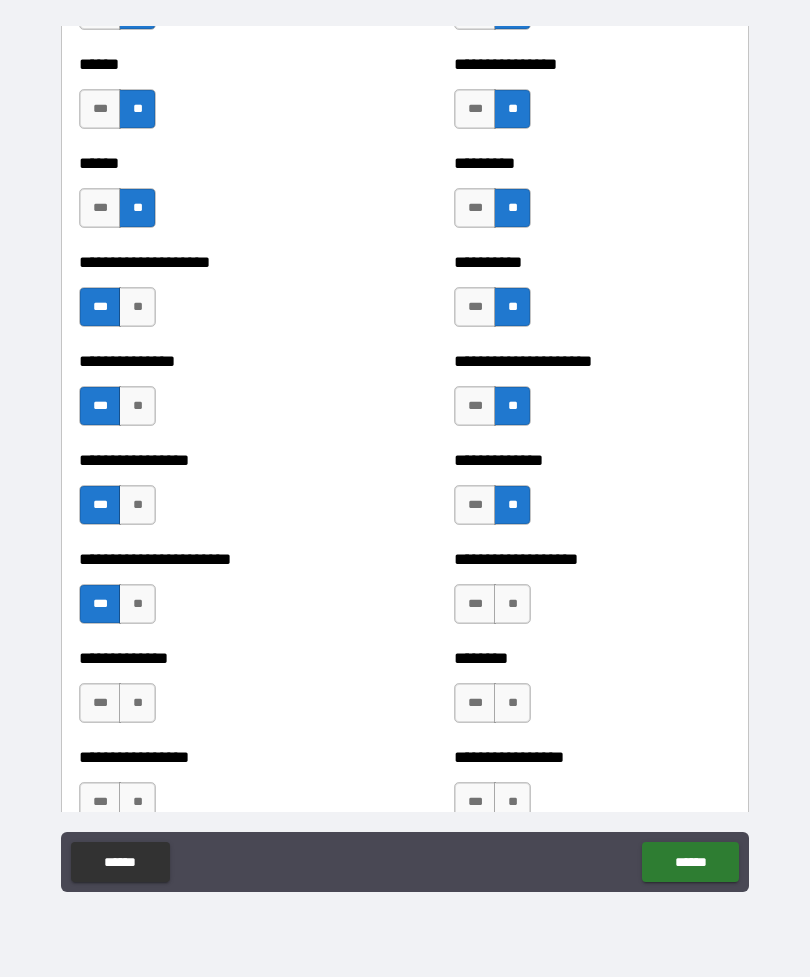 click on "**" at bounding box center [137, 604] 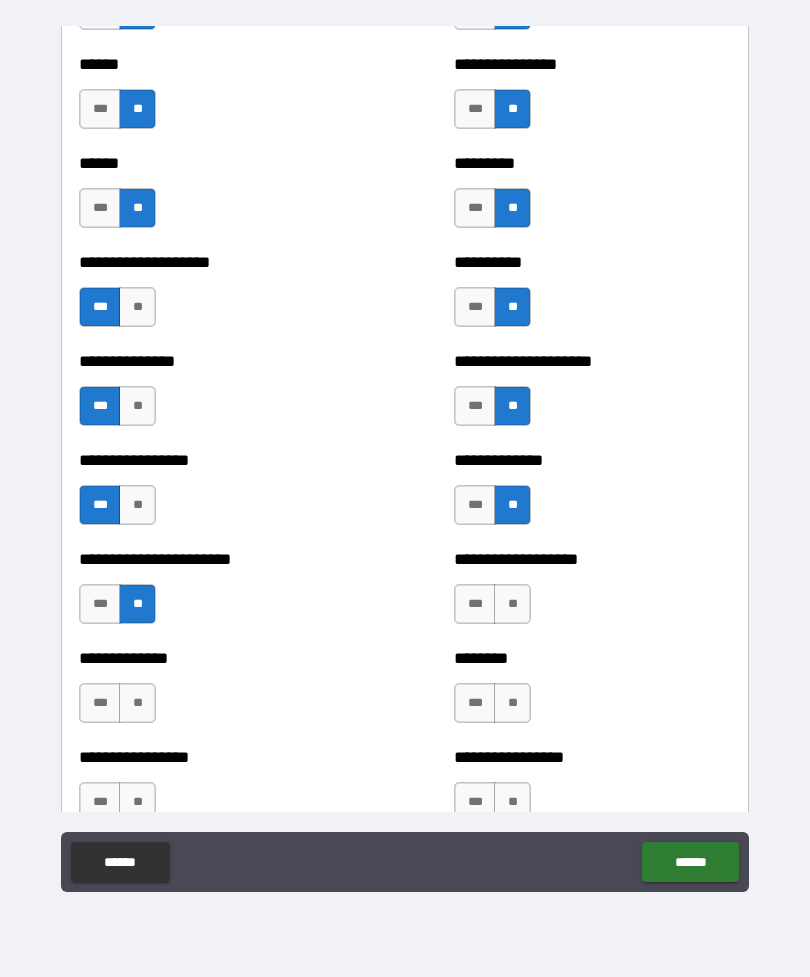 click on "**" at bounding box center (512, 604) 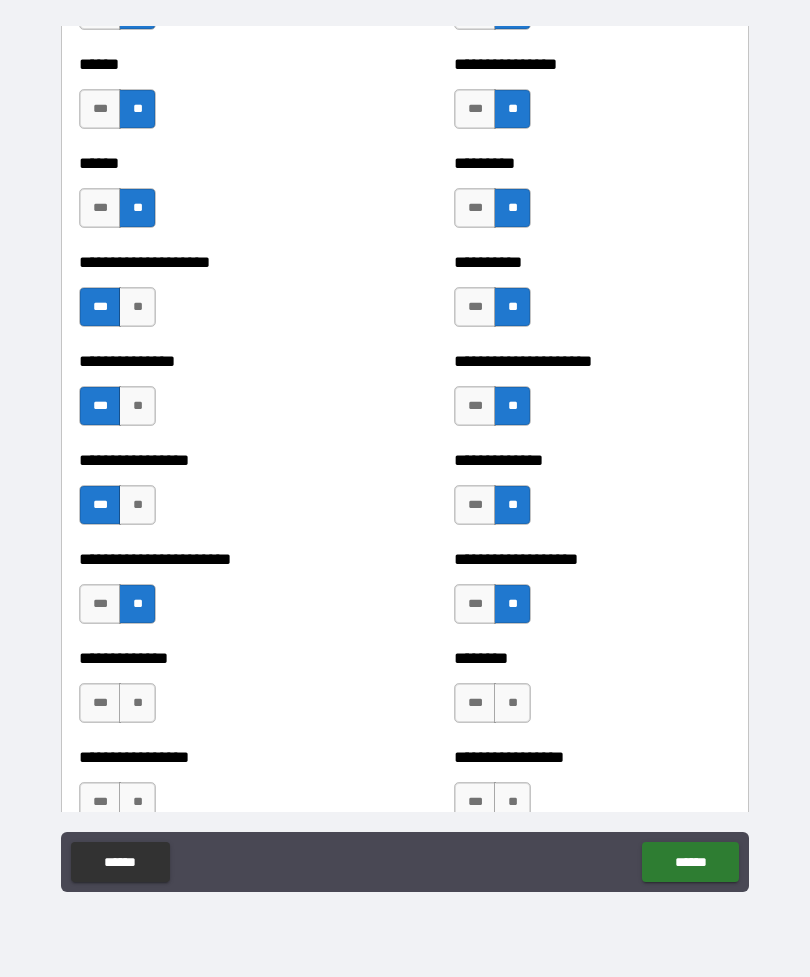 click on "**" at bounding box center (137, 703) 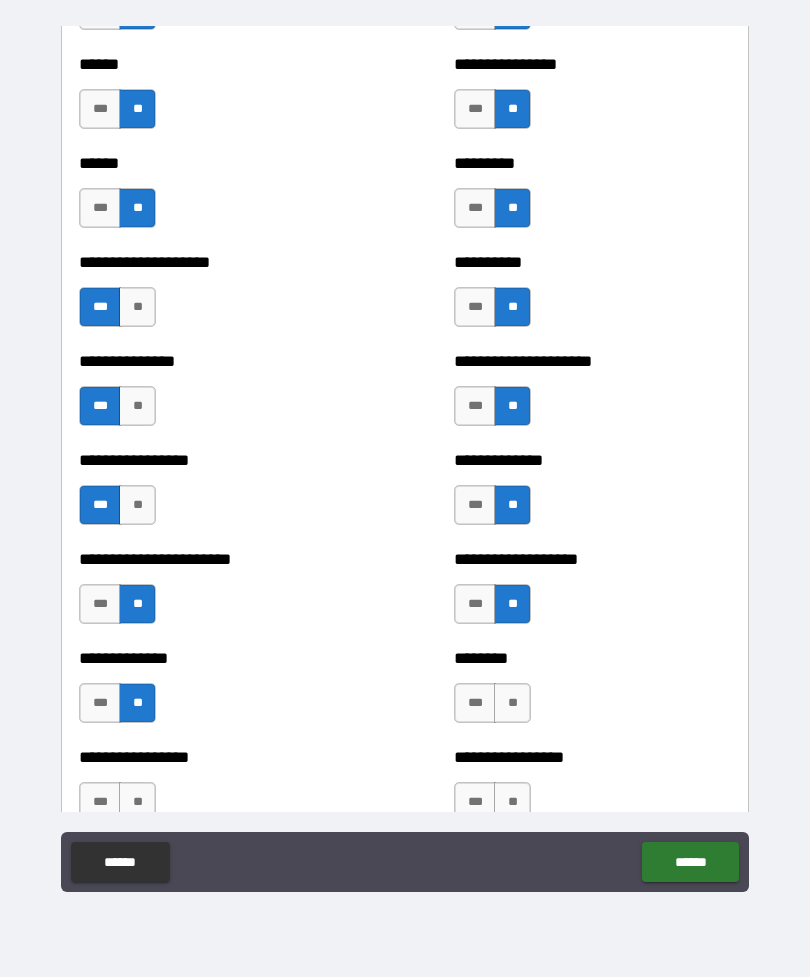 click on "**" at bounding box center (512, 703) 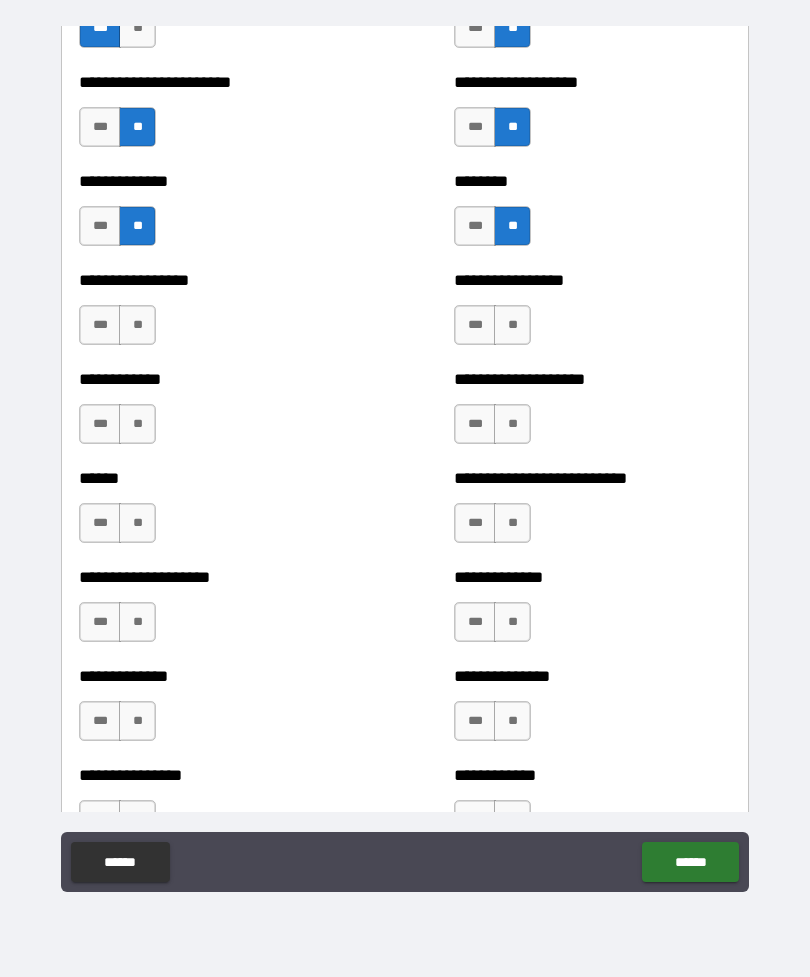 scroll, scrollTop: 3611, scrollLeft: 0, axis: vertical 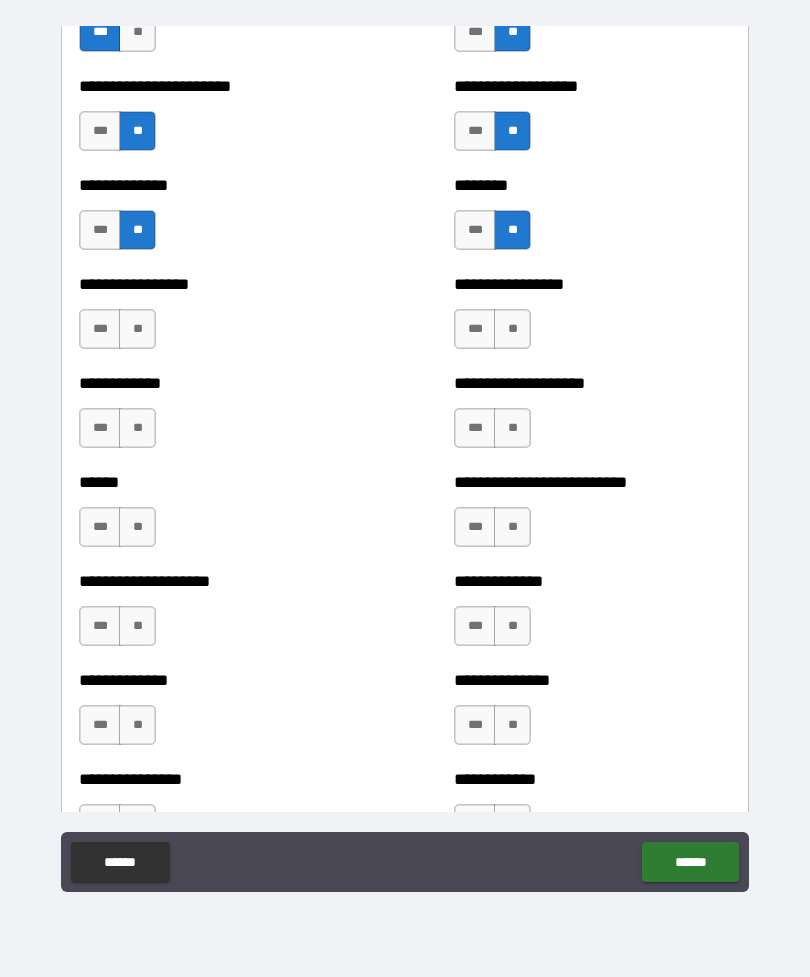 click on "**" at bounding box center [137, 329] 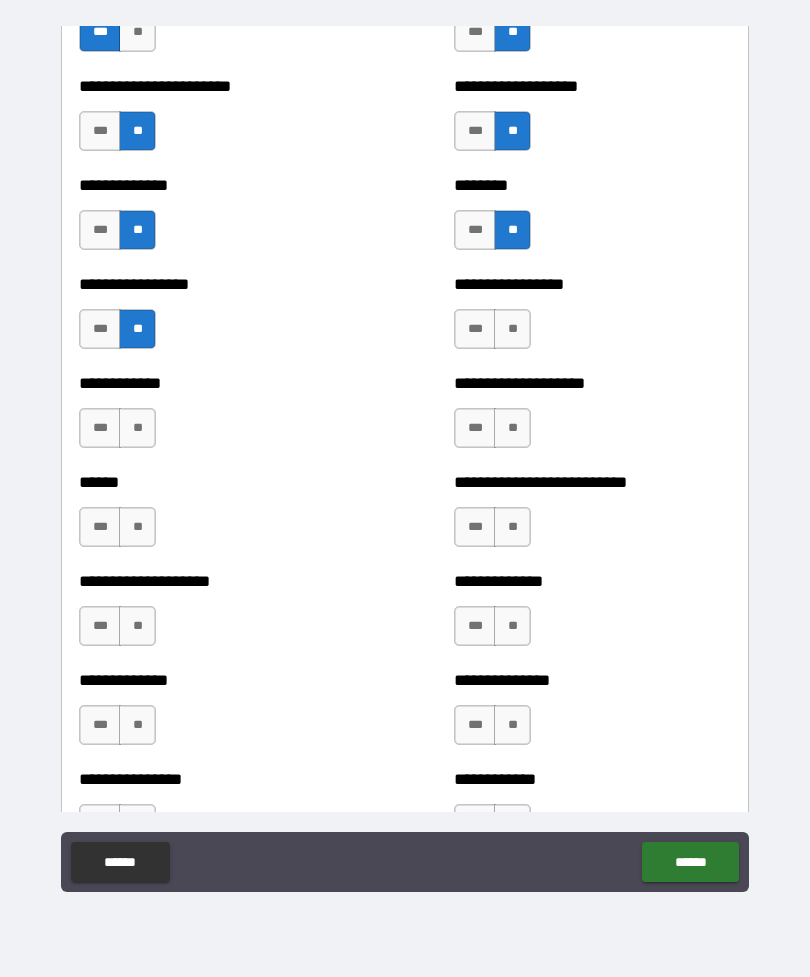 click on "**" at bounding box center [512, 329] 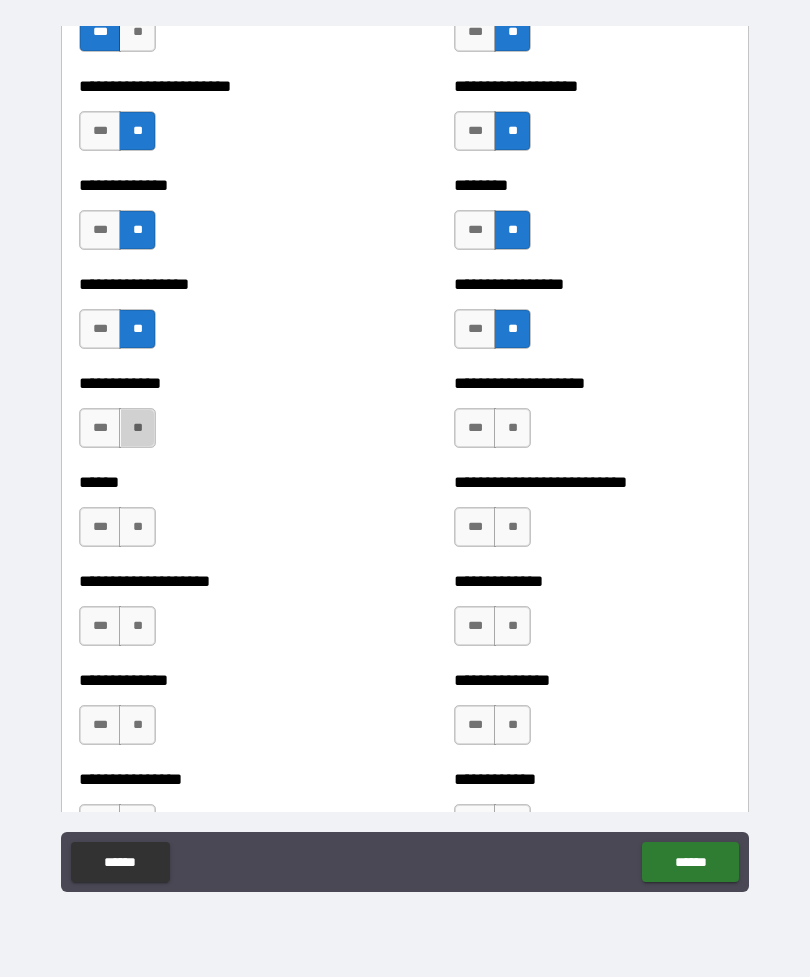 click on "**" at bounding box center (137, 428) 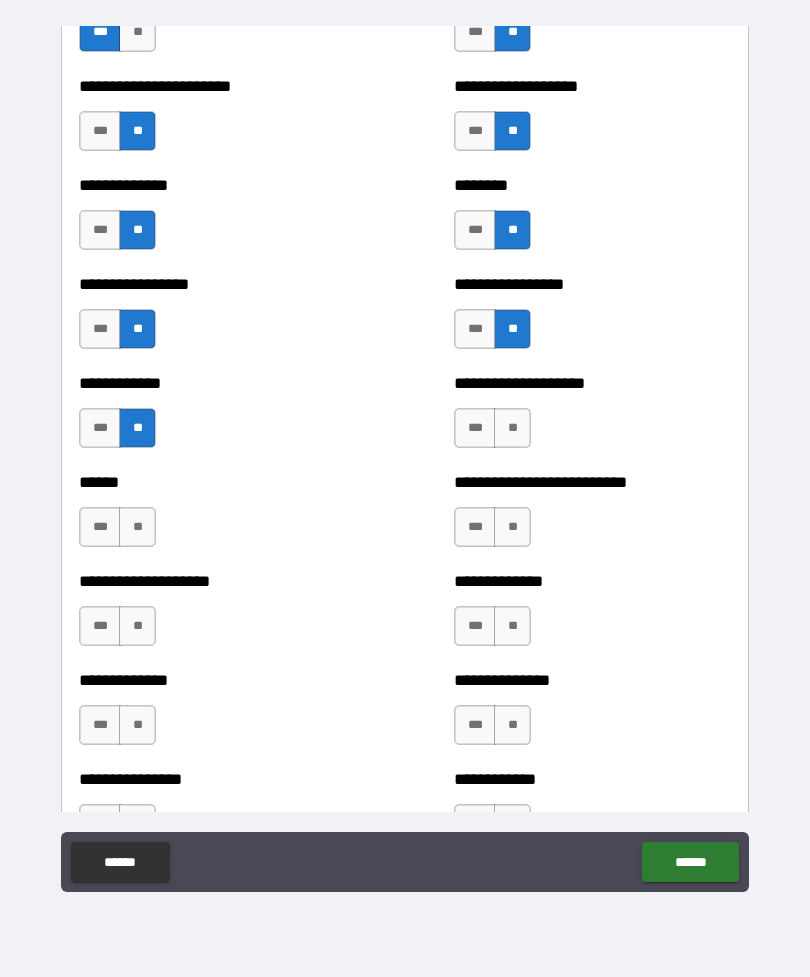 click on "**" at bounding box center (512, 428) 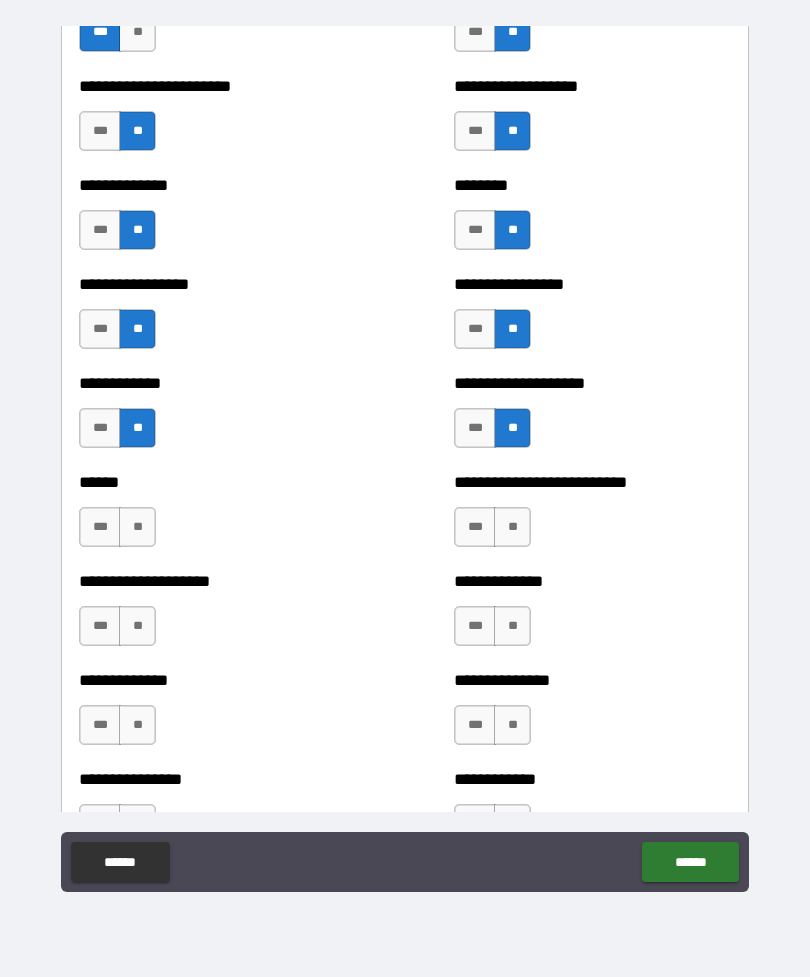 click on "**" at bounding box center [137, 527] 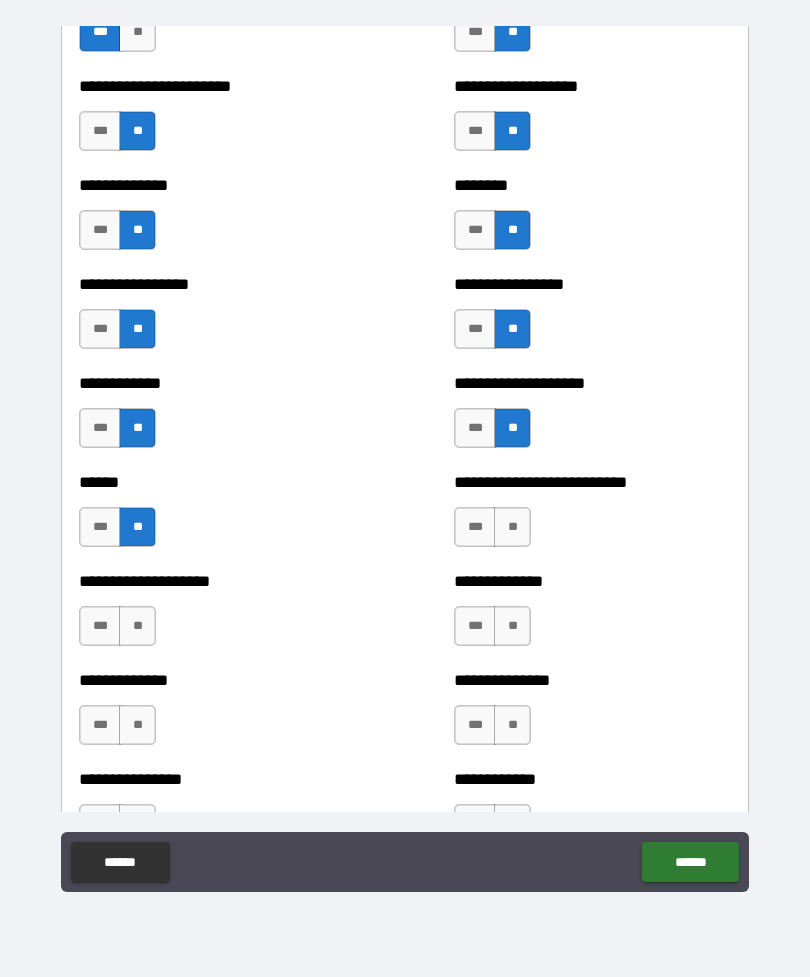 click on "**" at bounding box center (512, 527) 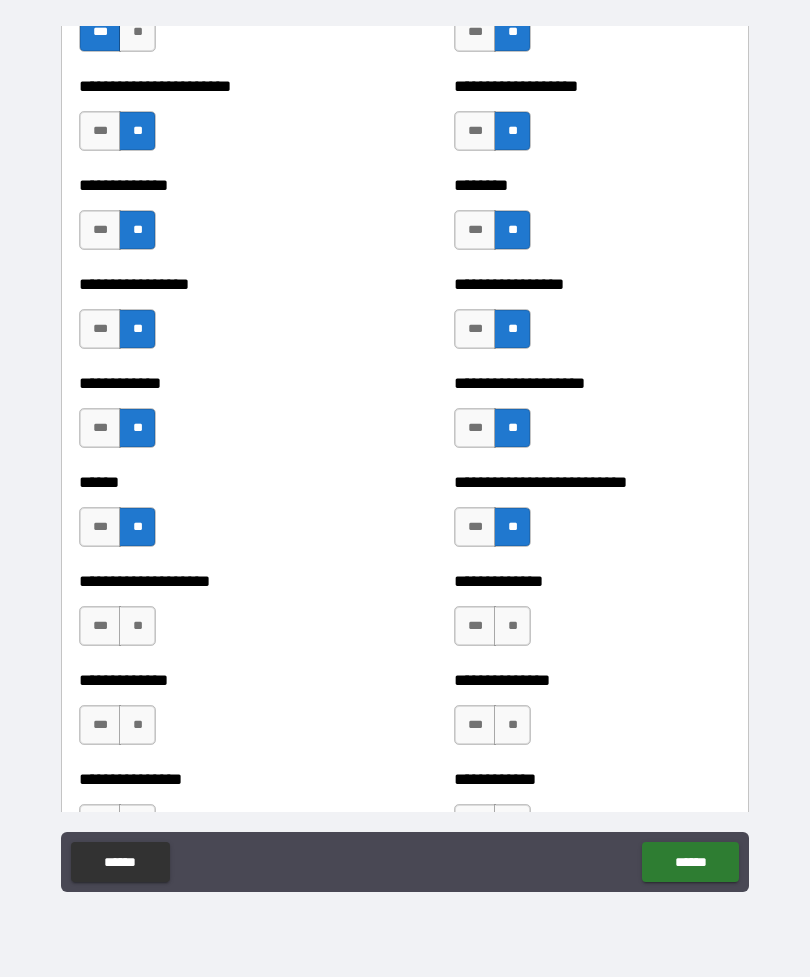 click on "**" at bounding box center [137, 626] 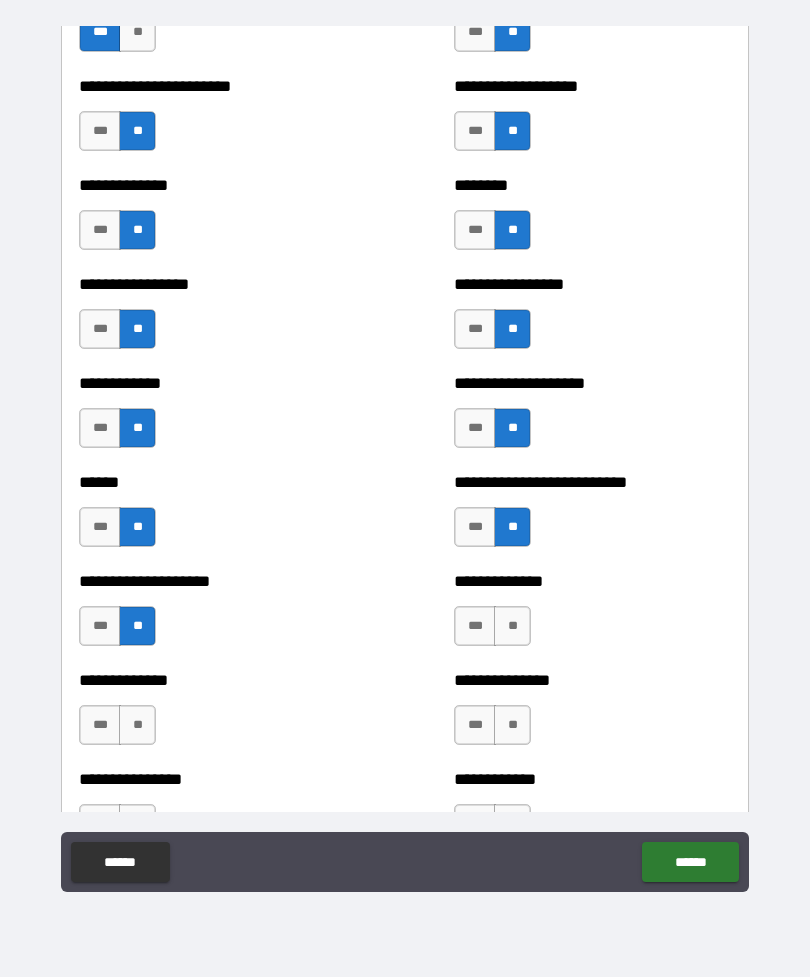 click on "**" at bounding box center [512, 626] 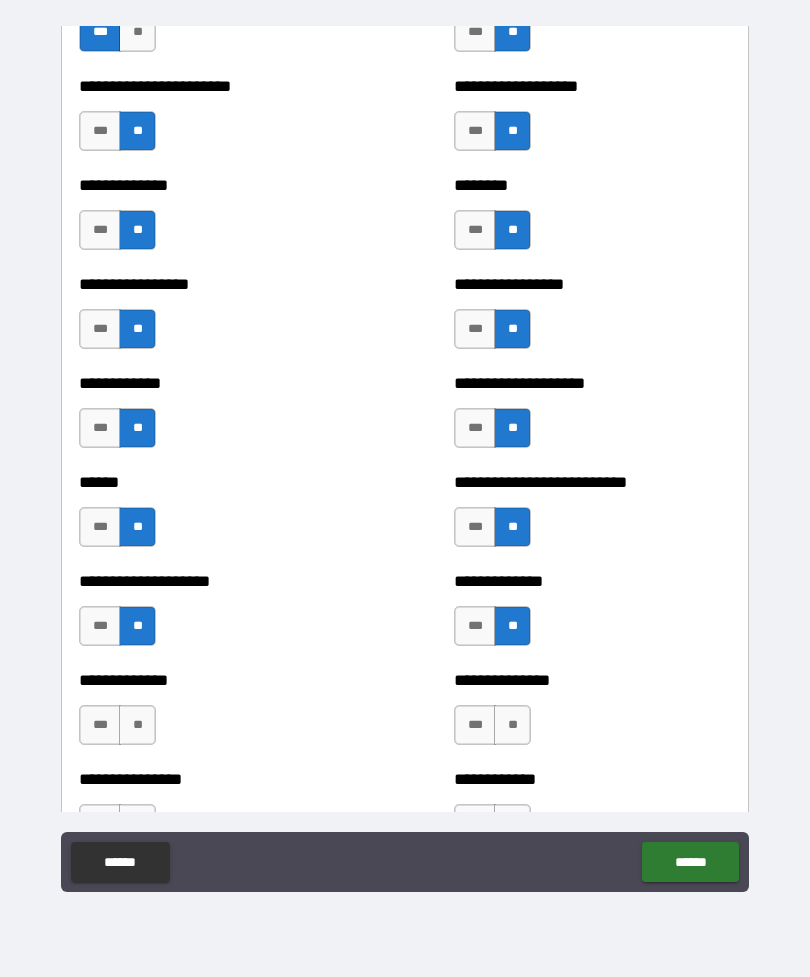 click on "**" at bounding box center (137, 725) 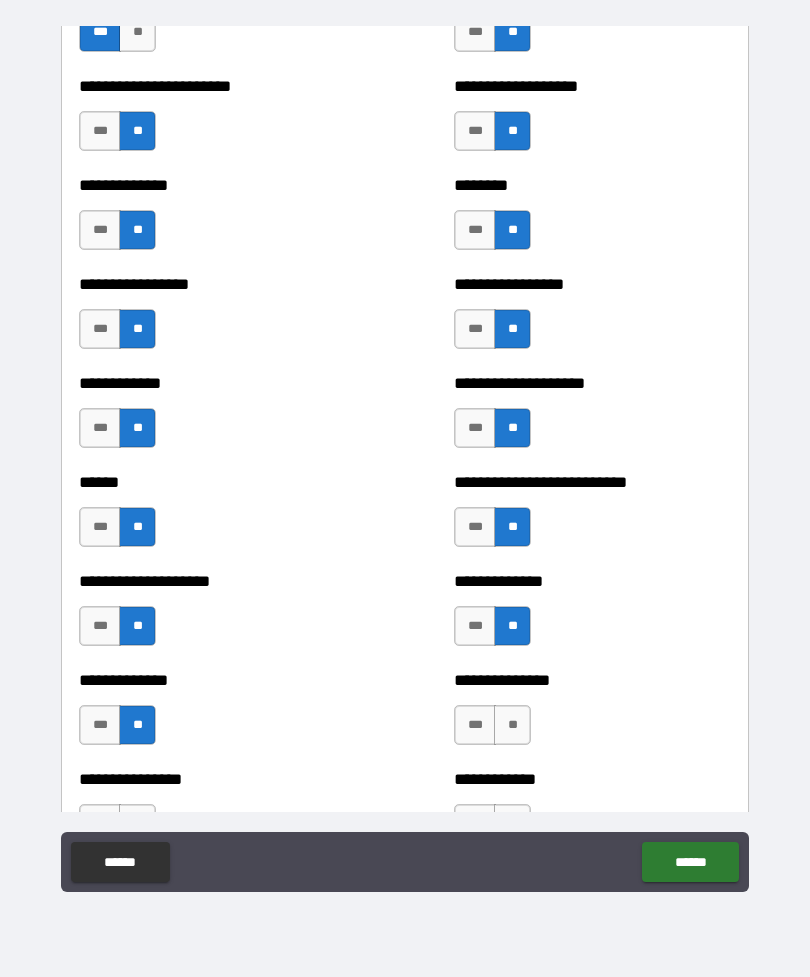 click on "**" at bounding box center (512, 725) 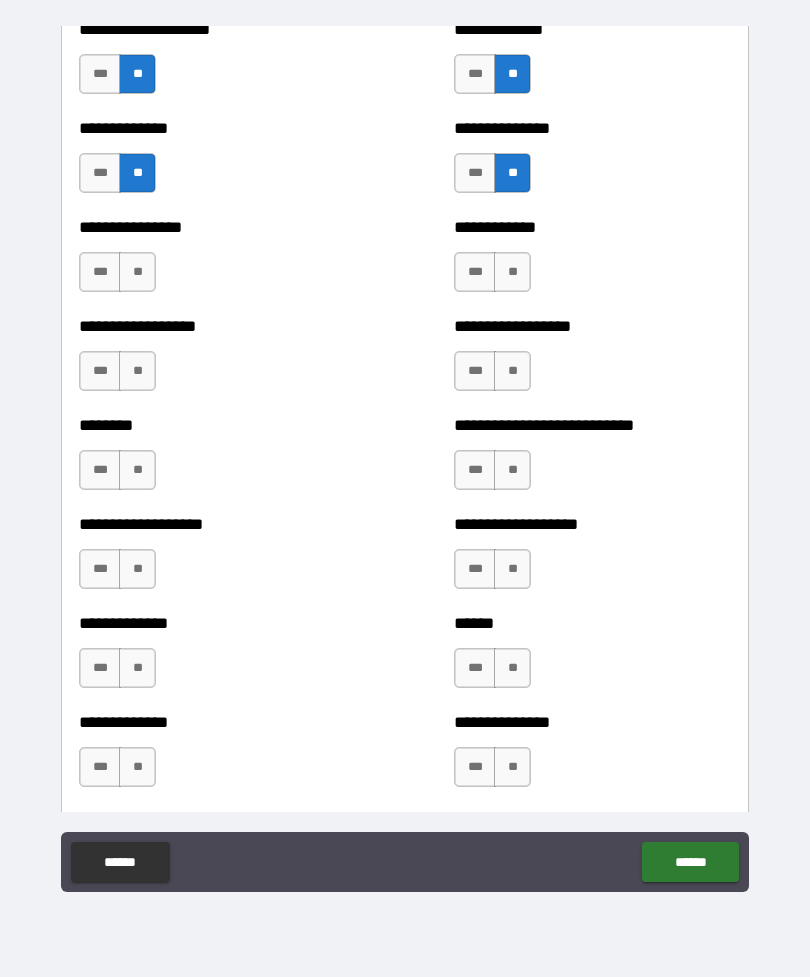 scroll, scrollTop: 4155, scrollLeft: 0, axis: vertical 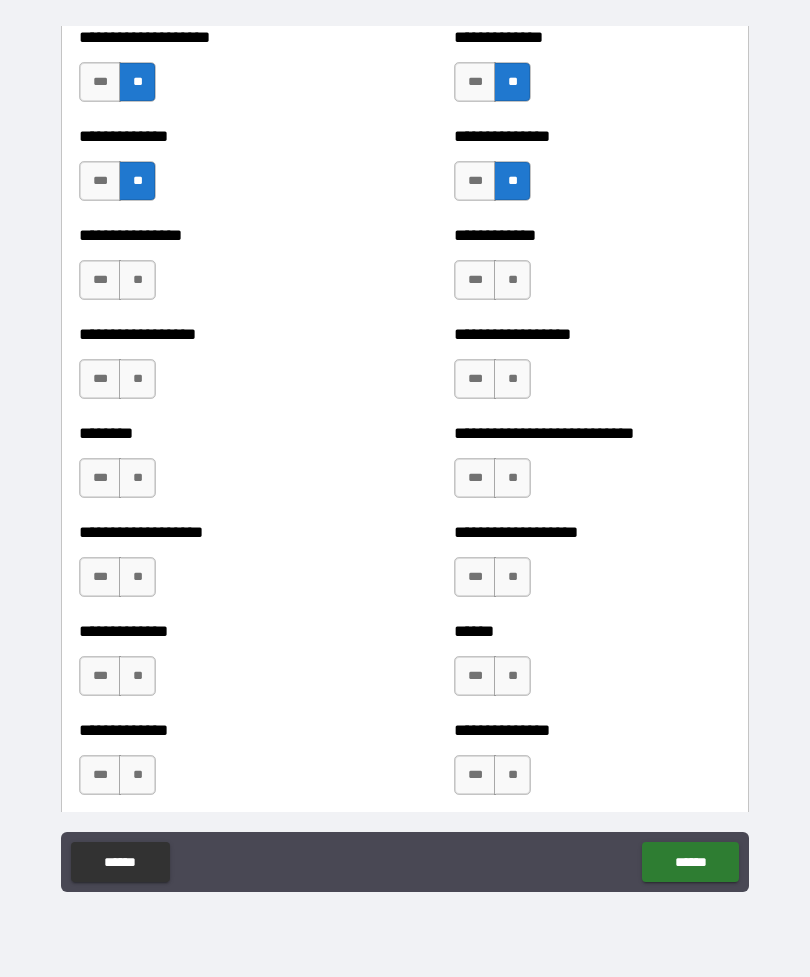 click on "**" at bounding box center [137, 280] 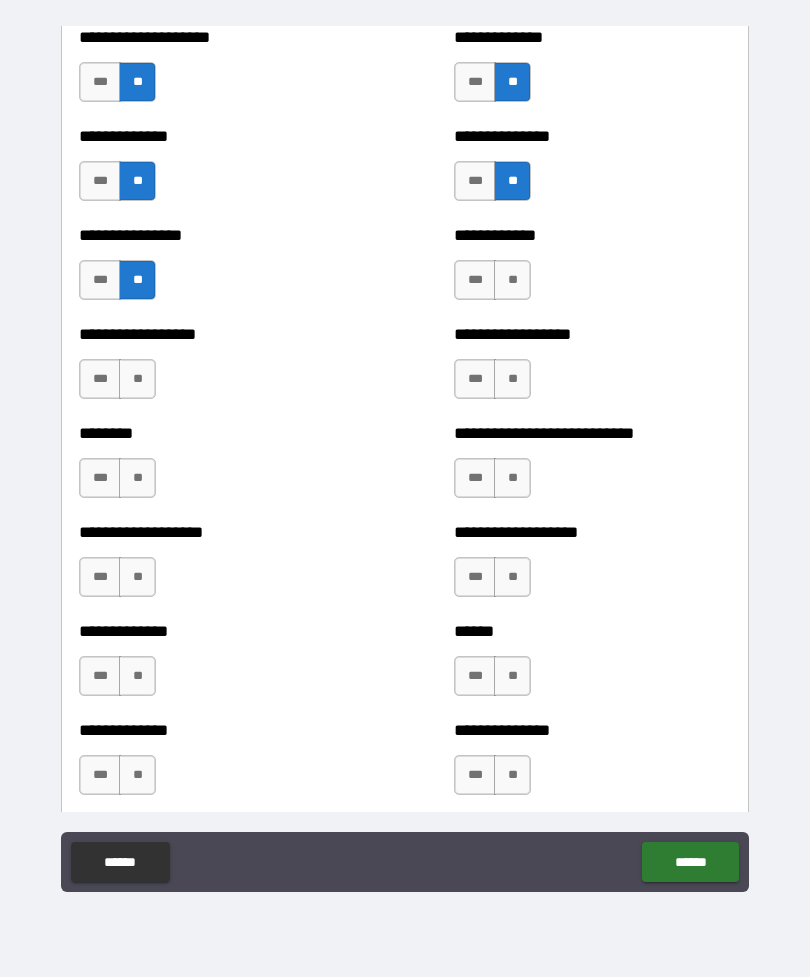 click on "**" at bounding box center (512, 280) 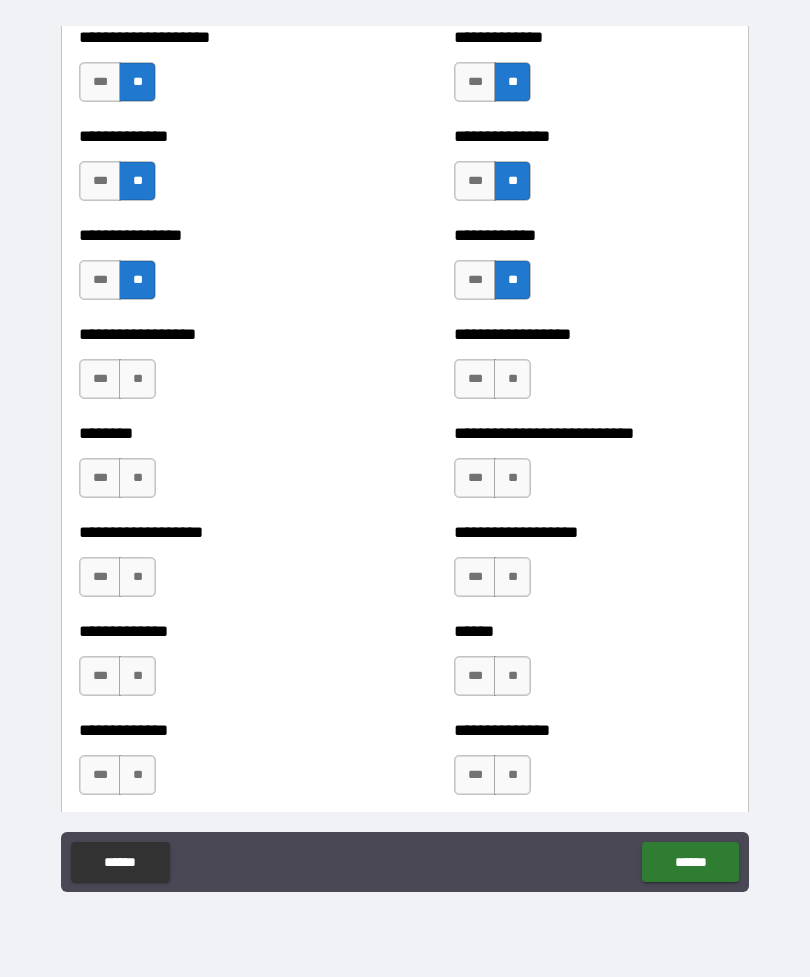 click on "**" at bounding box center (137, 379) 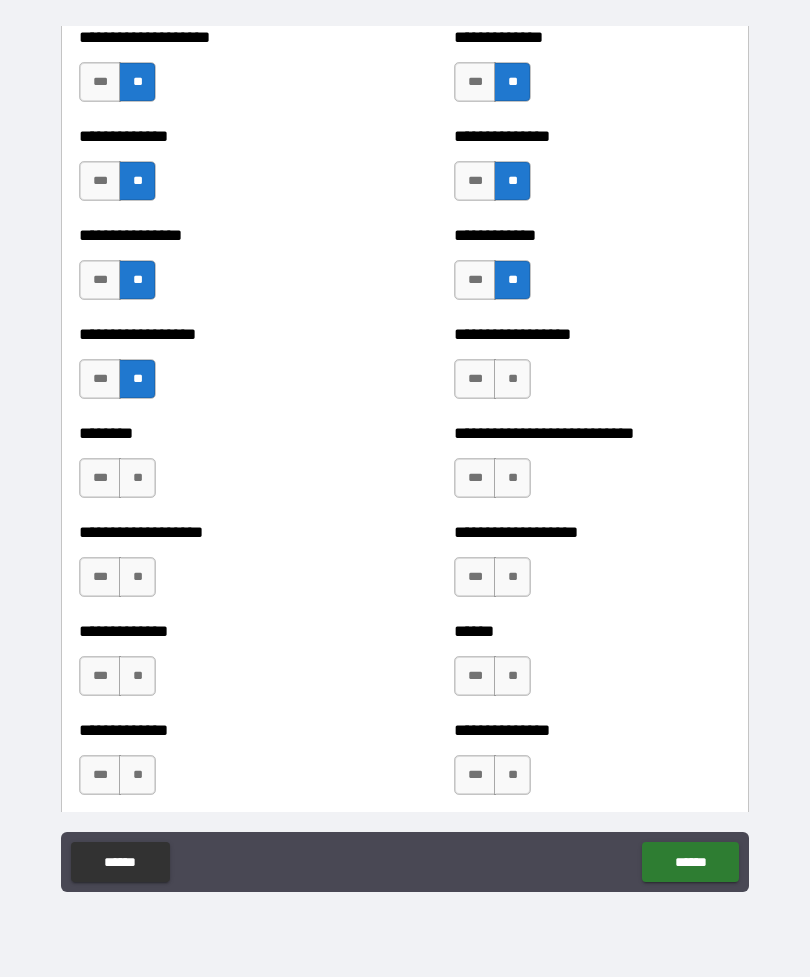 click on "**" at bounding box center [512, 379] 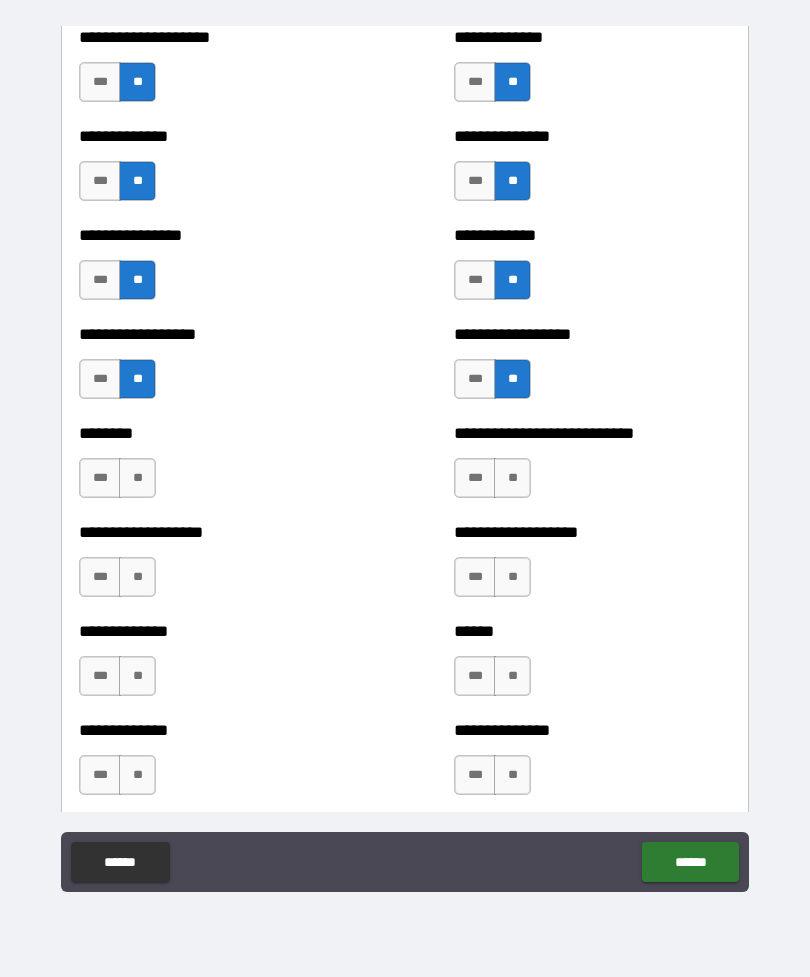 click on "**" at bounding box center [137, 478] 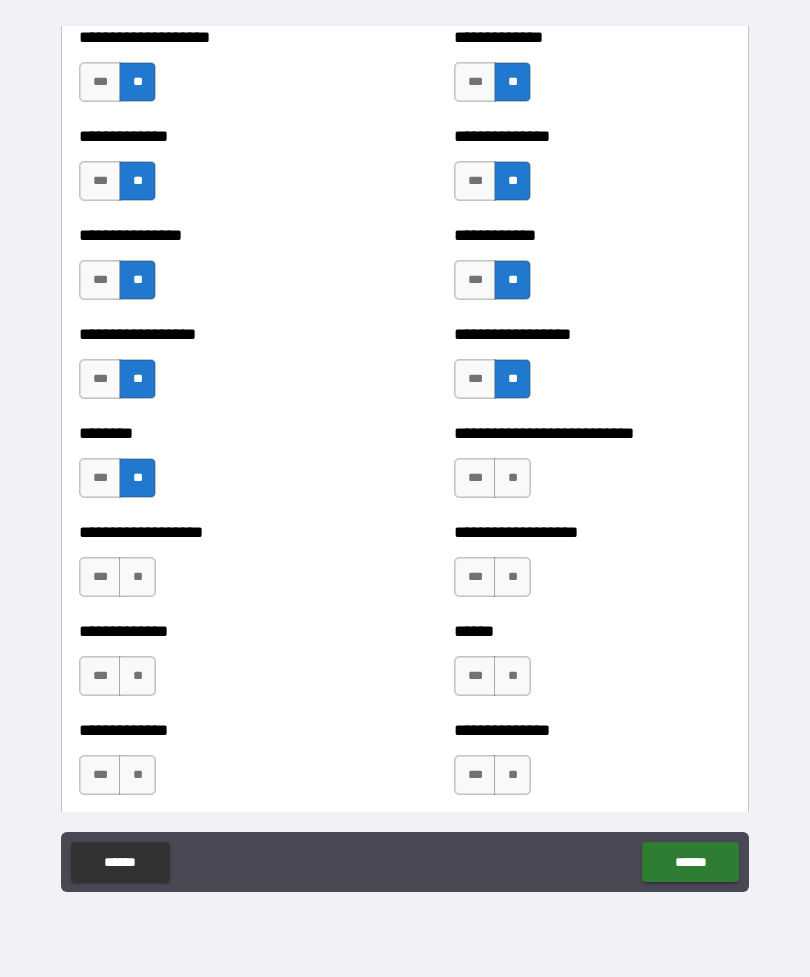 click on "**" at bounding box center [512, 478] 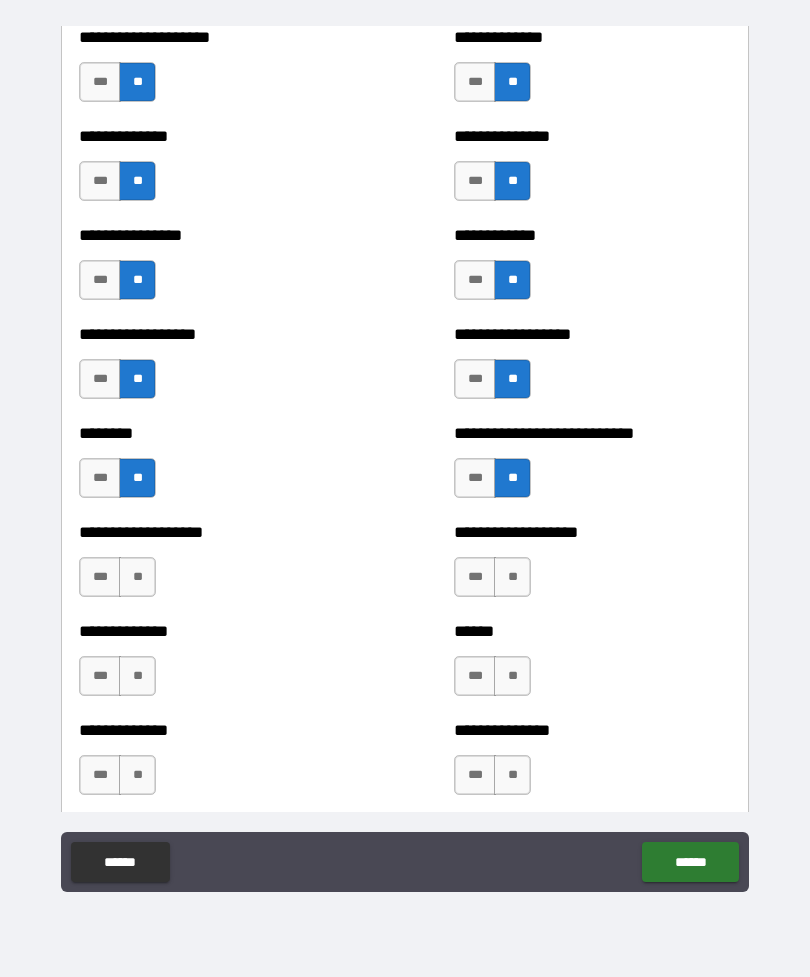 click on "**" at bounding box center [137, 577] 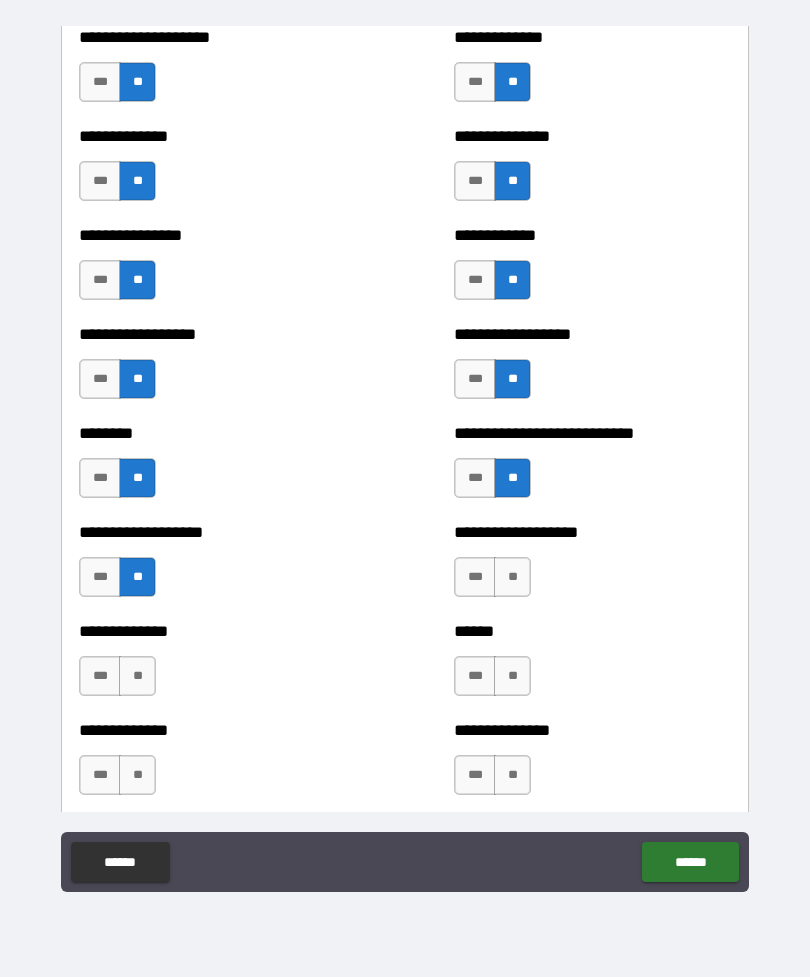 click on "**" at bounding box center [512, 577] 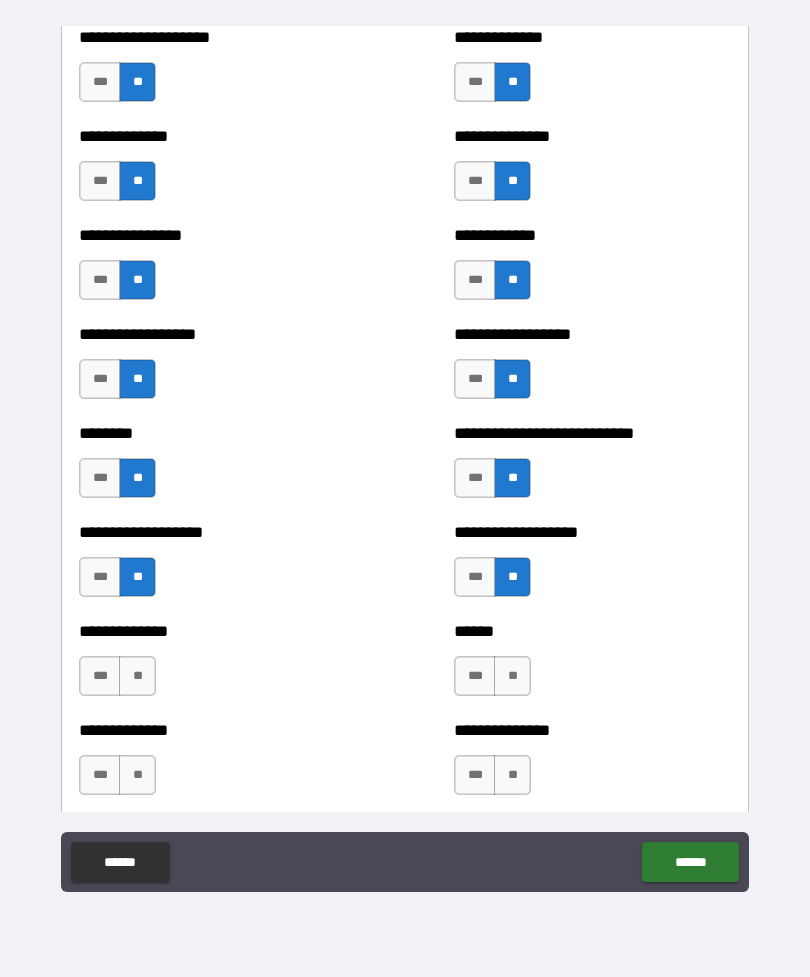 click on "**" at bounding box center (137, 676) 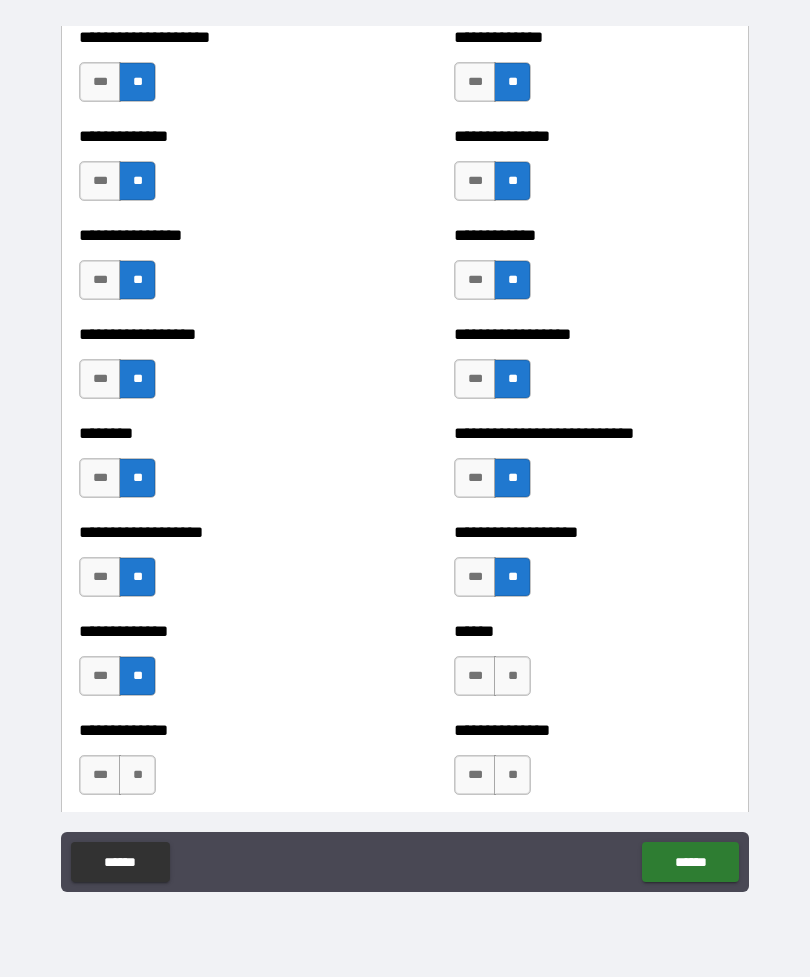 click on "**" at bounding box center (512, 676) 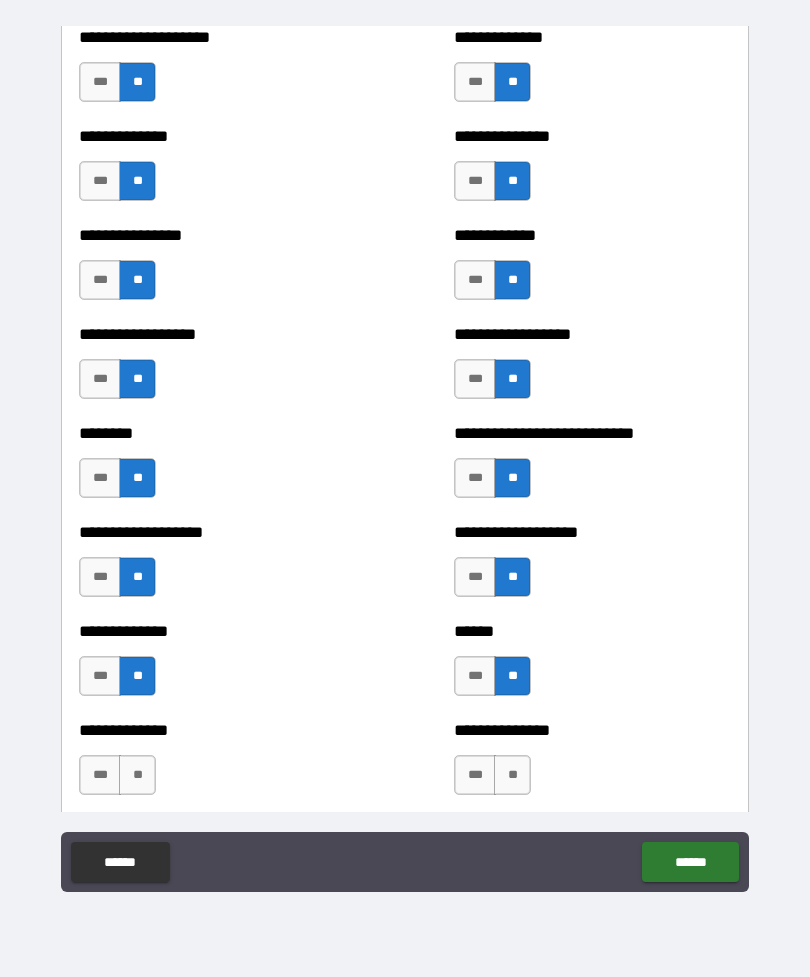 click on "**" at bounding box center (137, 775) 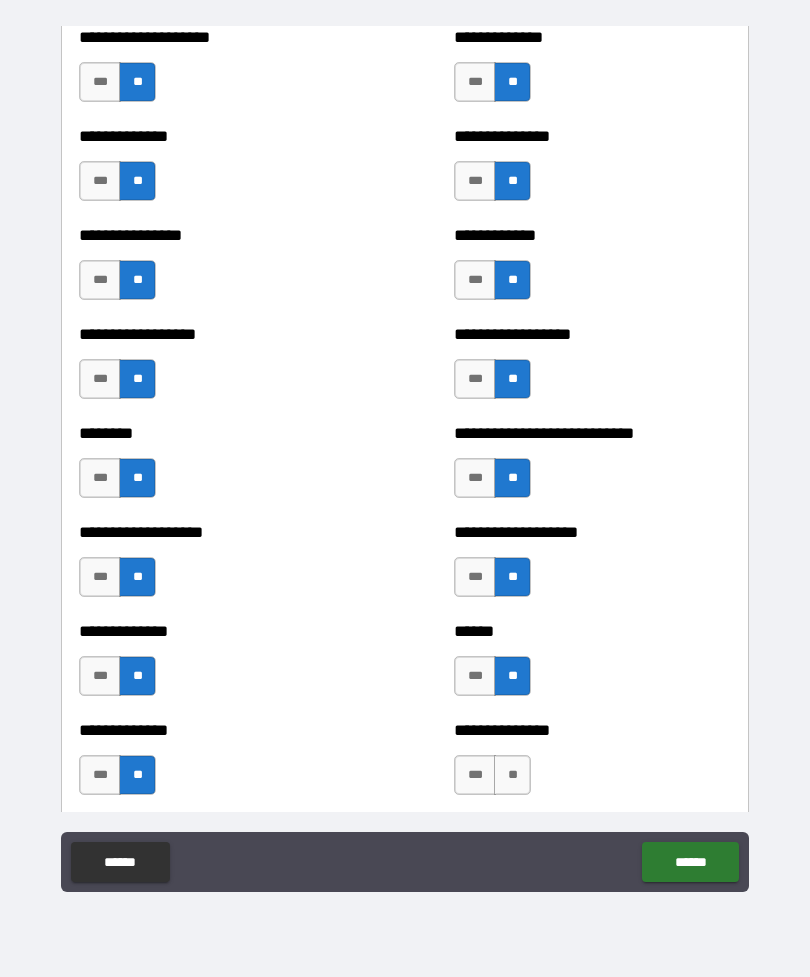 click on "**" at bounding box center (512, 775) 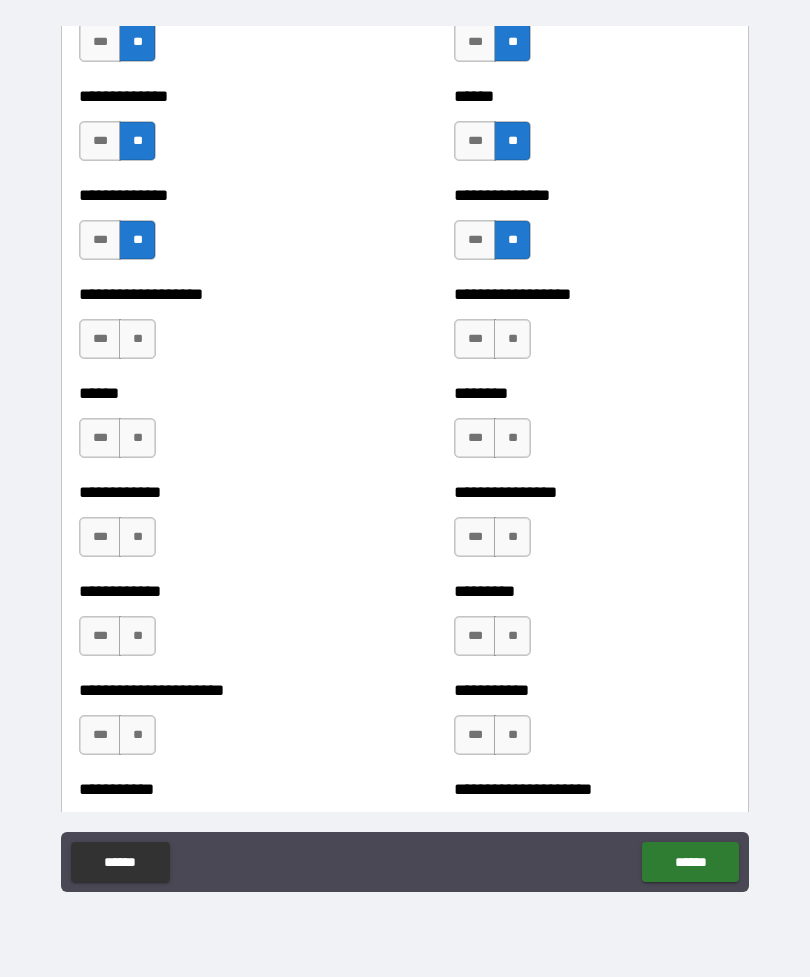 scroll, scrollTop: 4687, scrollLeft: 0, axis: vertical 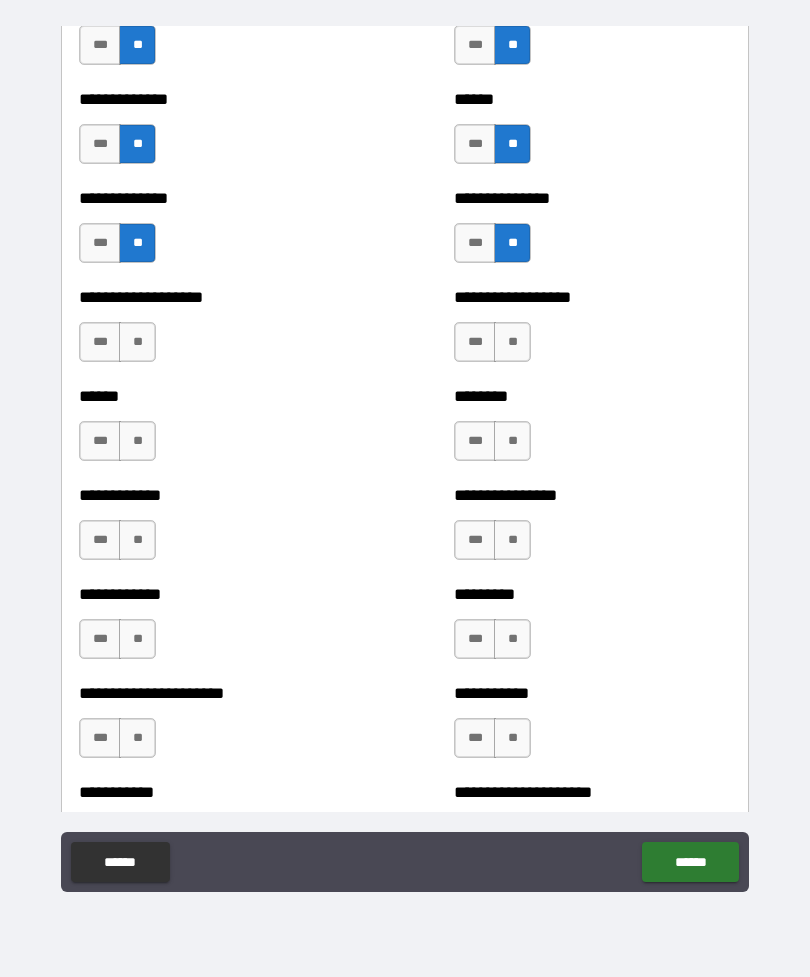 click on "**" at bounding box center (137, 342) 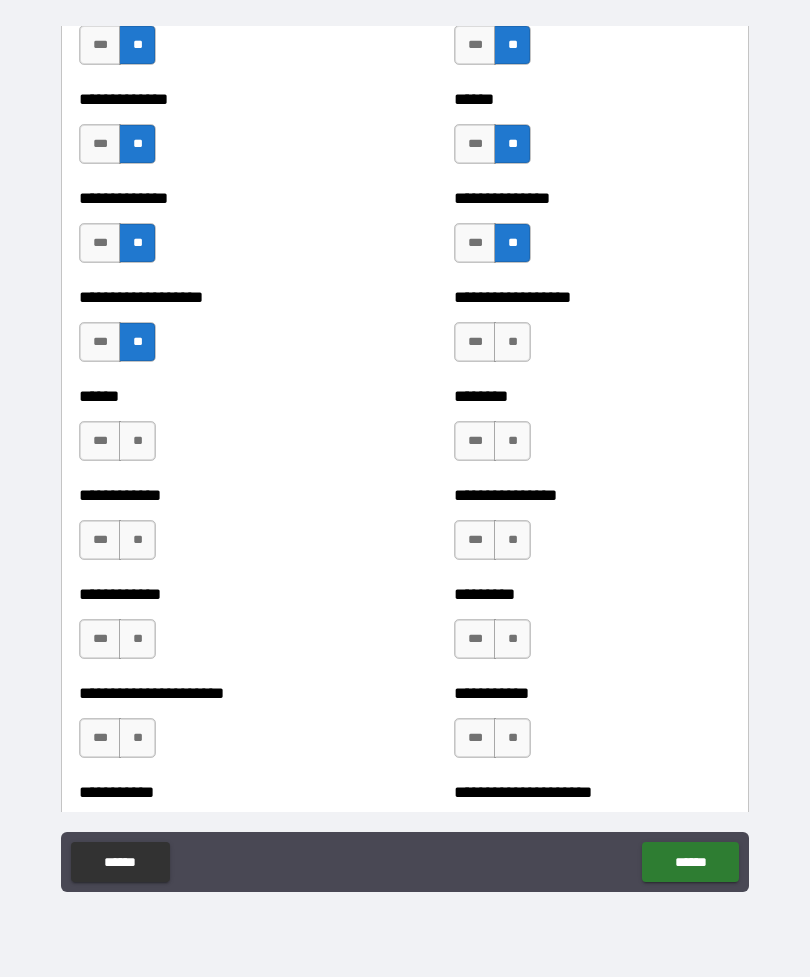 click on "**" at bounding box center (512, 342) 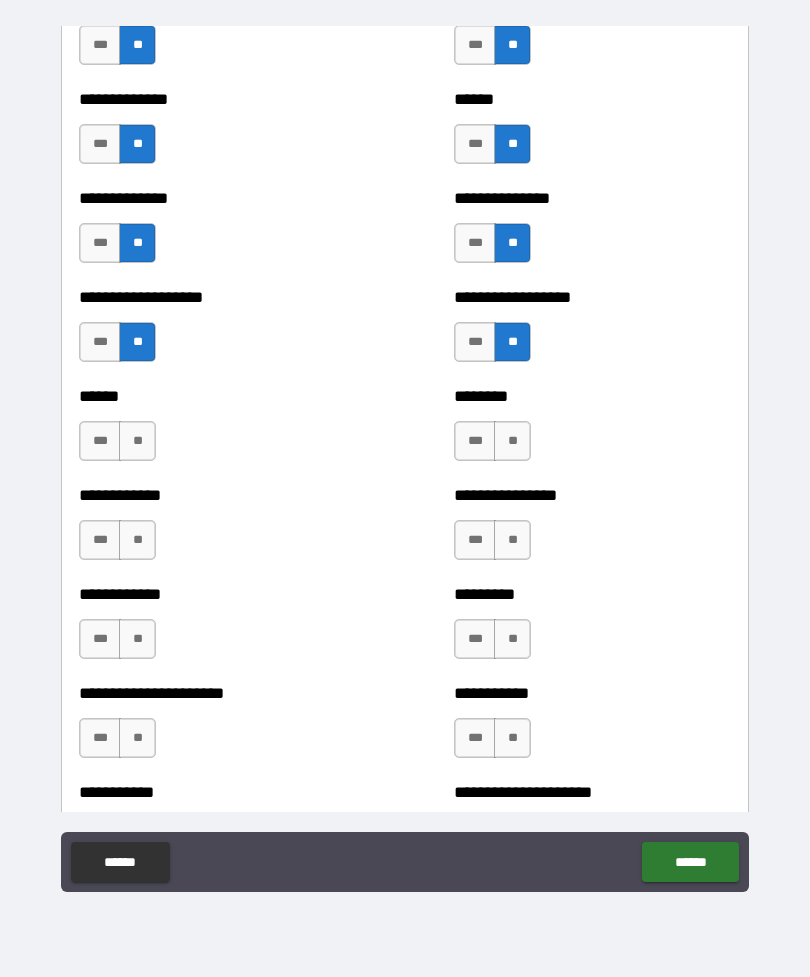 click on "**" at bounding box center [137, 441] 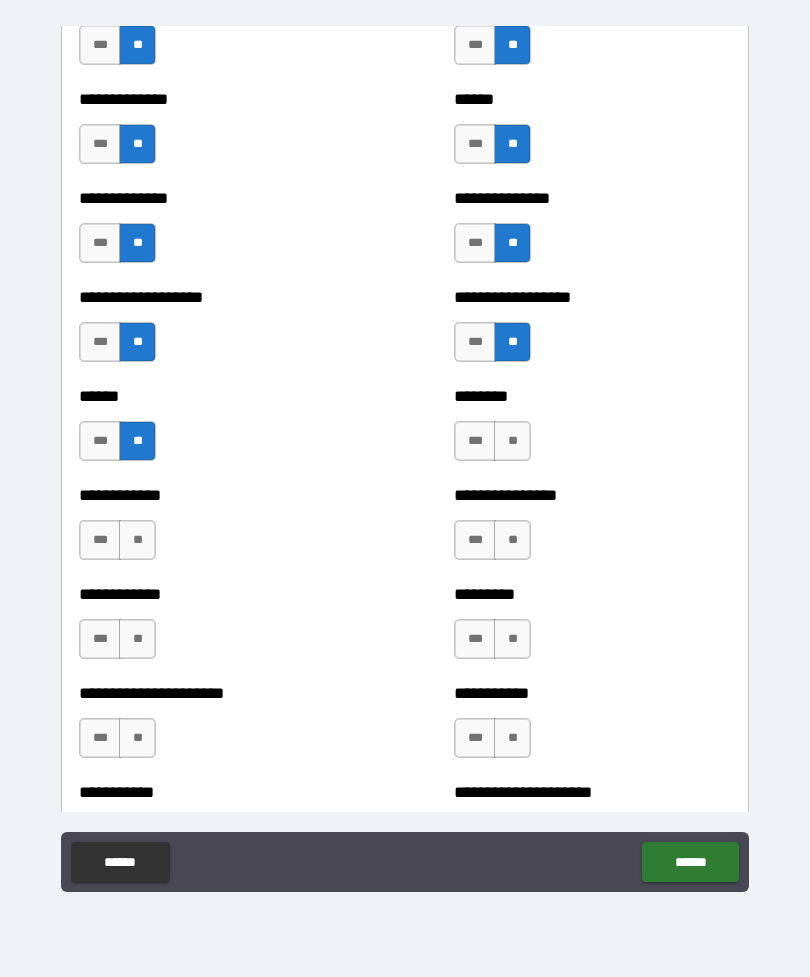 click on "**" at bounding box center (512, 441) 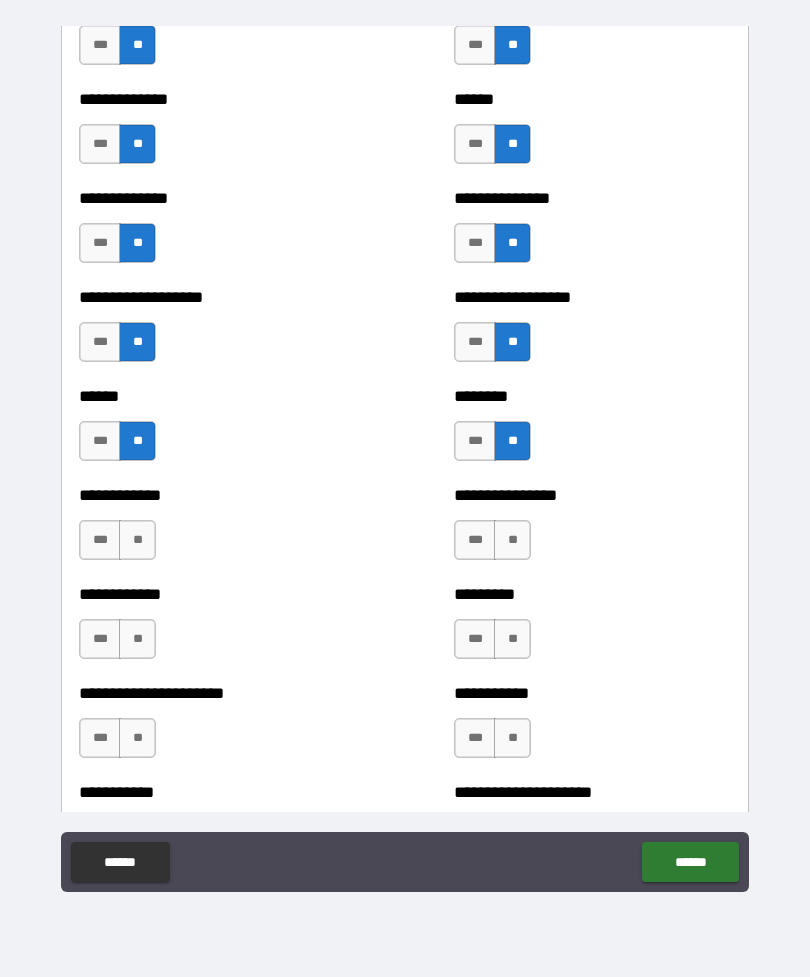 click on "**" at bounding box center [137, 540] 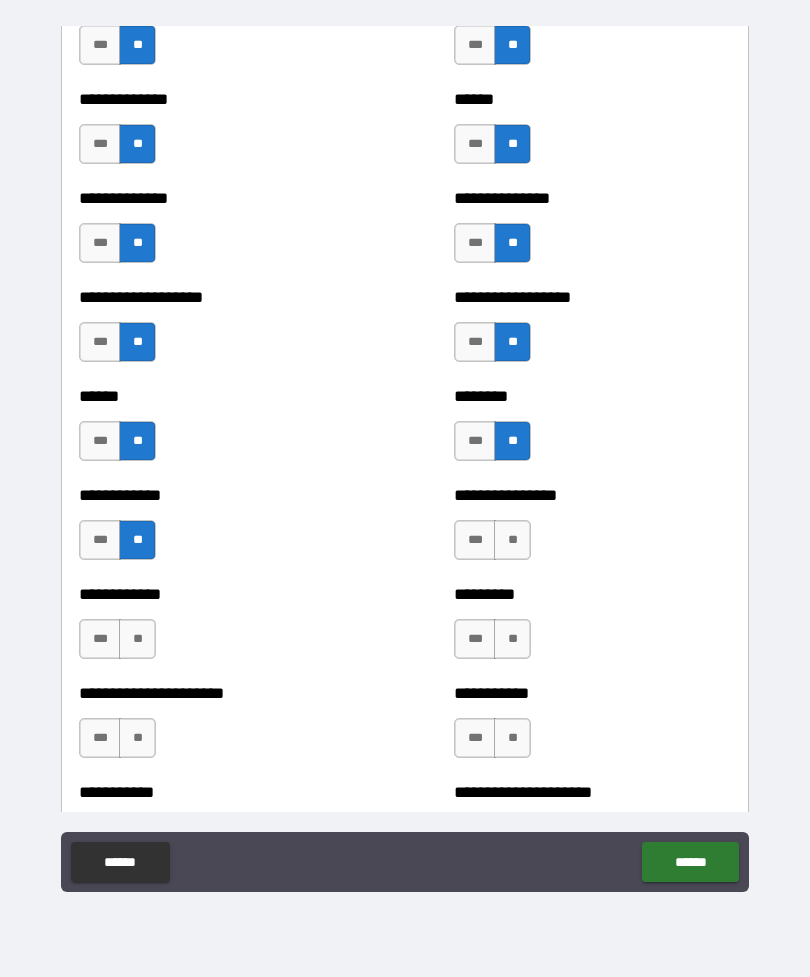 click on "**" at bounding box center [512, 540] 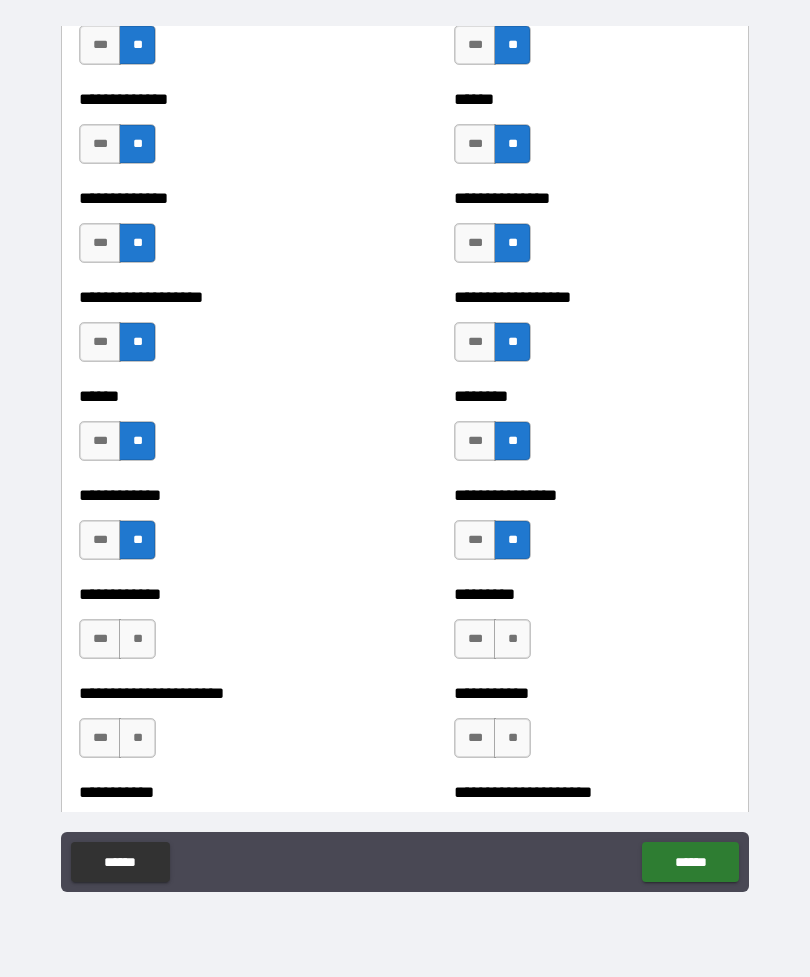 click on "**" at bounding box center (137, 639) 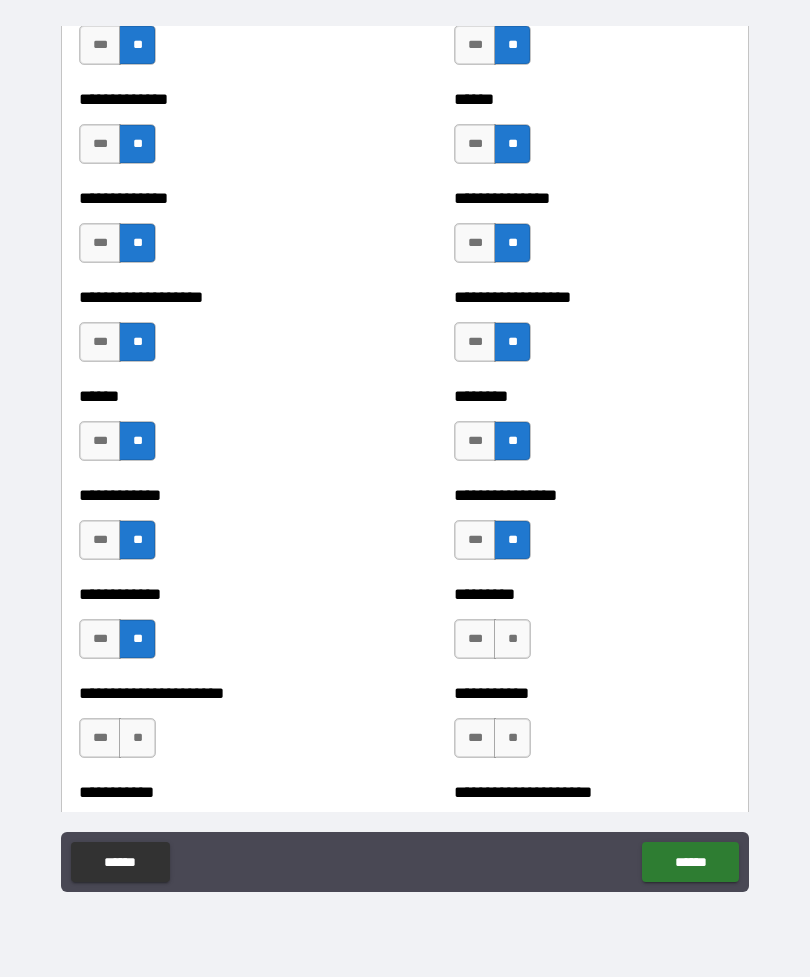 click on "**" at bounding box center (512, 639) 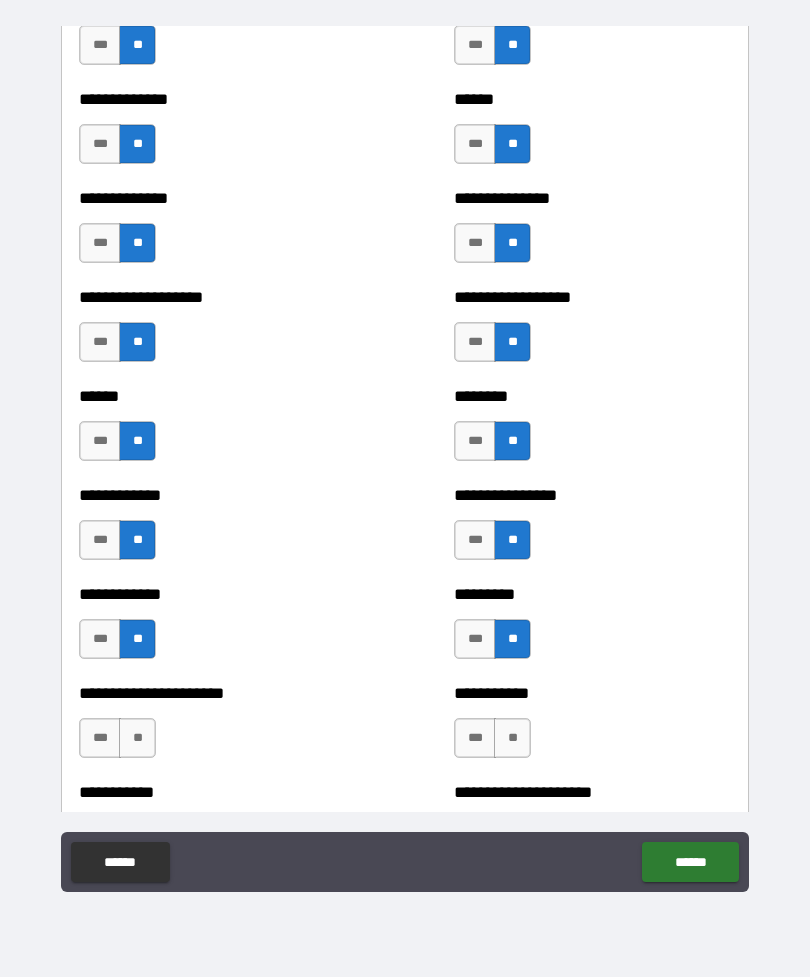click on "**" at bounding box center (137, 738) 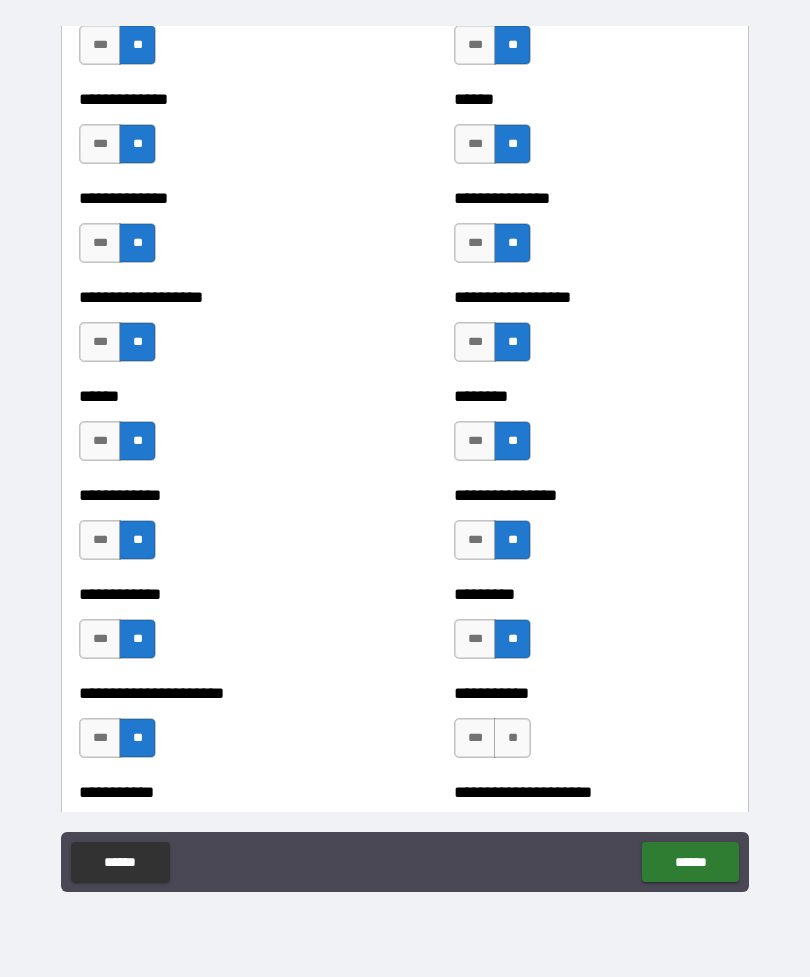 click on "**" at bounding box center (512, 738) 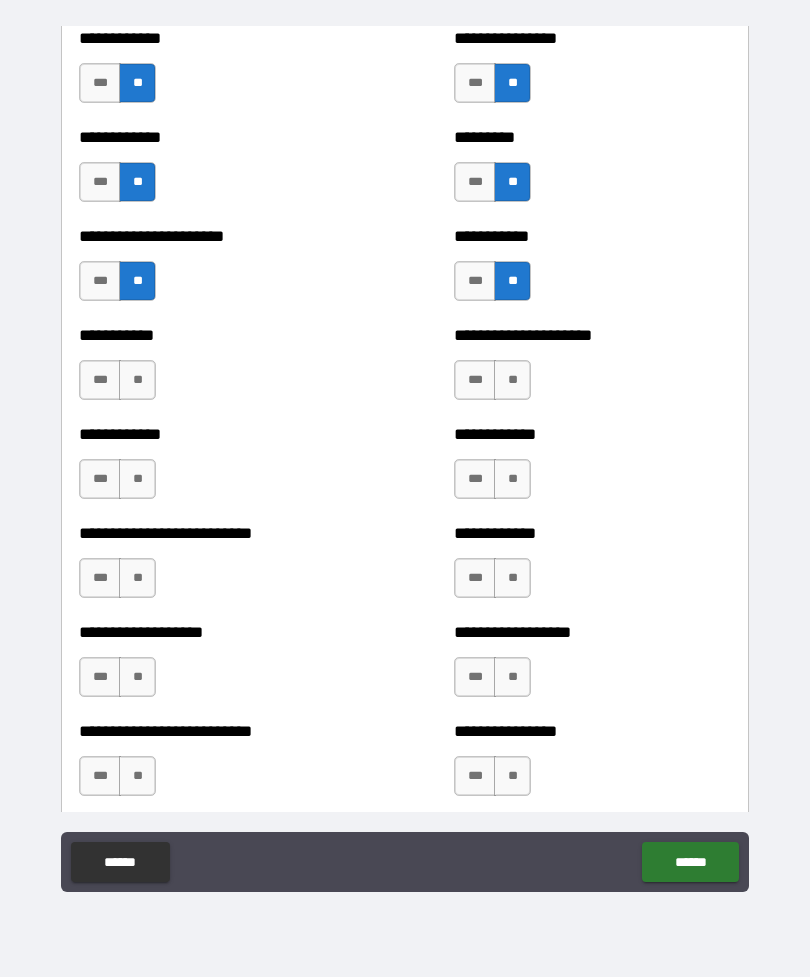 scroll, scrollTop: 5205, scrollLeft: 0, axis: vertical 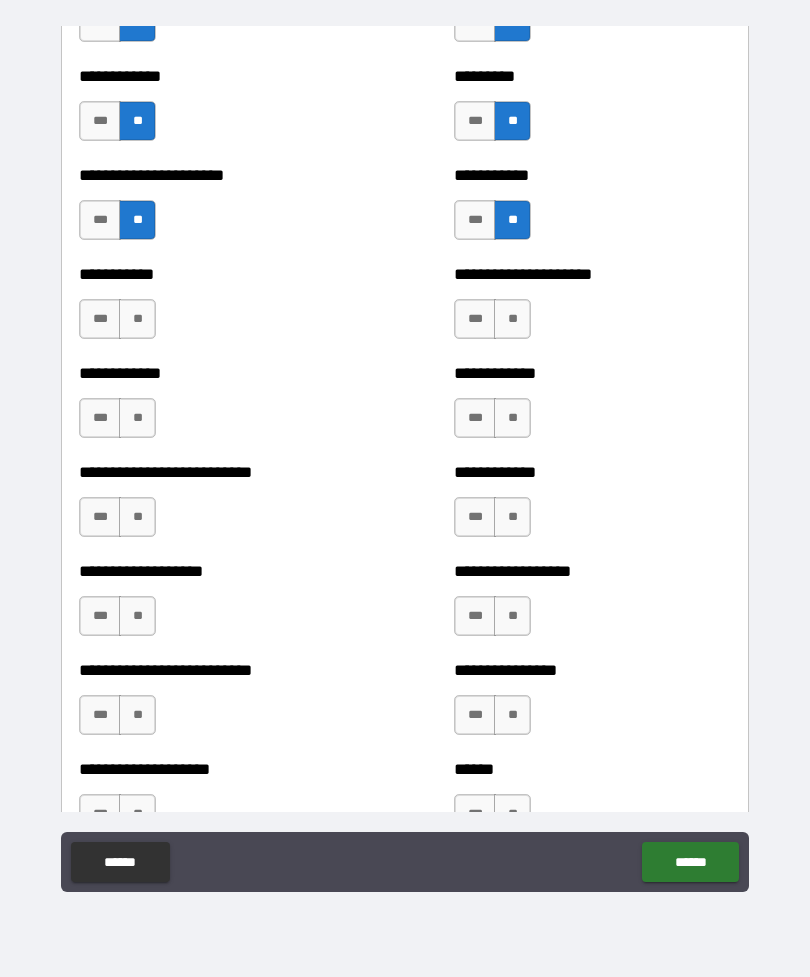 click on "**" at bounding box center (137, 319) 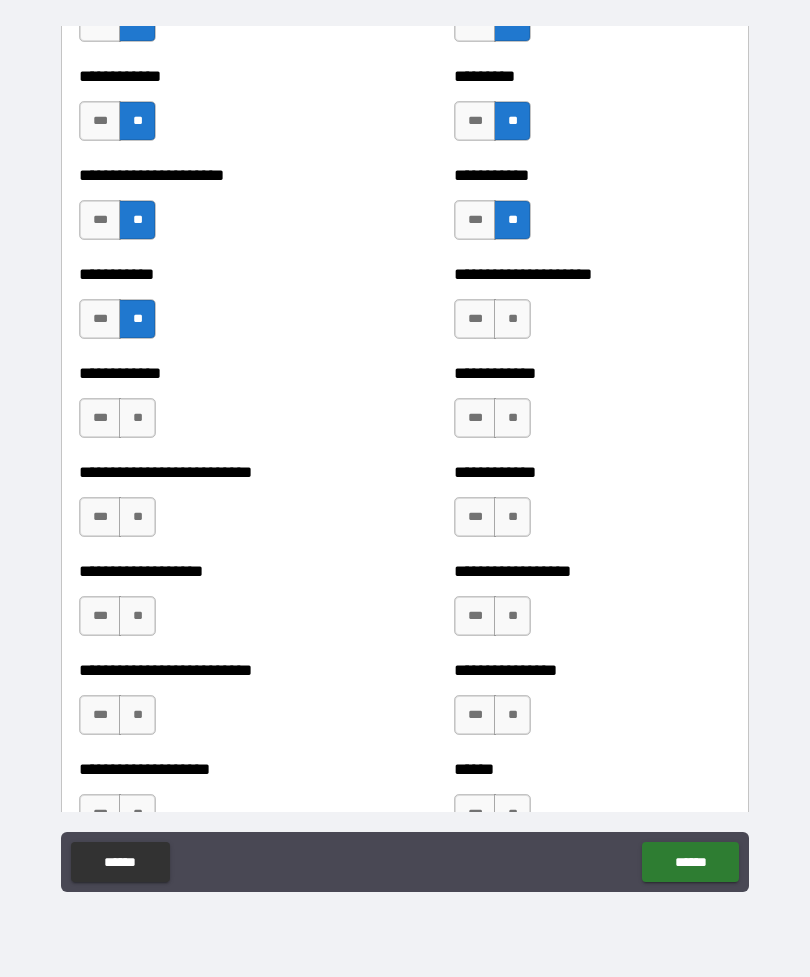 click on "**" at bounding box center (512, 319) 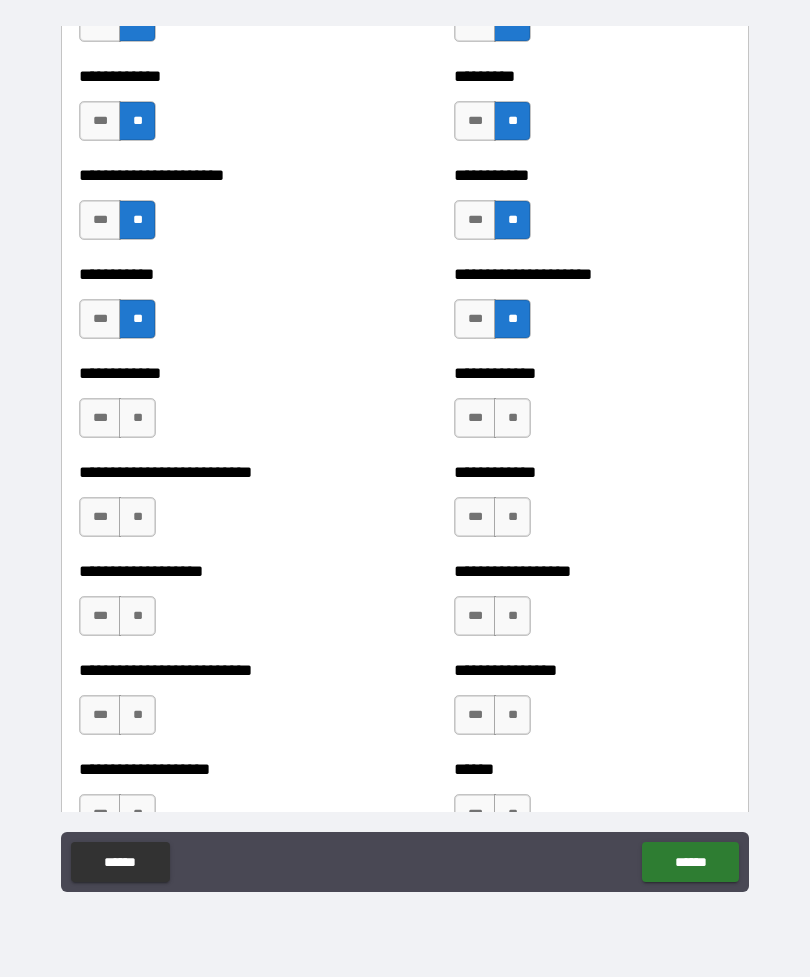 click on "**" at bounding box center (137, 418) 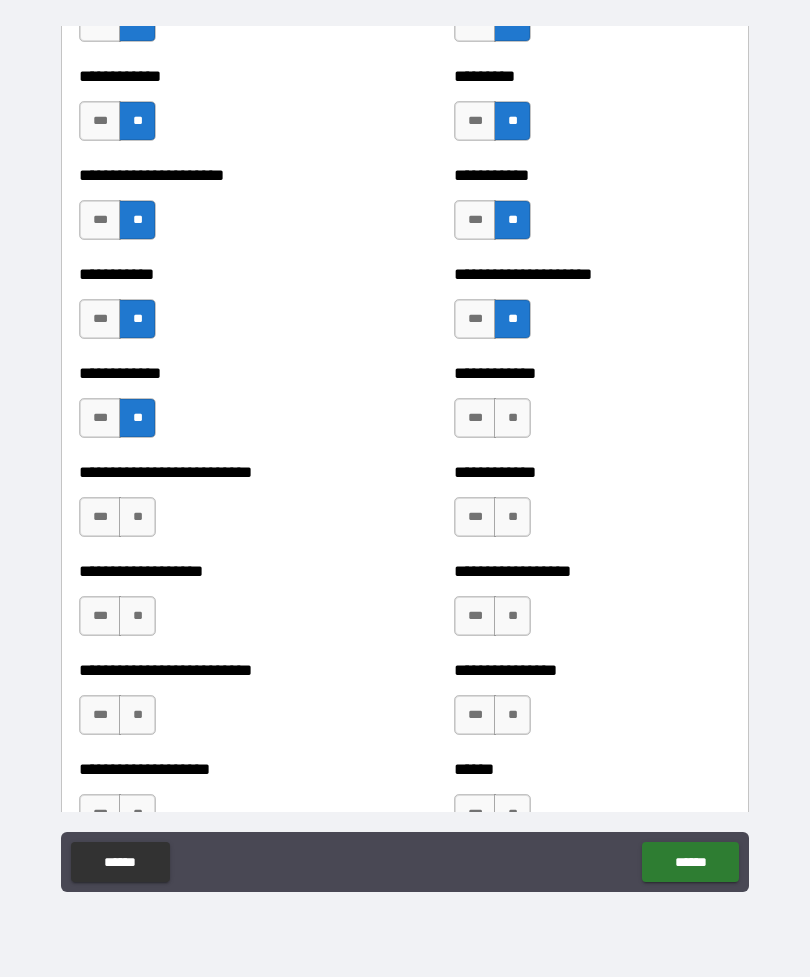 click on "**" at bounding box center [512, 418] 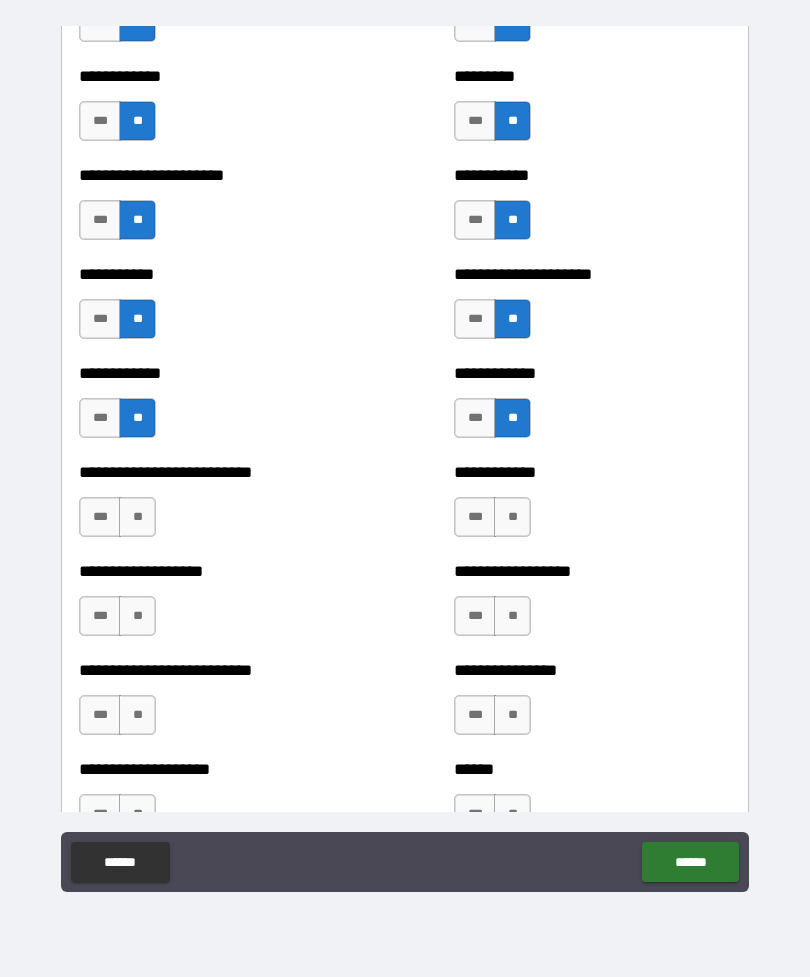 click on "**" at bounding box center (137, 517) 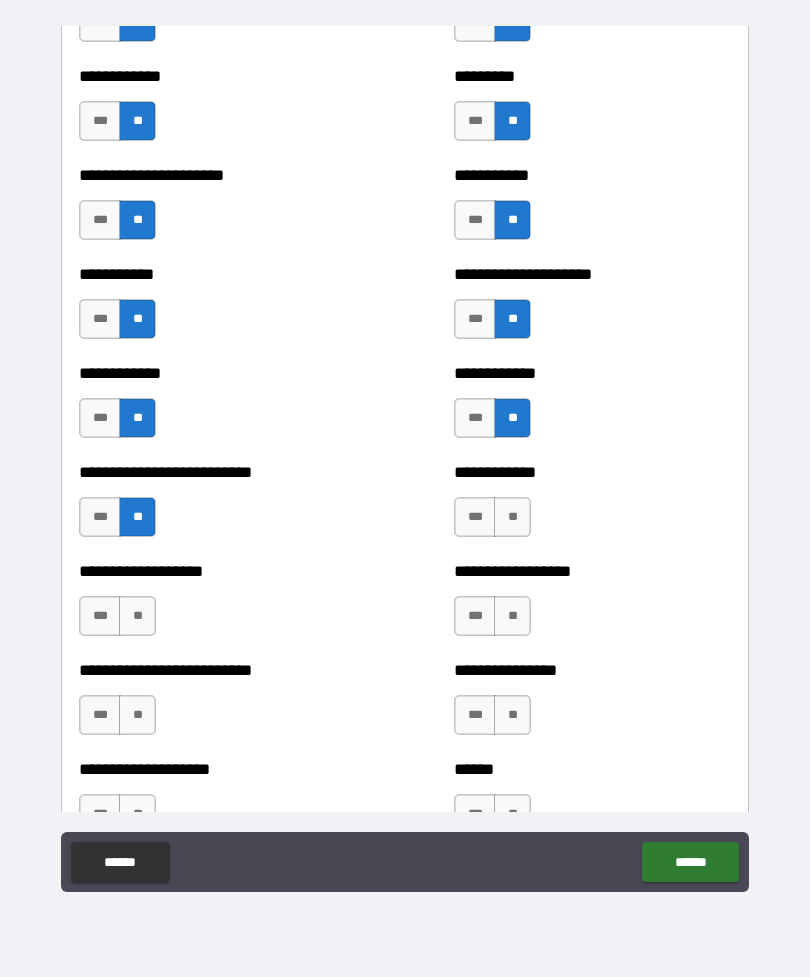 click on "**" at bounding box center [512, 517] 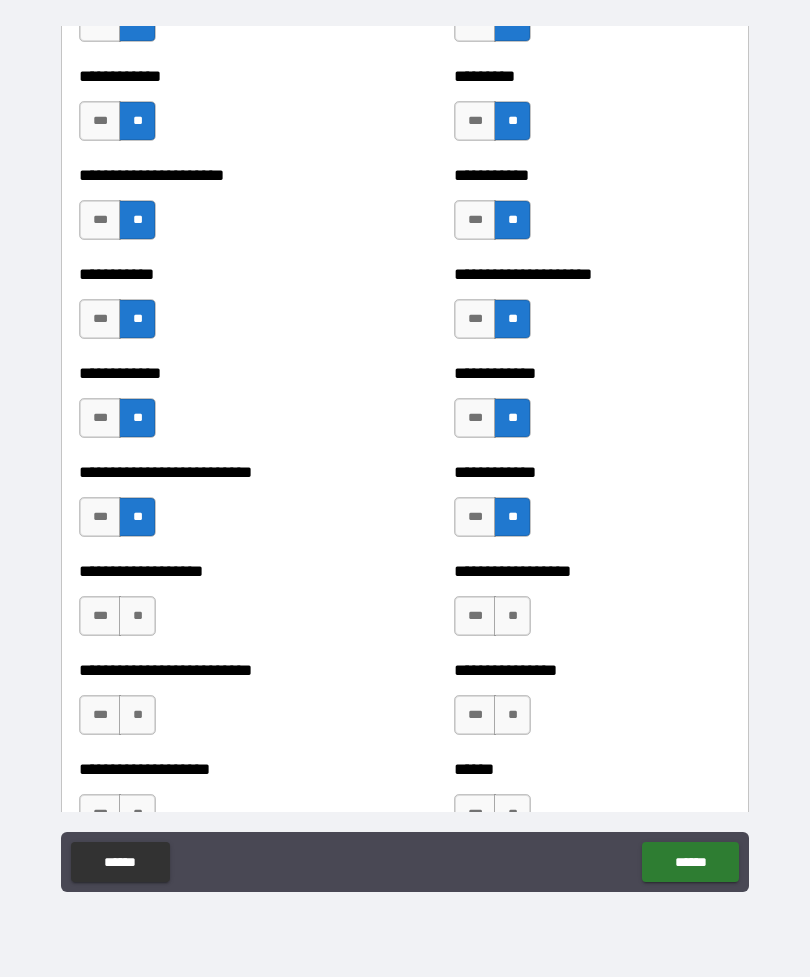 click on "**" at bounding box center [137, 616] 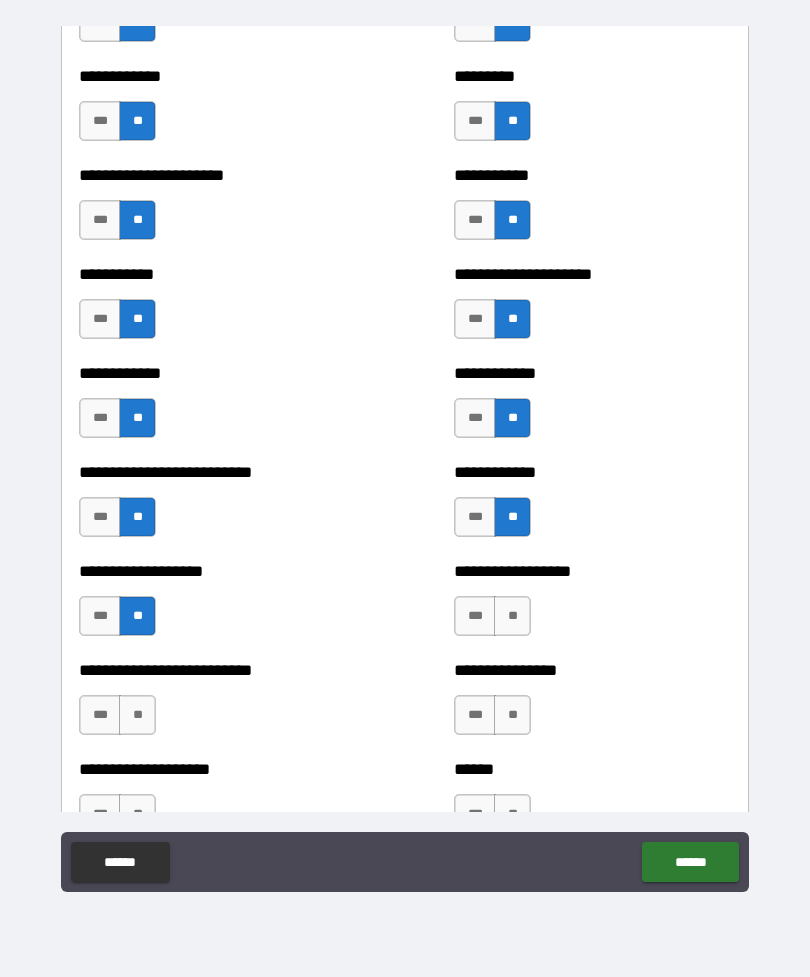 click on "**" at bounding box center (512, 616) 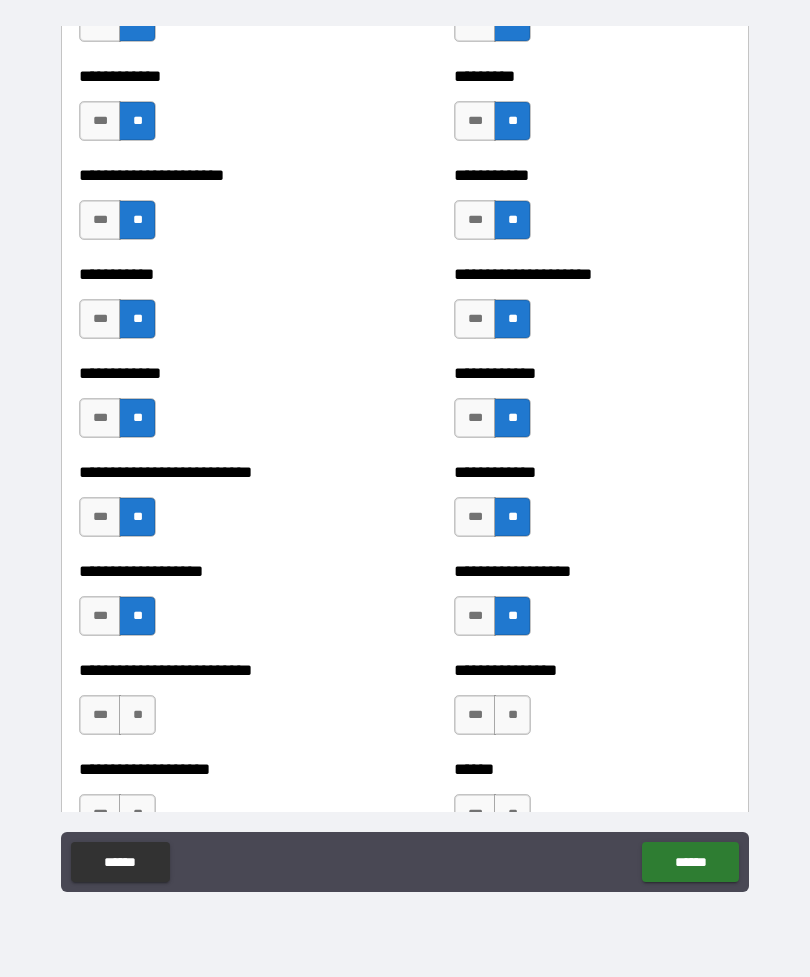 click on "**" at bounding box center [137, 715] 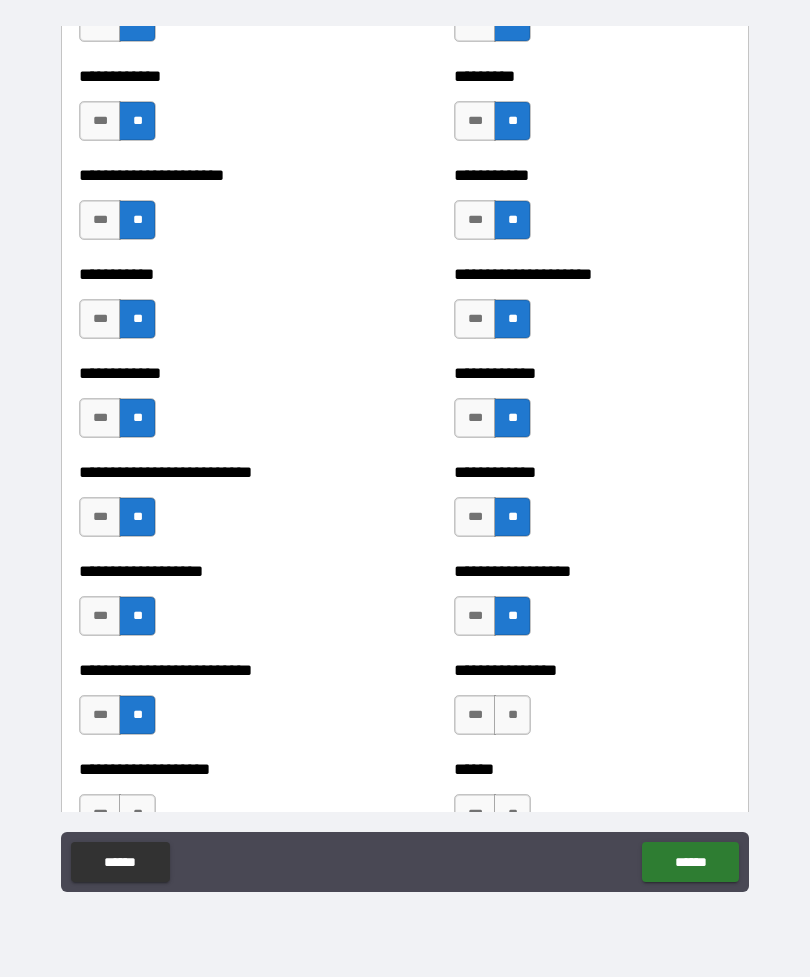 click on "**" at bounding box center (512, 715) 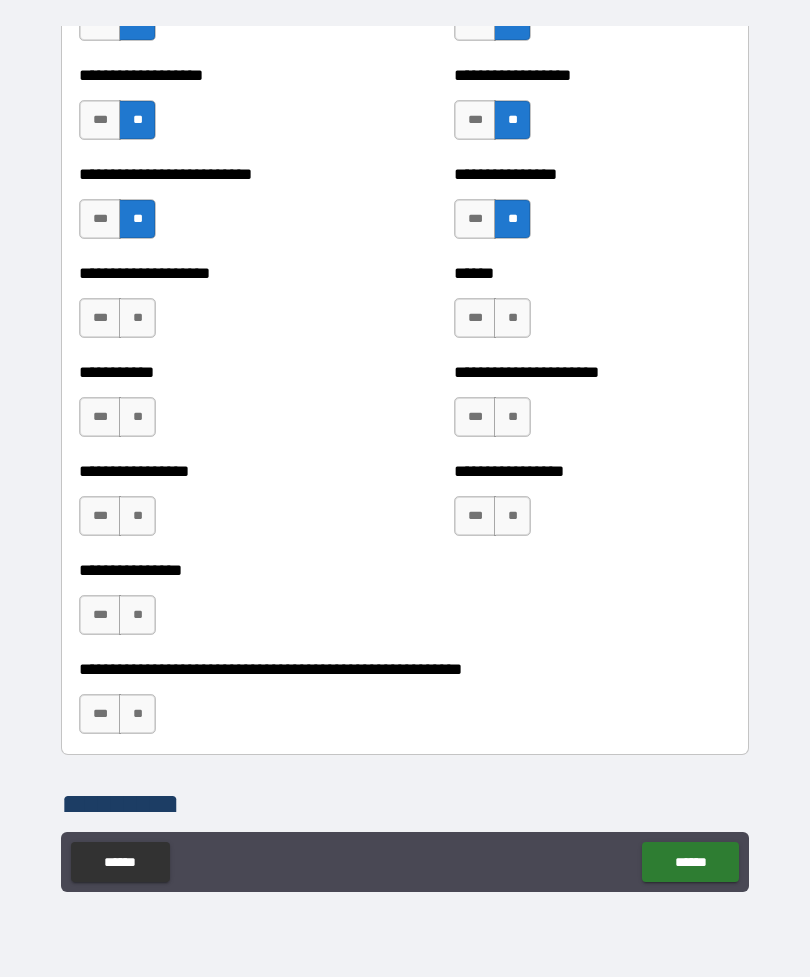 scroll, scrollTop: 5695, scrollLeft: 0, axis: vertical 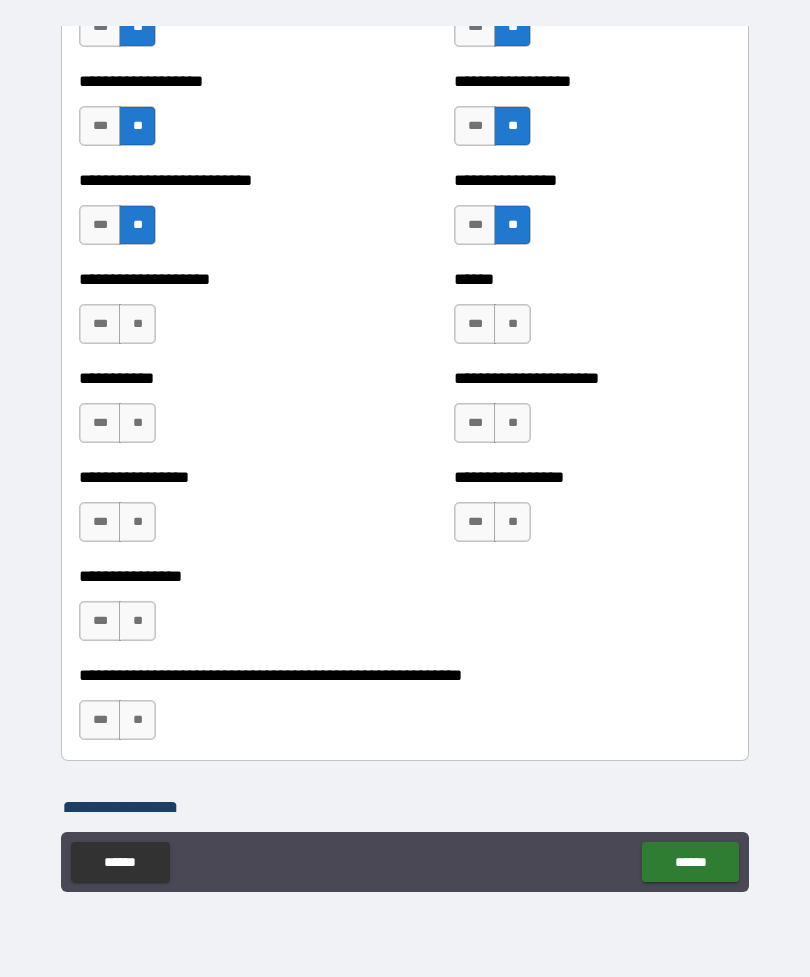 click on "**" at bounding box center (137, 324) 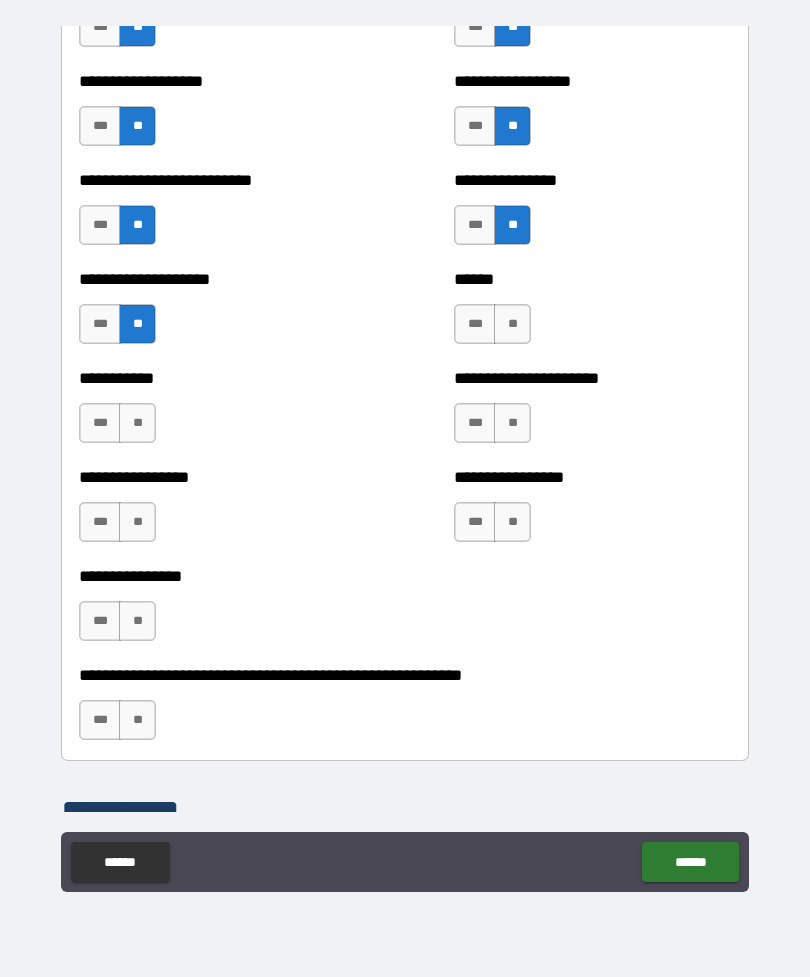 click on "**" at bounding box center (512, 324) 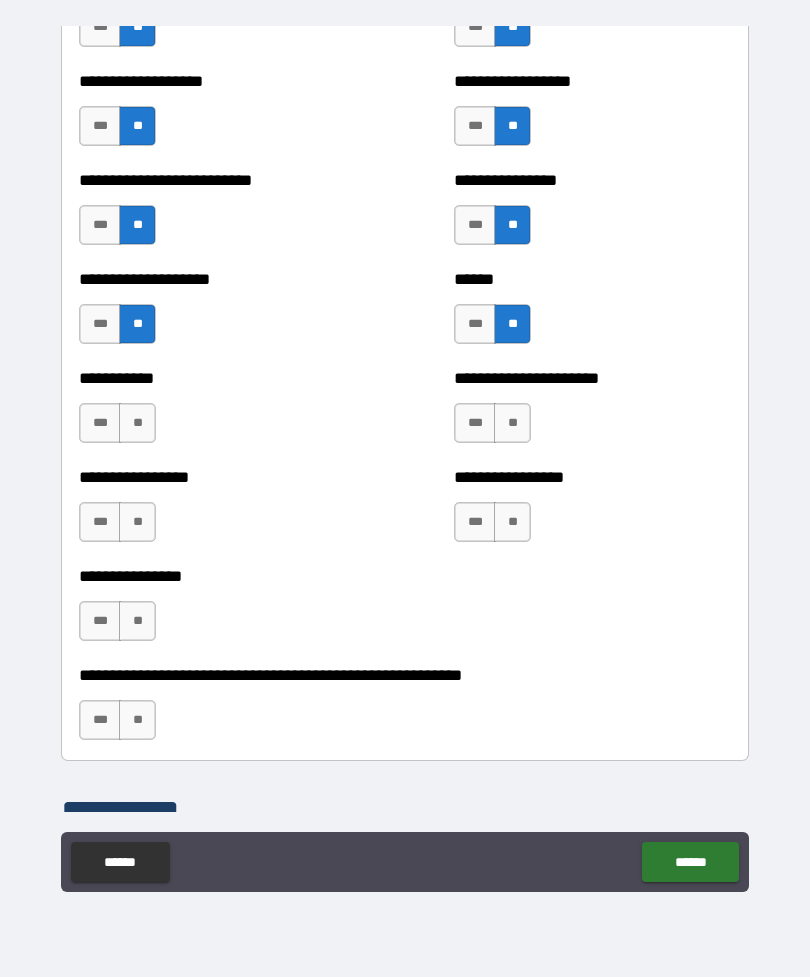 click on "**" at bounding box center [137, 423] 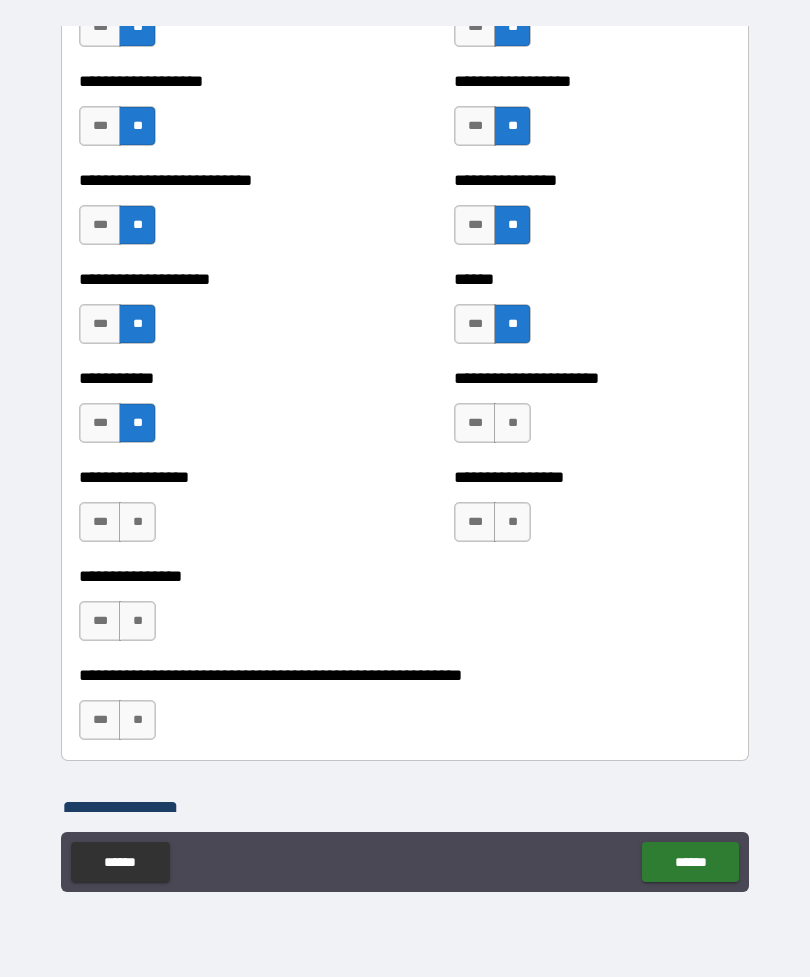 click on "**" at bounding box center (512, 423) 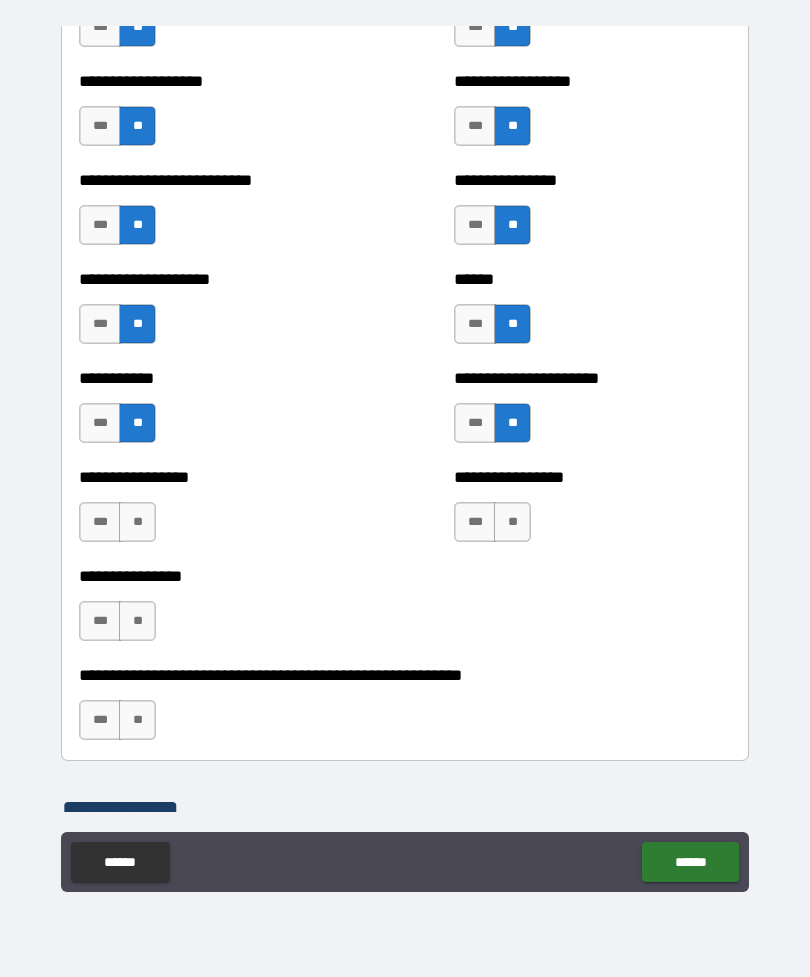 click on "**" at bounding box center (137, 522) 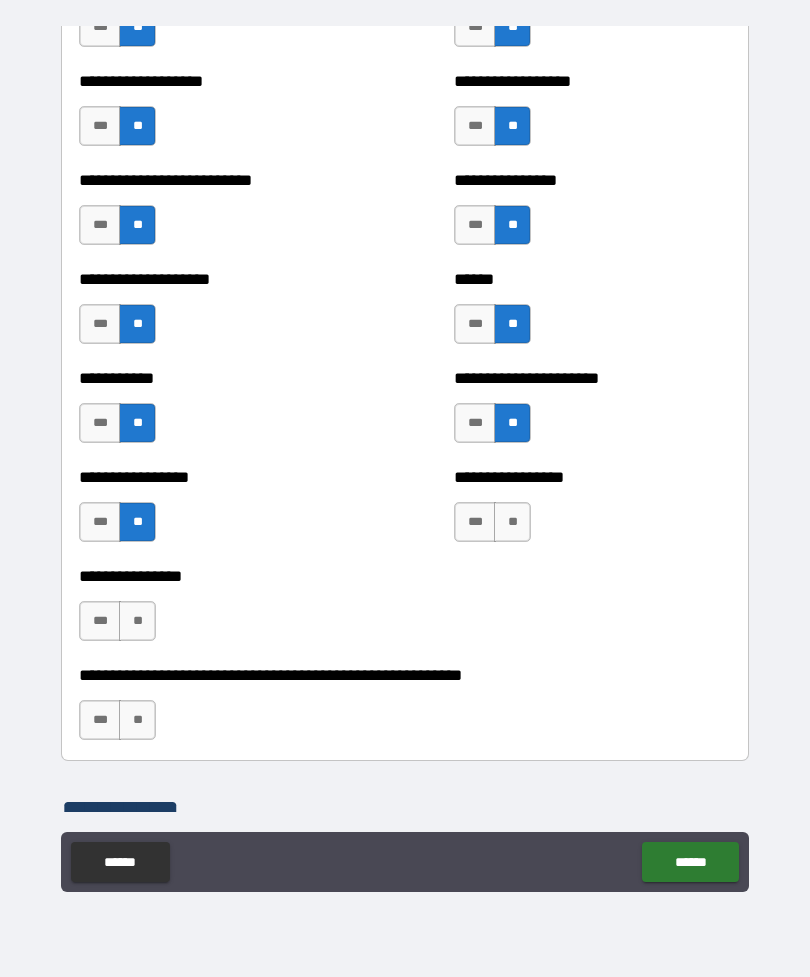 click on "***" at bounding box center (100, 522) 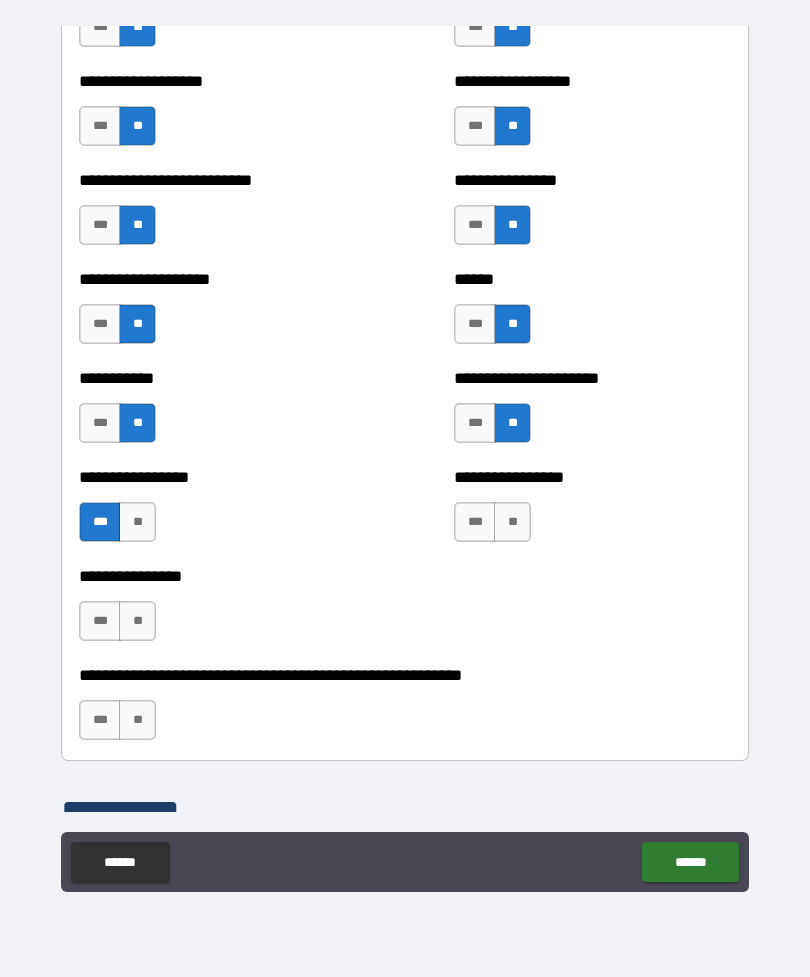click on "**" at bounding box center (512, 522) 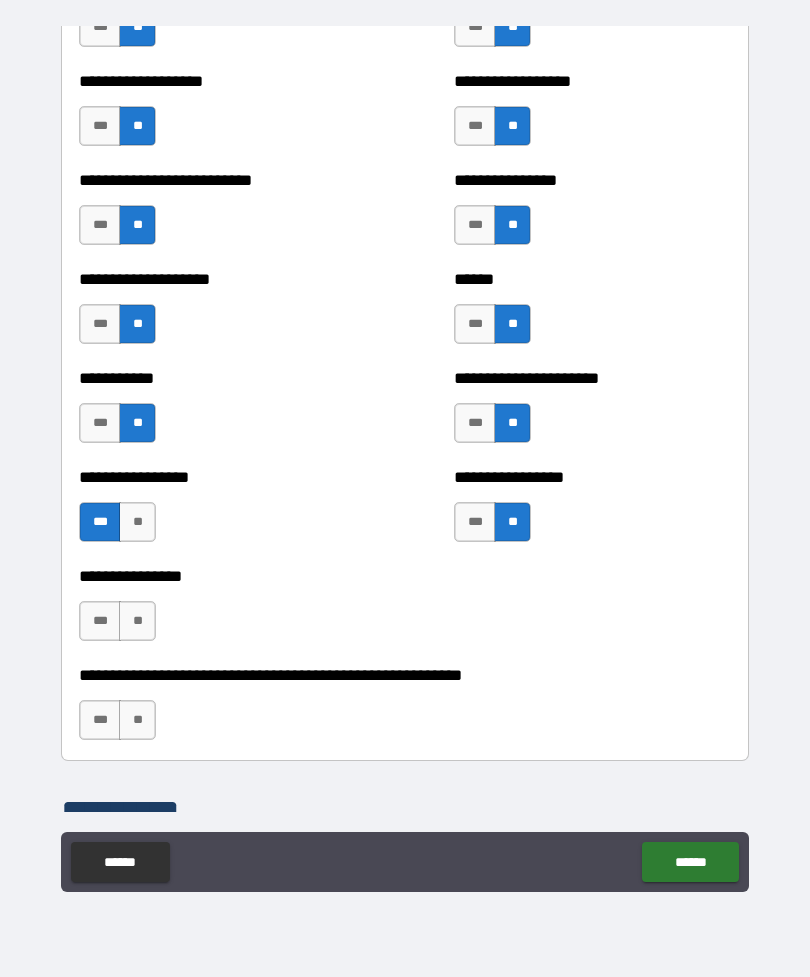 click on "**" at bounding box center [137, 621] 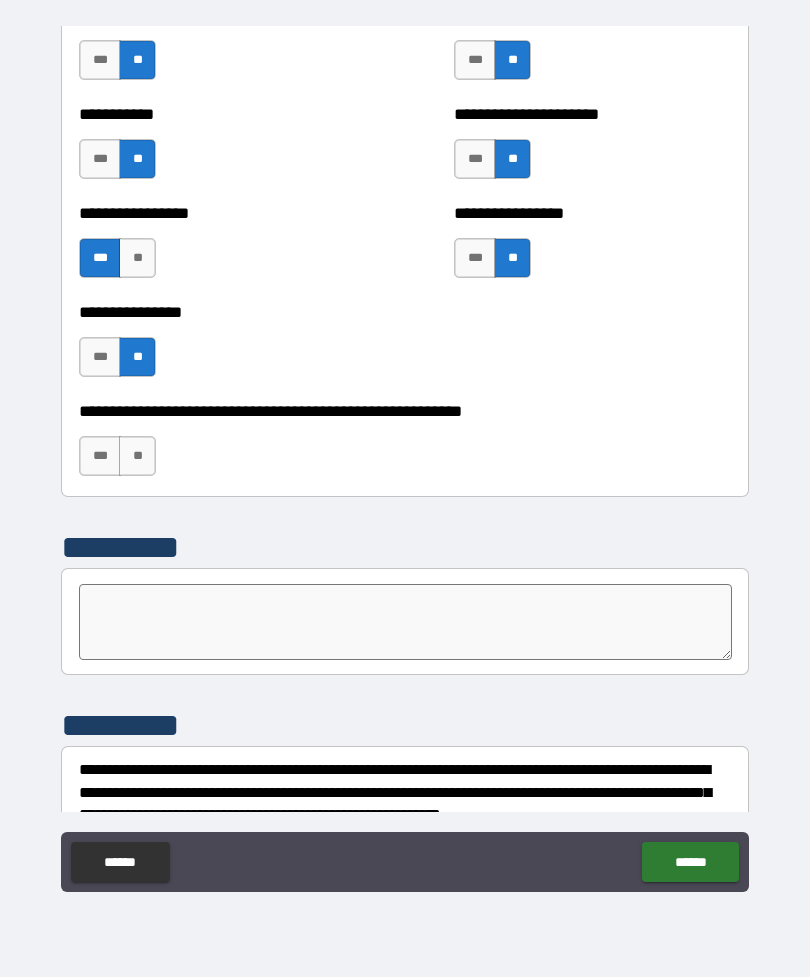 scroll, scrollTop: 5957, scrollLeft: 0, axis: vertical 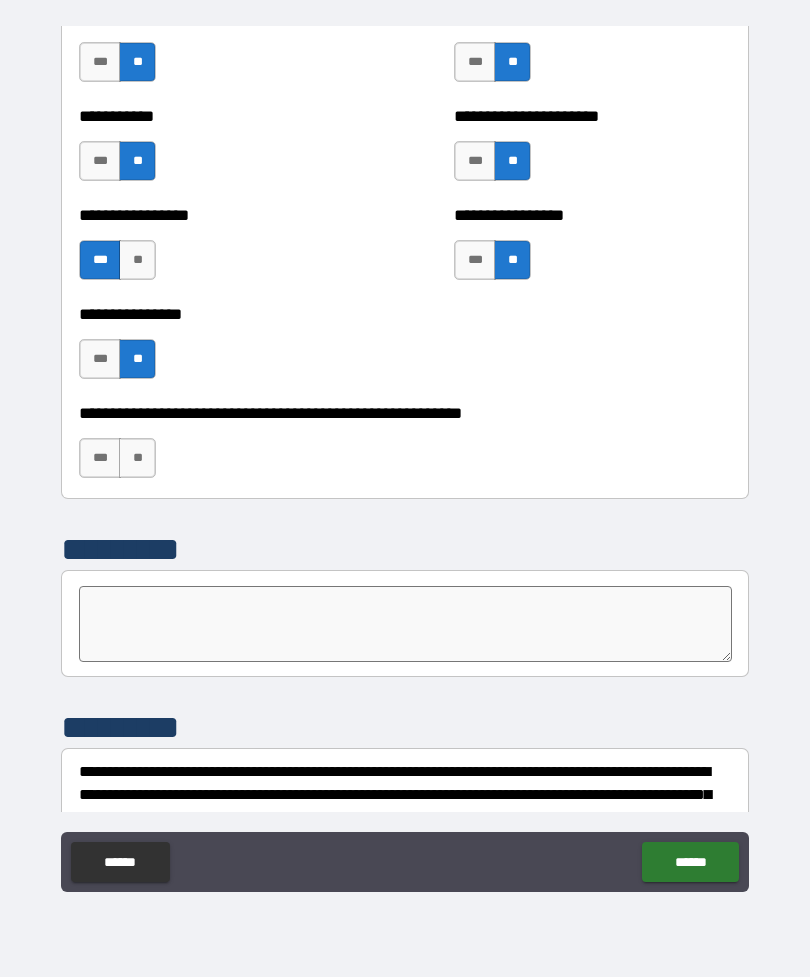 click on "**" at bounding box center [137, 458] 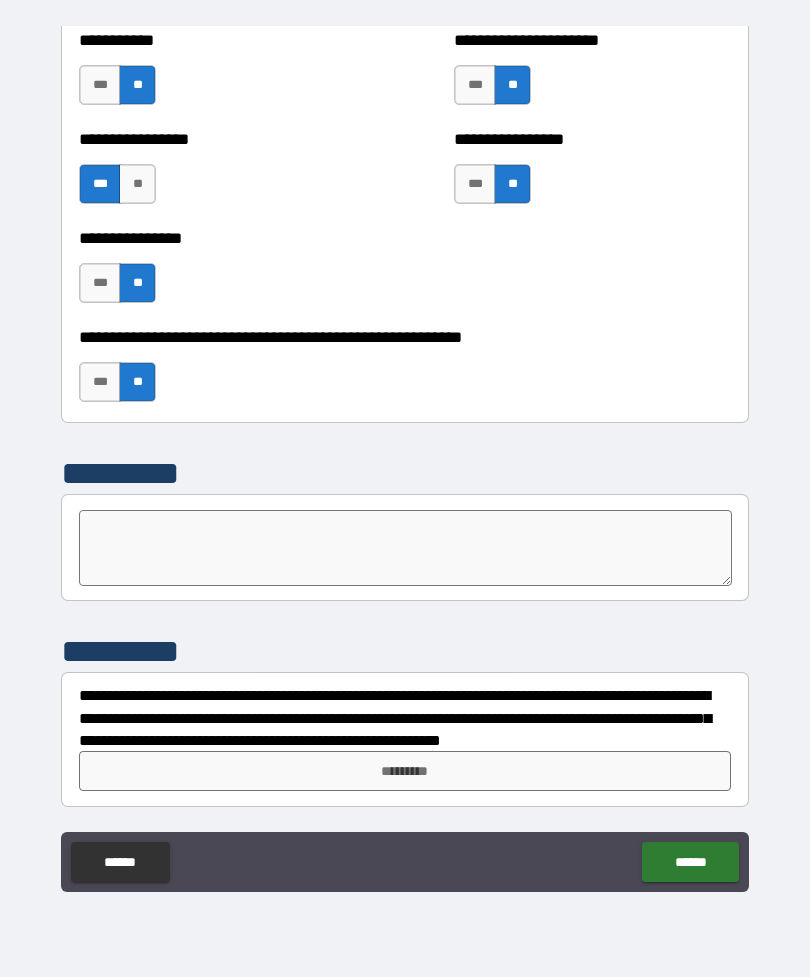 scroll, scrollTop: 6033, scrollLeft: 0, axis: vertical 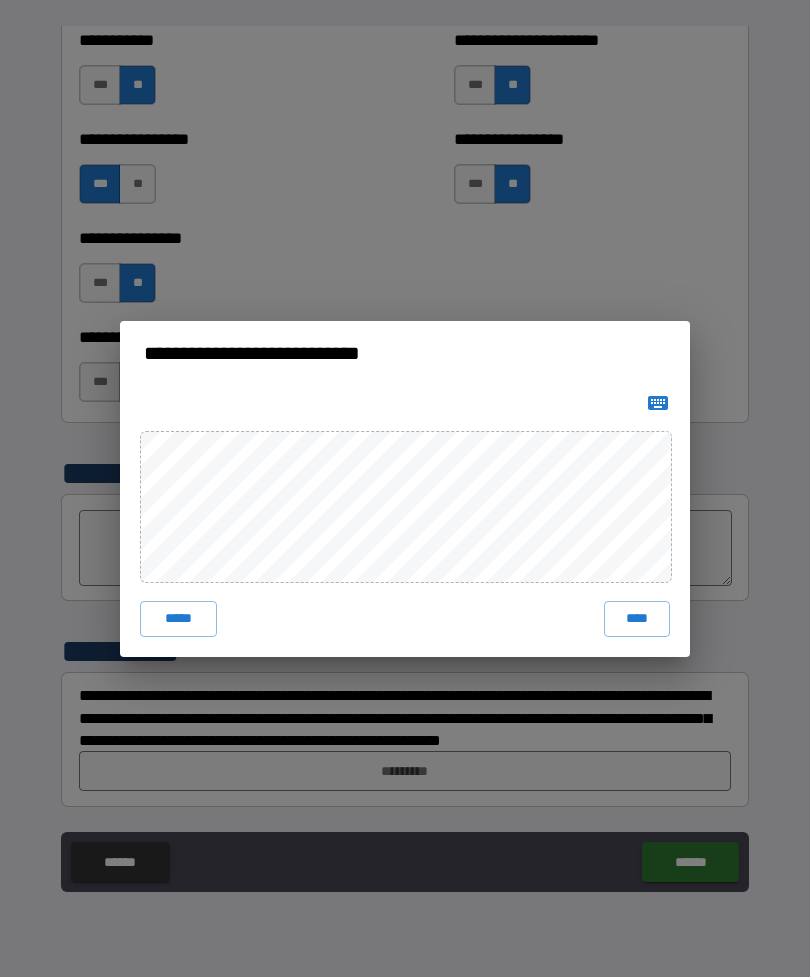 click on "****" at bounding box center (637, 619) 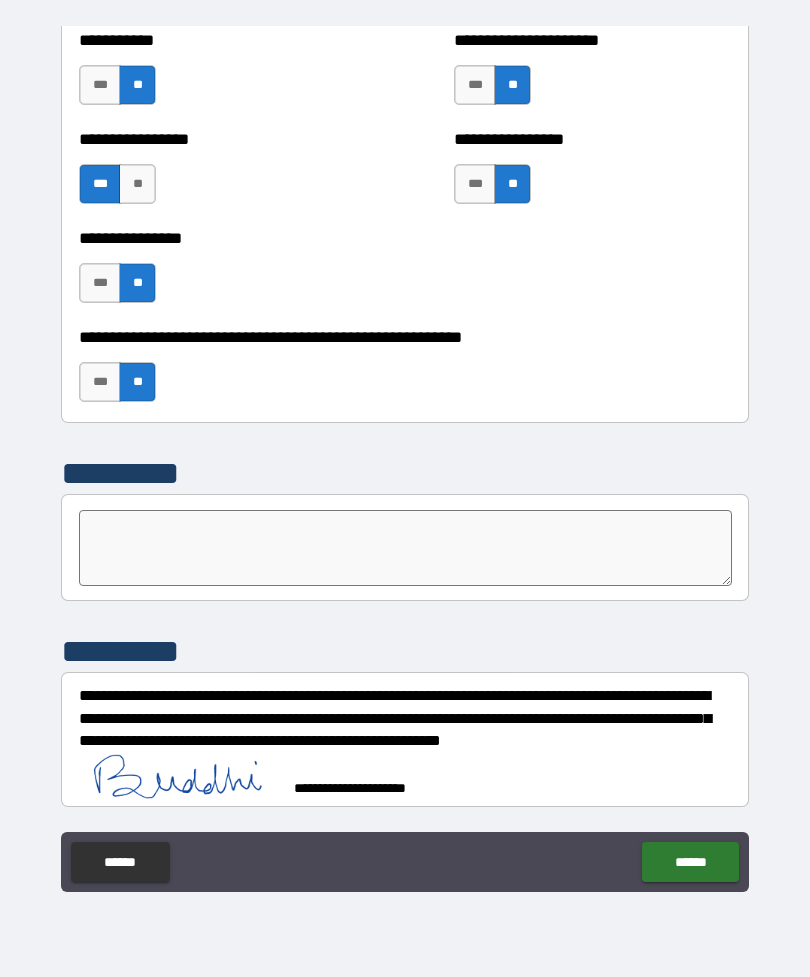 scroll, scrollTop: 6023, scrollLeft: 0, axis: vertical 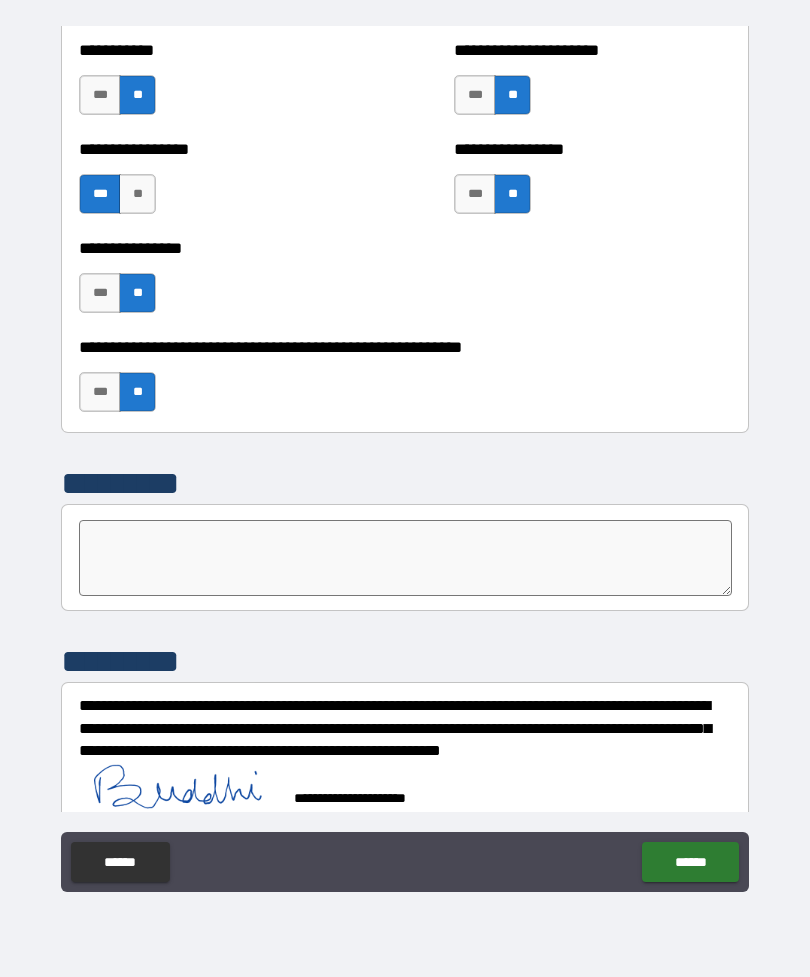 click on "******" at bounding box center (690, 862) 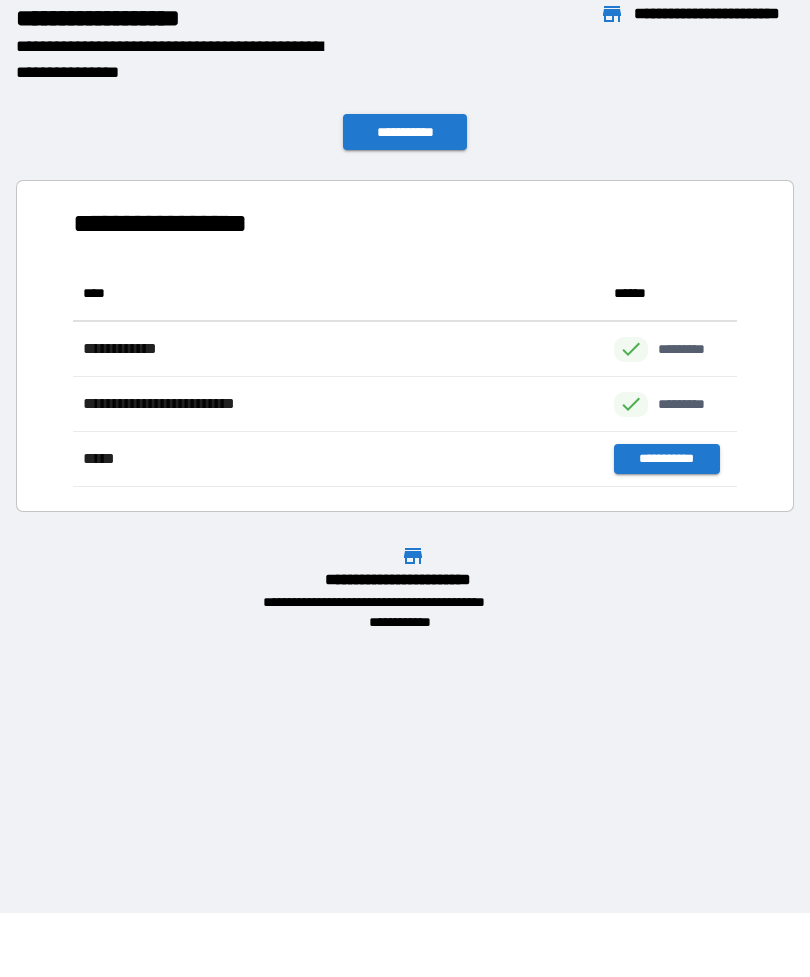scroll, scrollTop: 1, scrollLeft: 1, axis: both 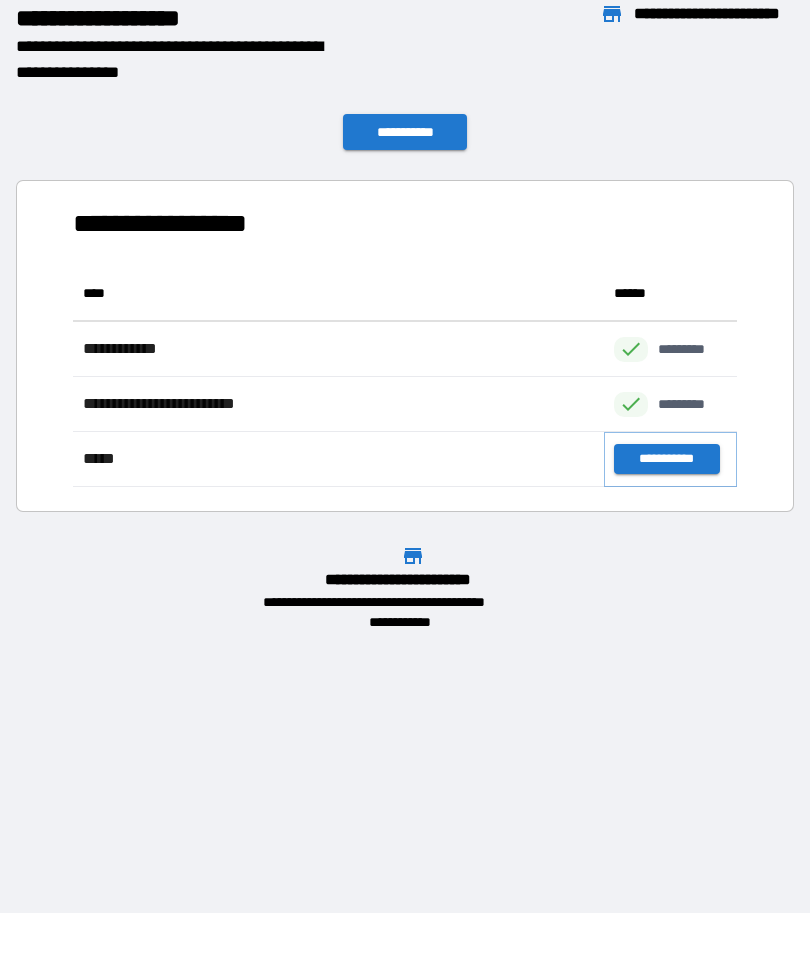 click on "**********" at bounding box center (666, 459) 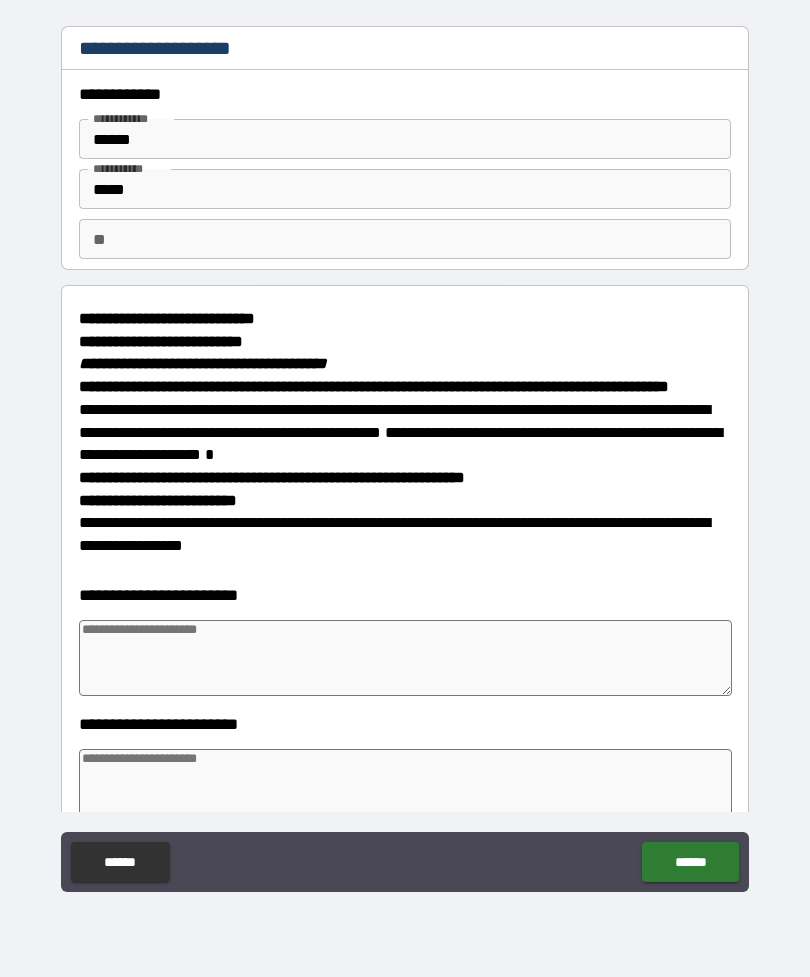 type on "*" 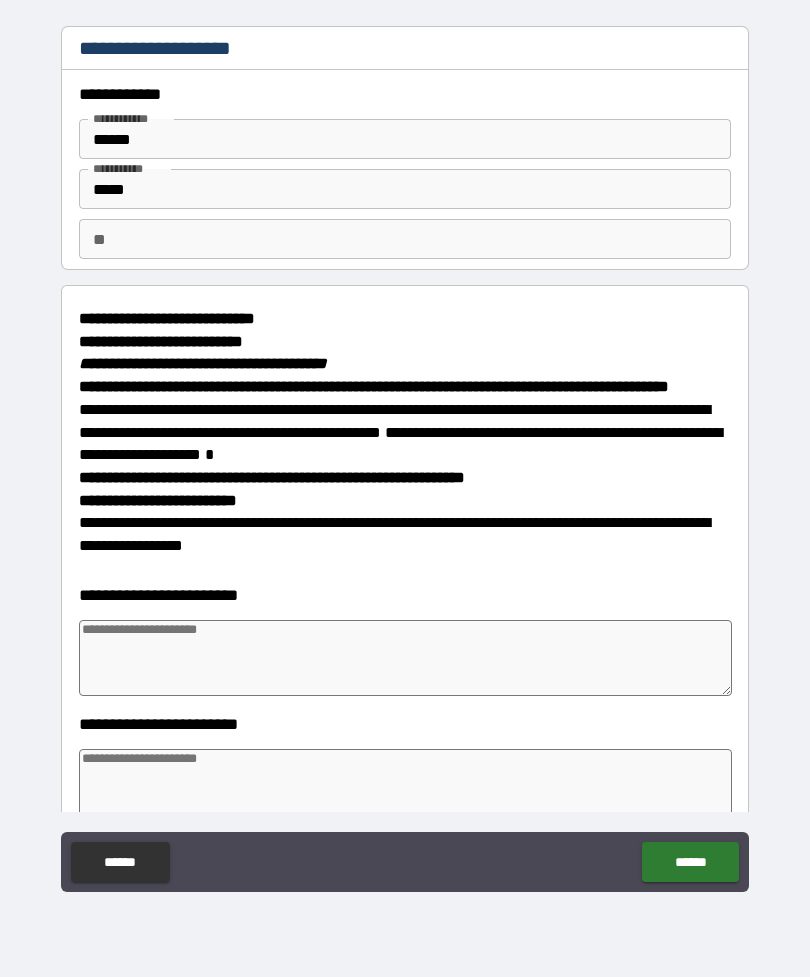 type on "*" 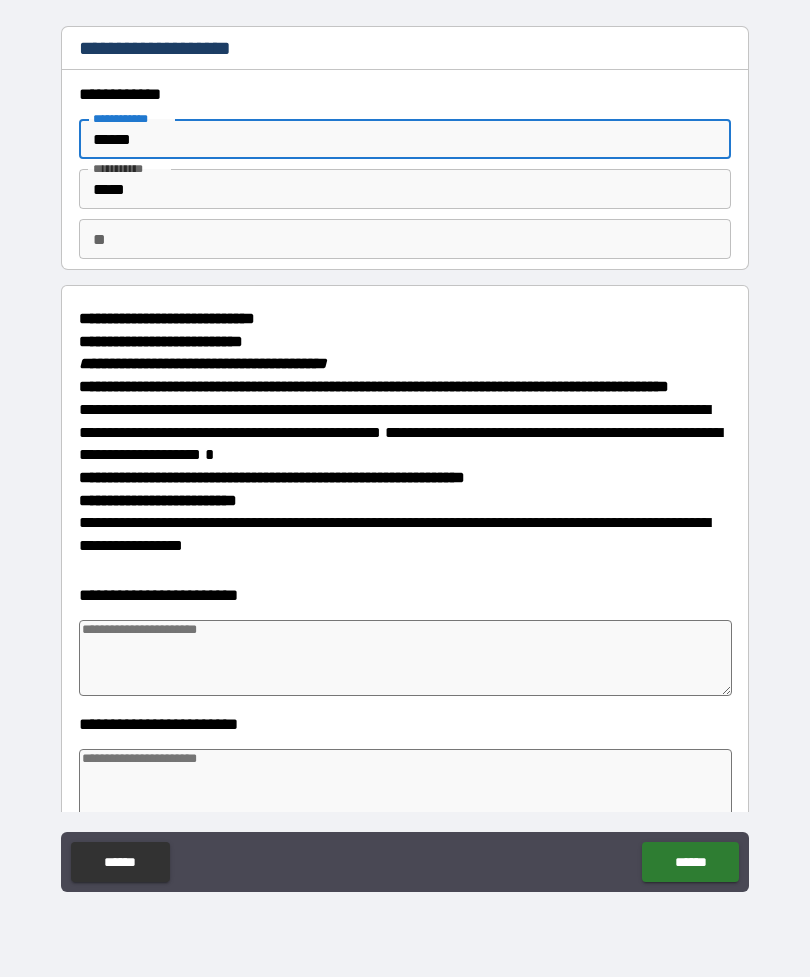 type on "*****" 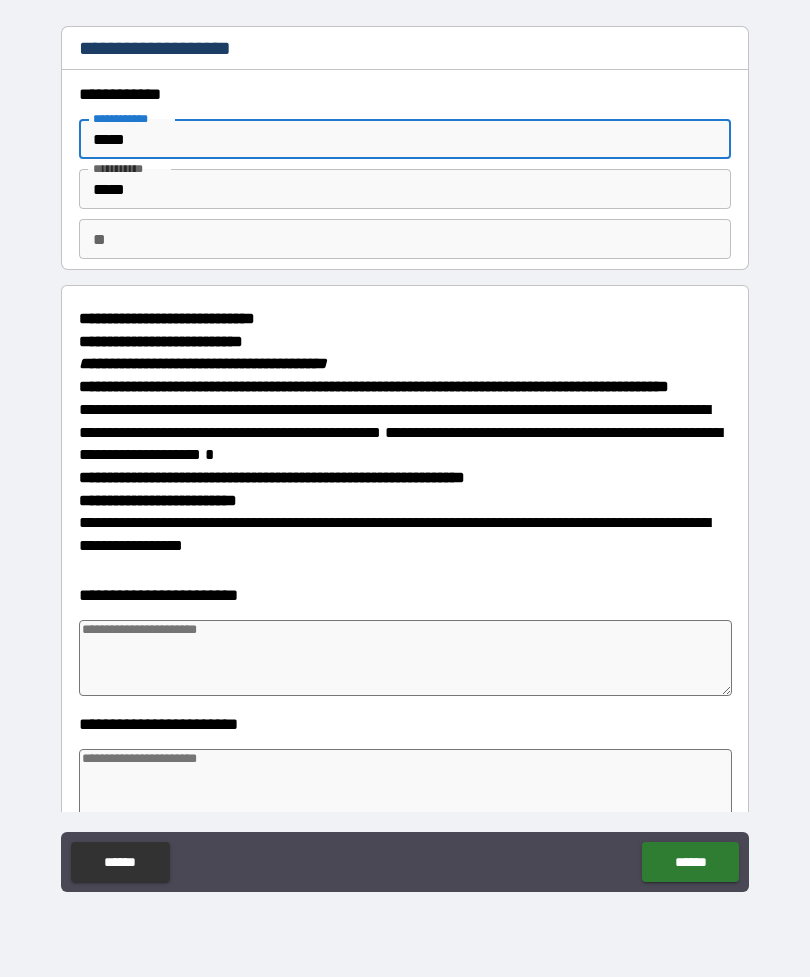 type on "*" 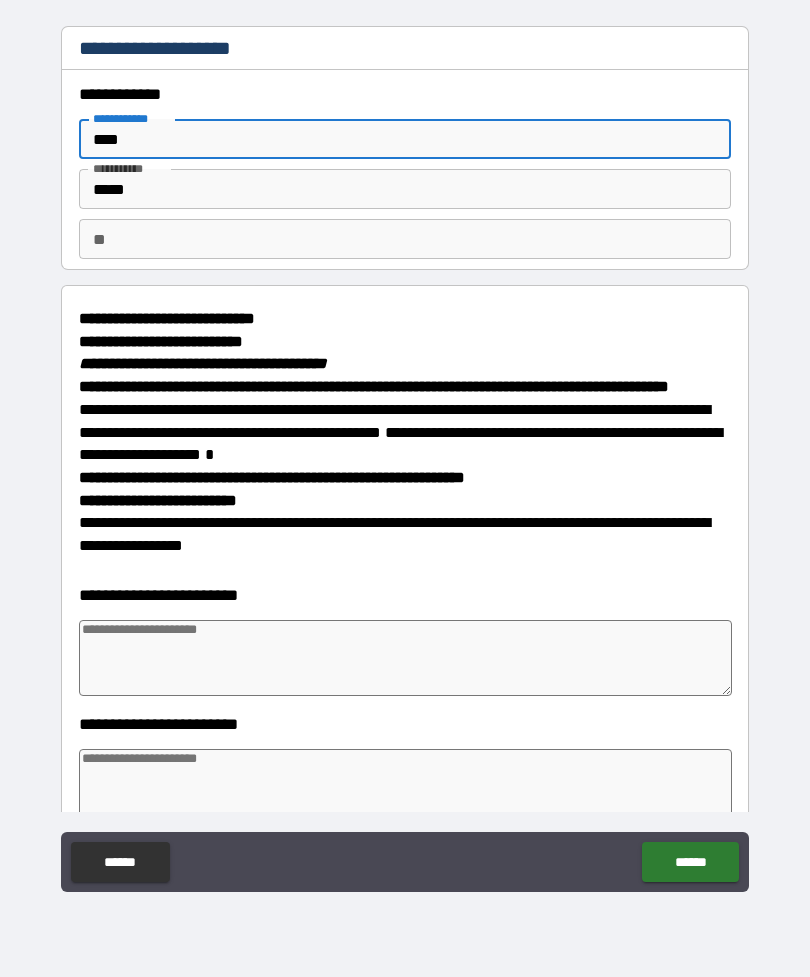 type on "*" 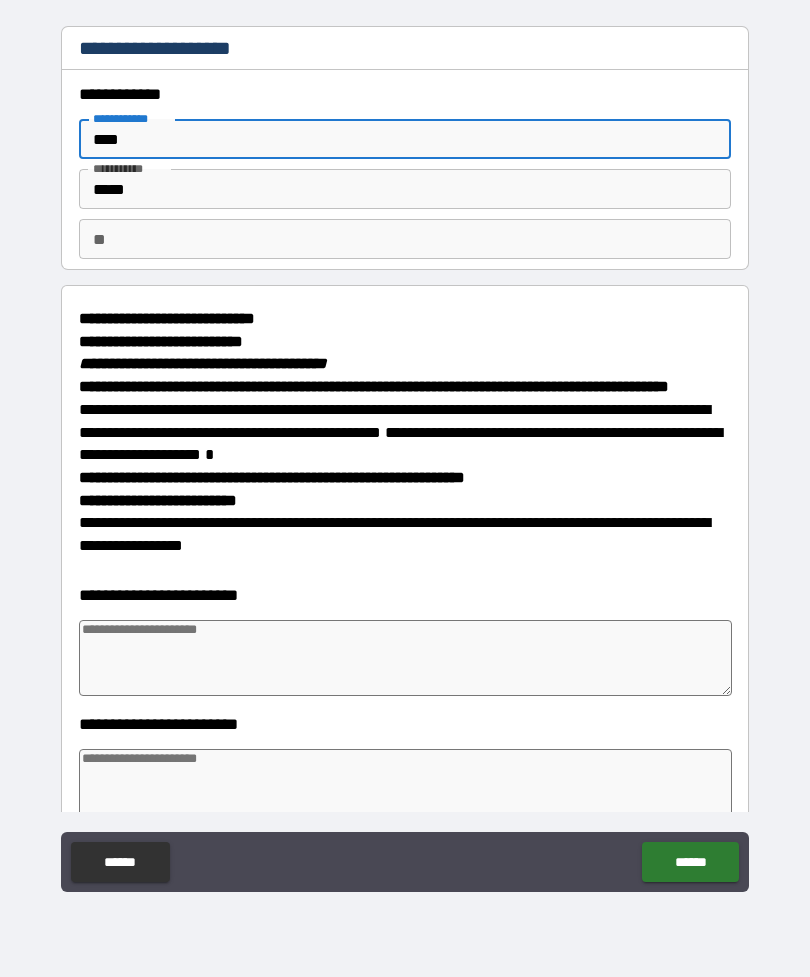 type on "*****" 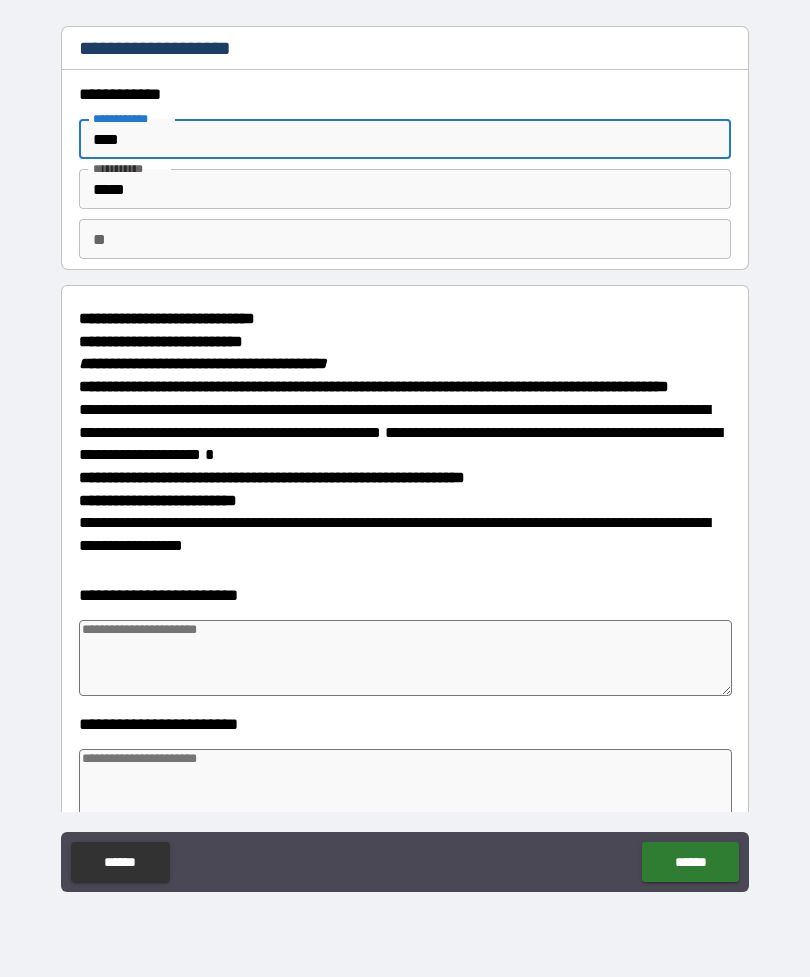 type on "*" 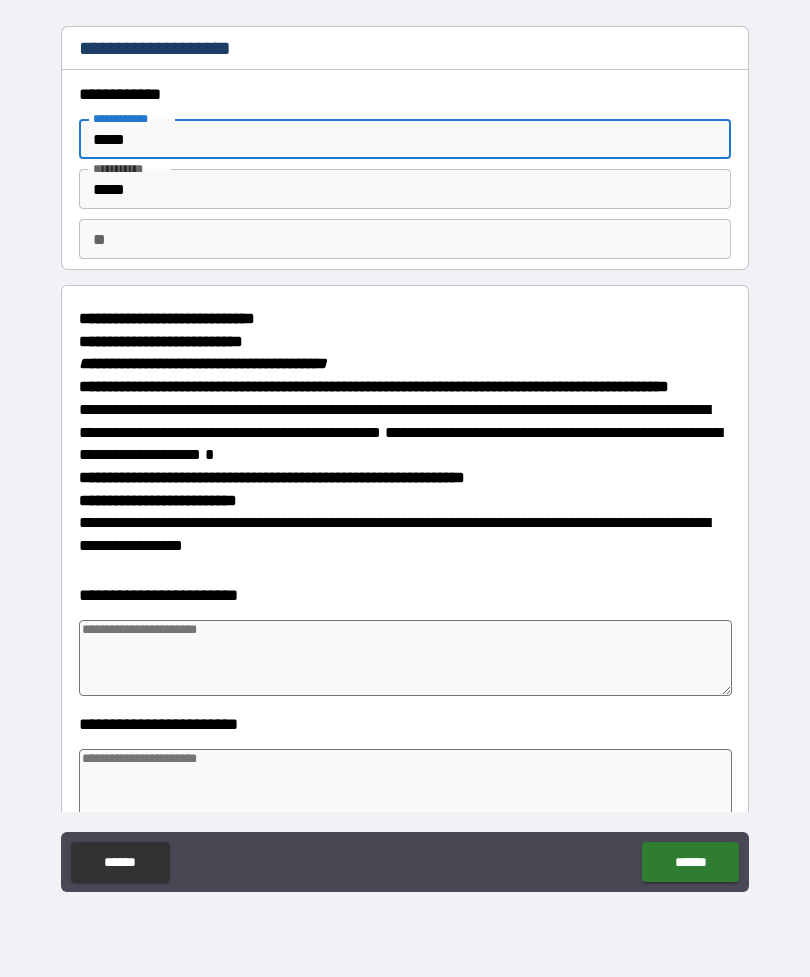 type on "*" 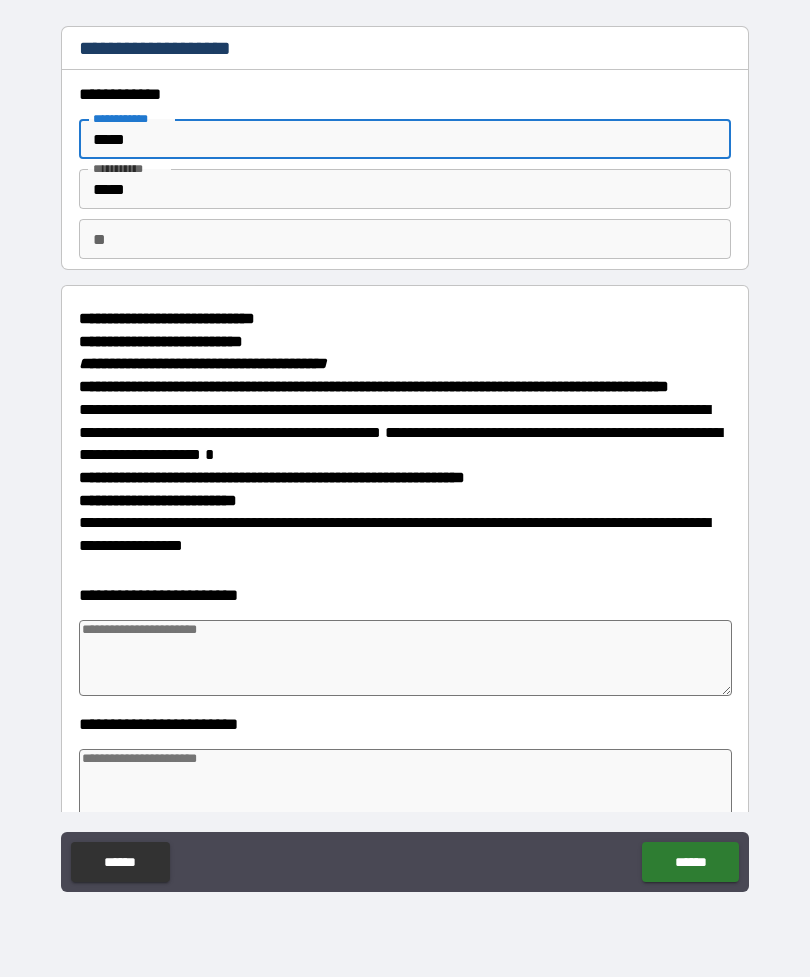 type on "******" 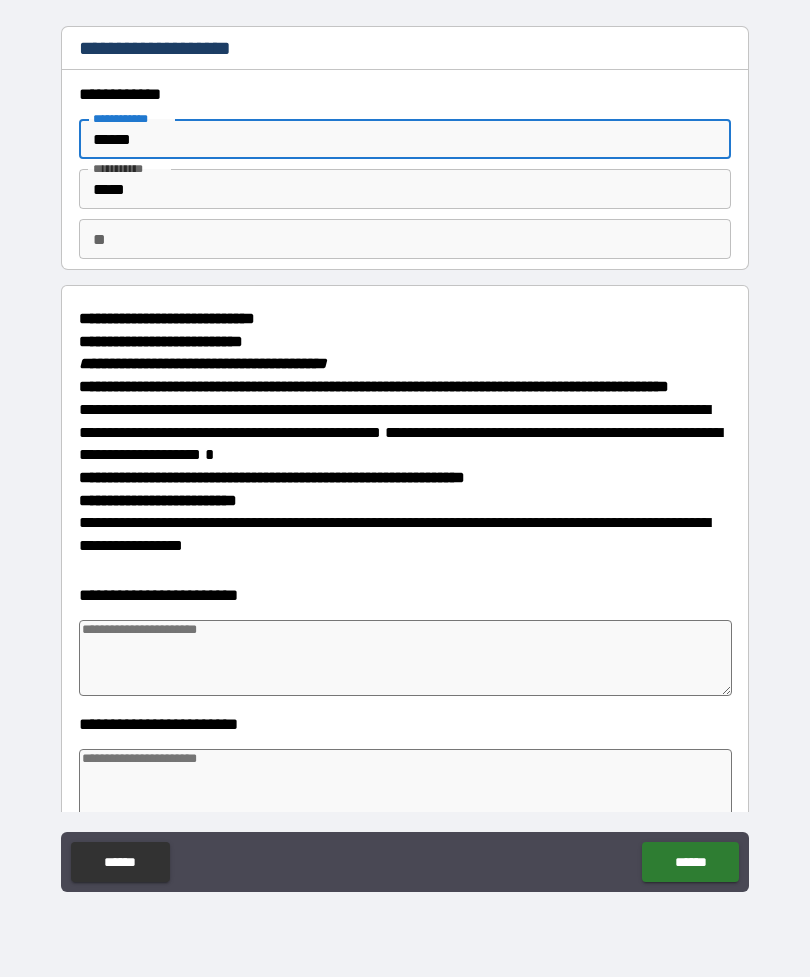 type on "*" 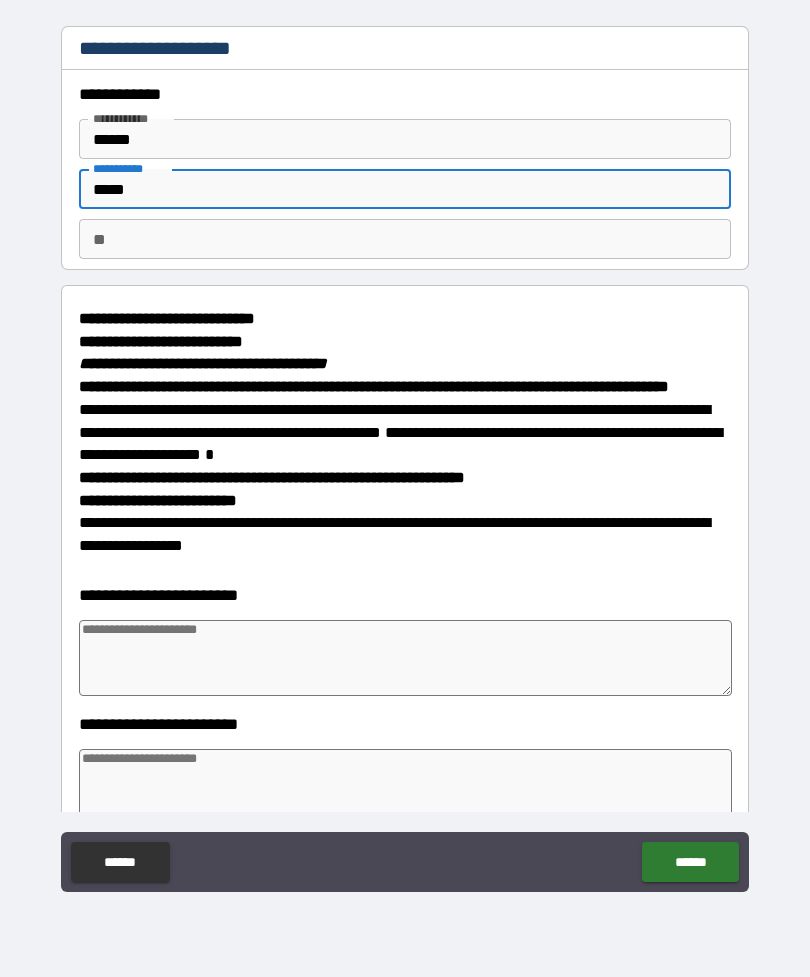 type on "****" 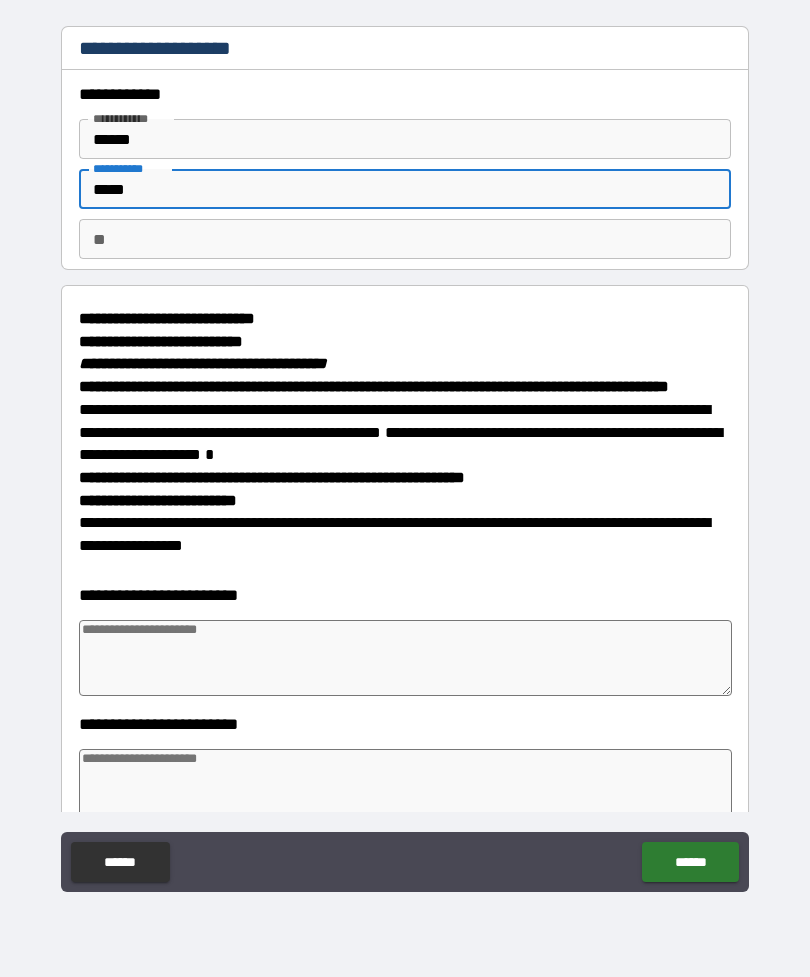 type on "*" 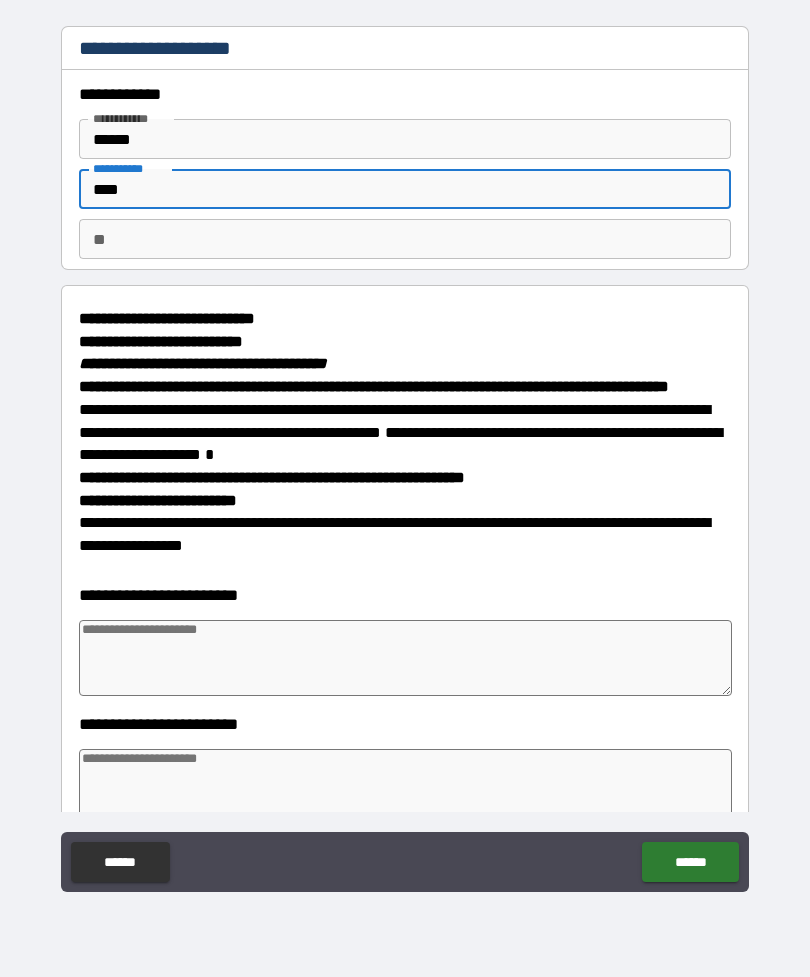 type on "*" 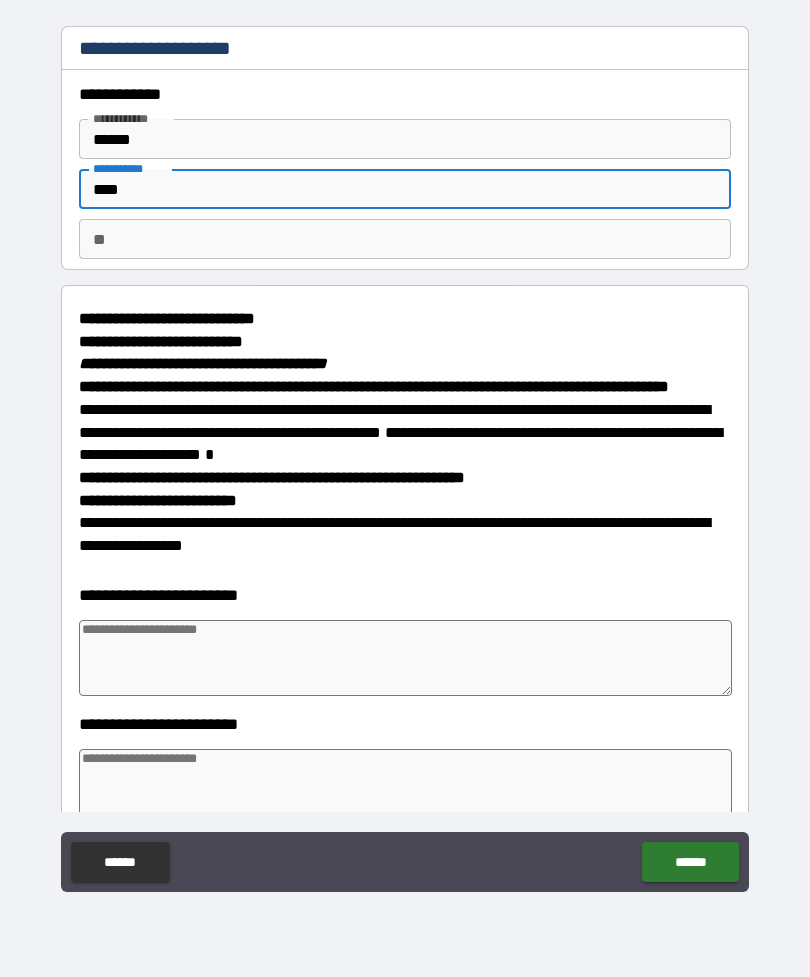 type on "*****" 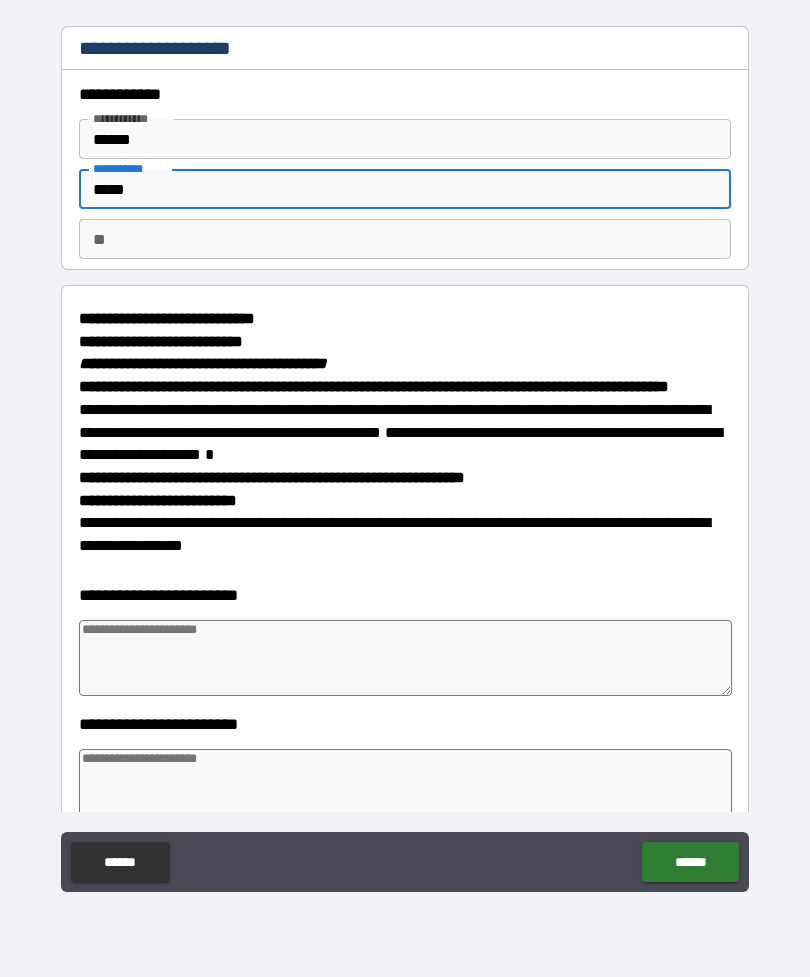 type on "*" 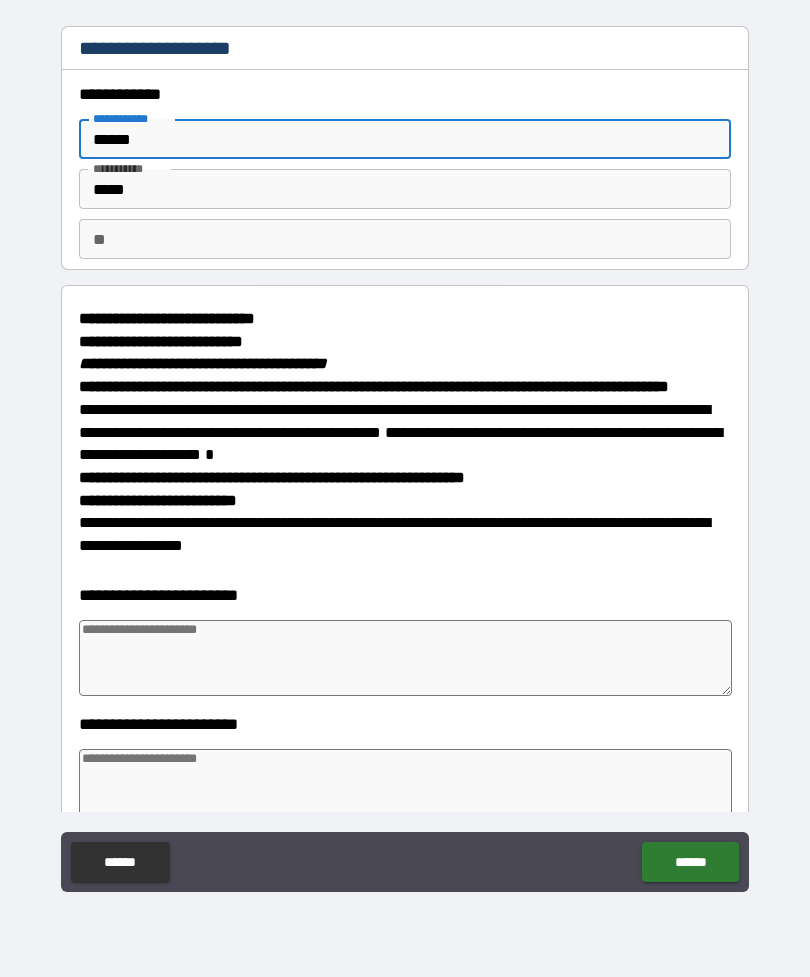 click on "**********" at bounding box center (130, 118) 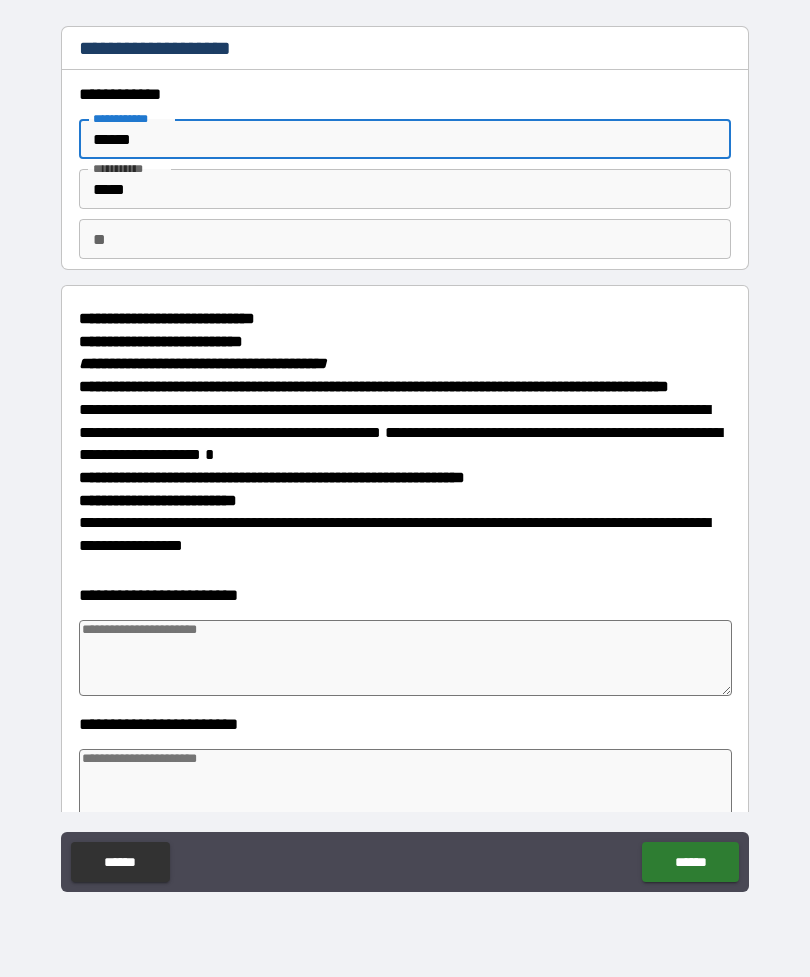 type on "*****" 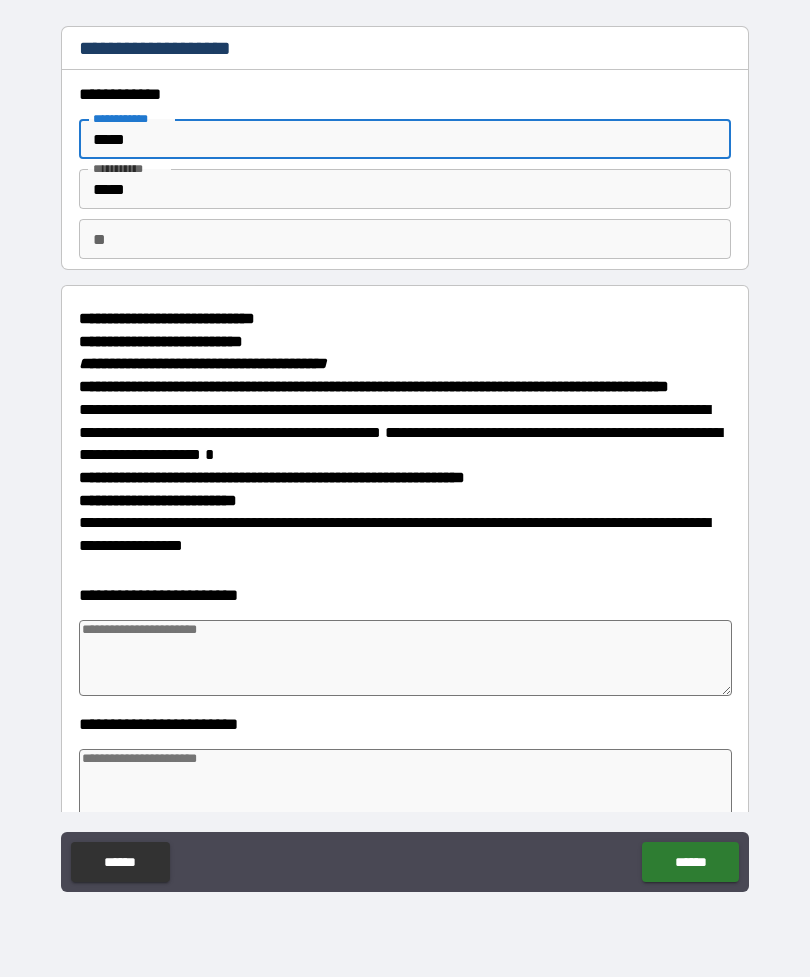 type on "*" 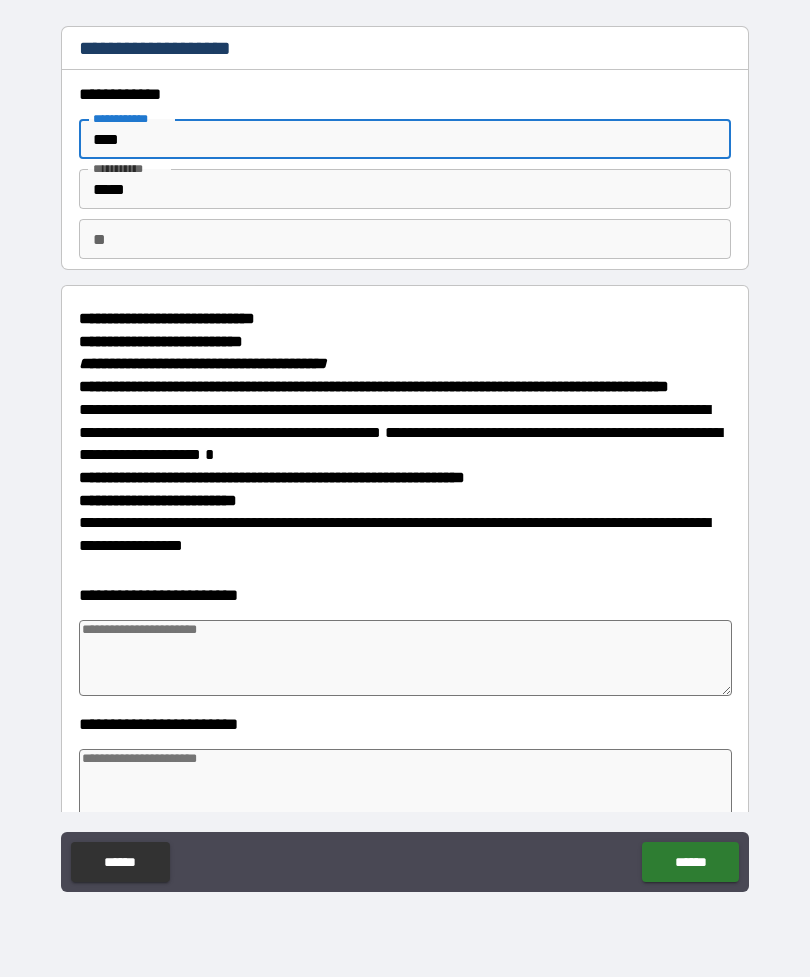 type on "*" 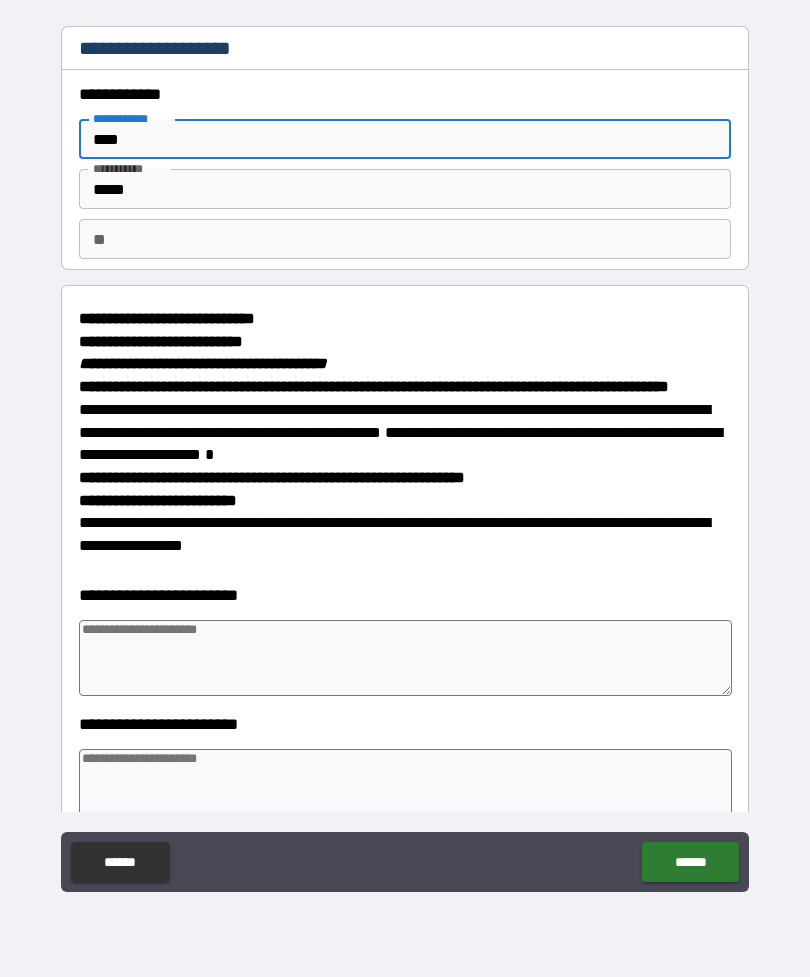 type on "*****" 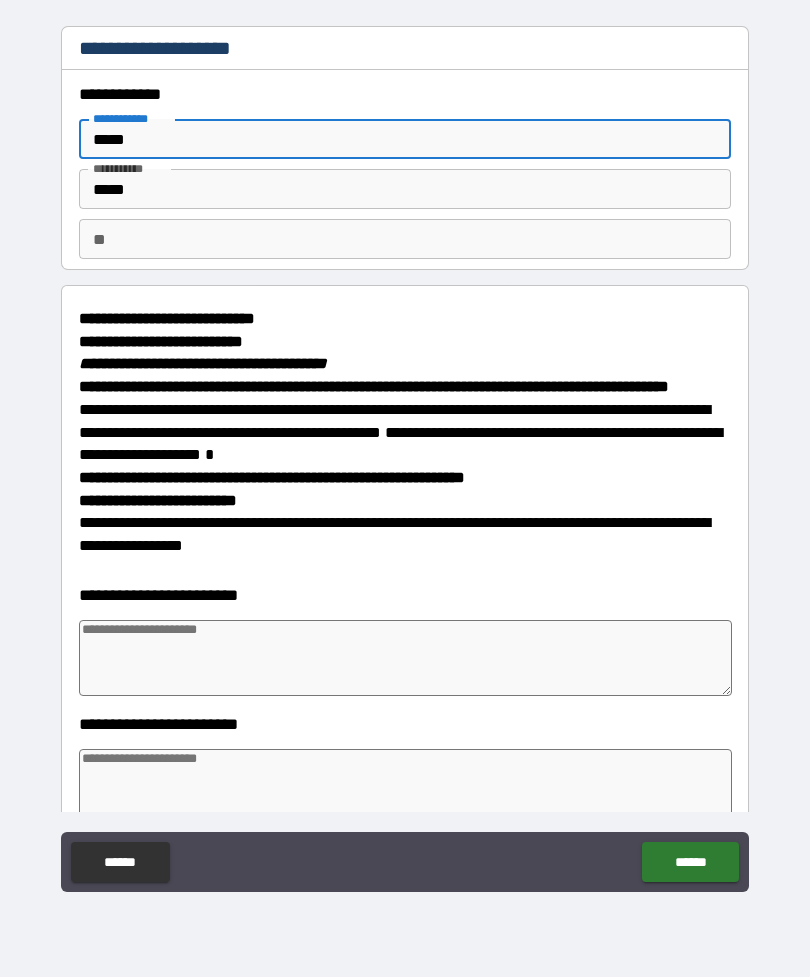 type on "*" 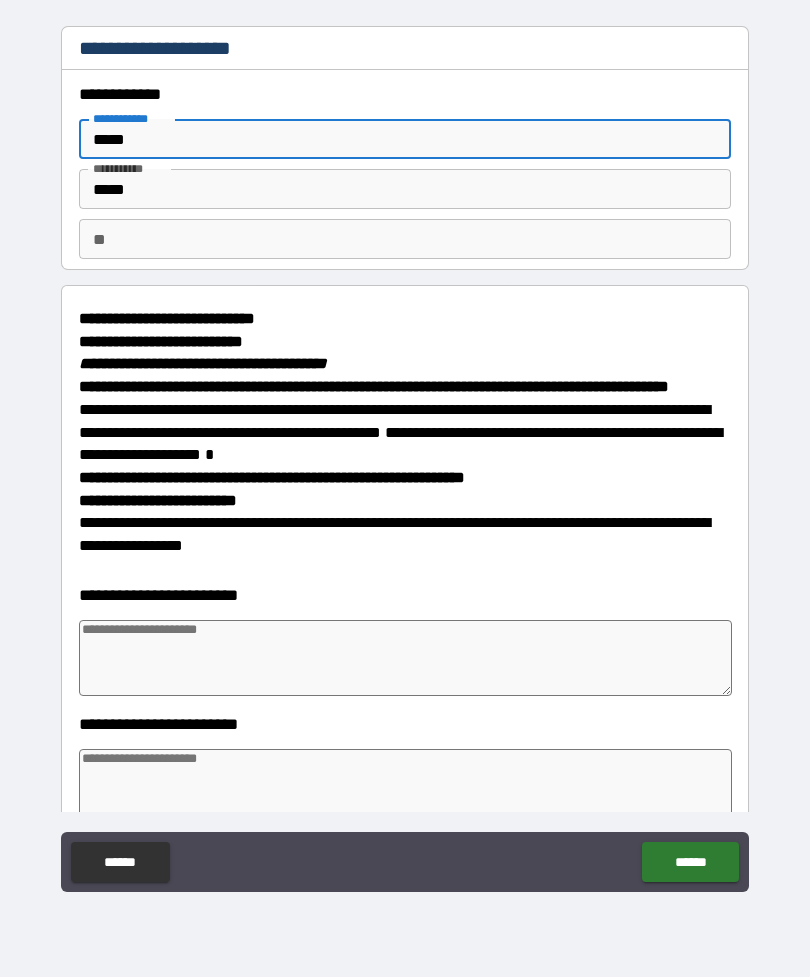 type on "******" 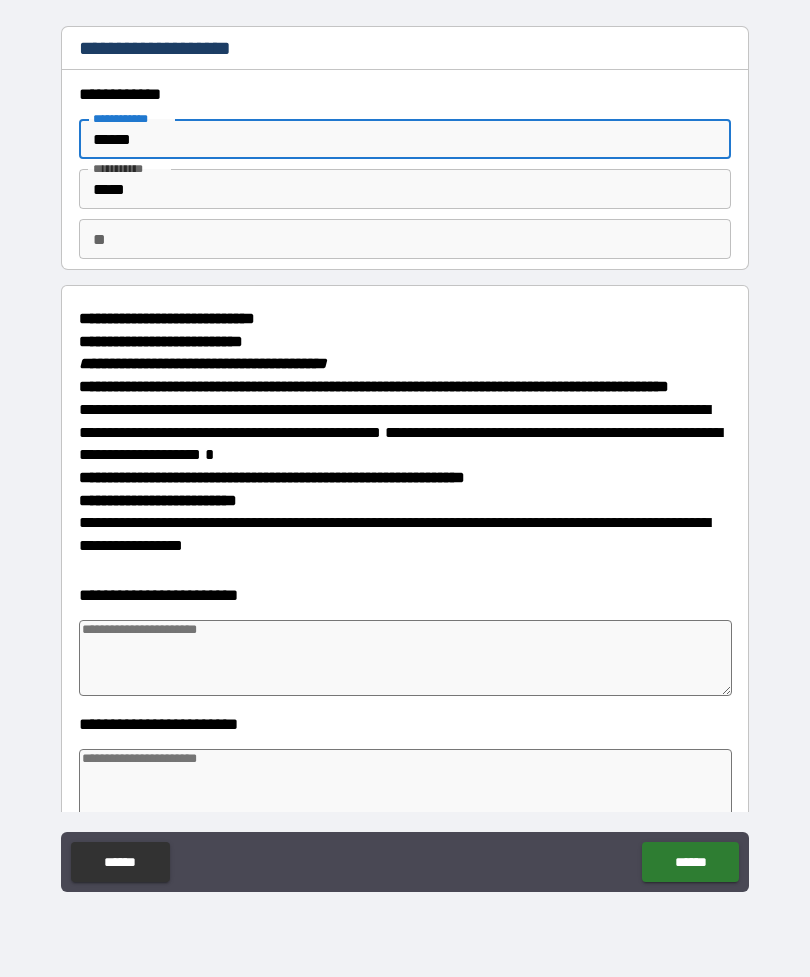 type on "*" 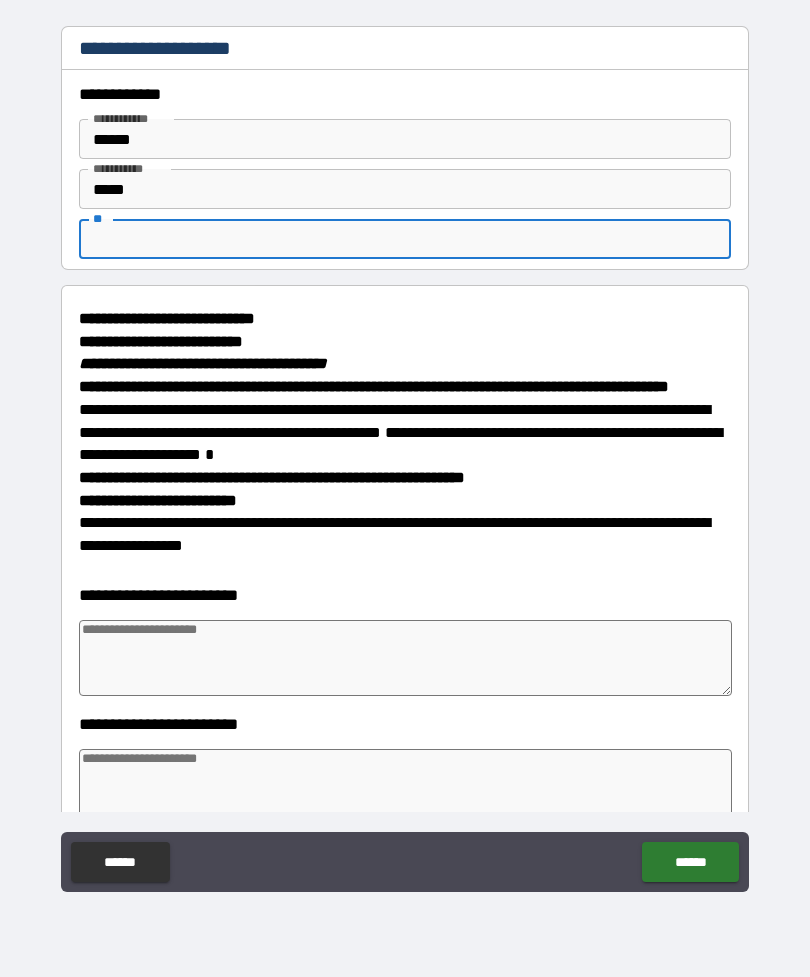 type on "*" 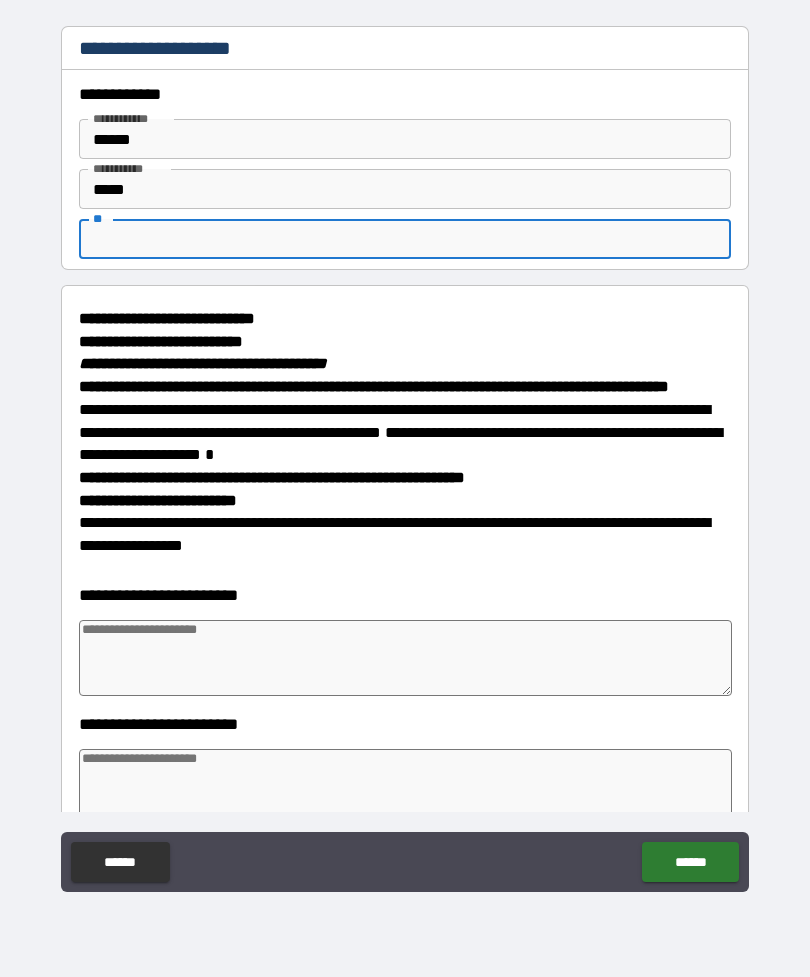 type on "*" 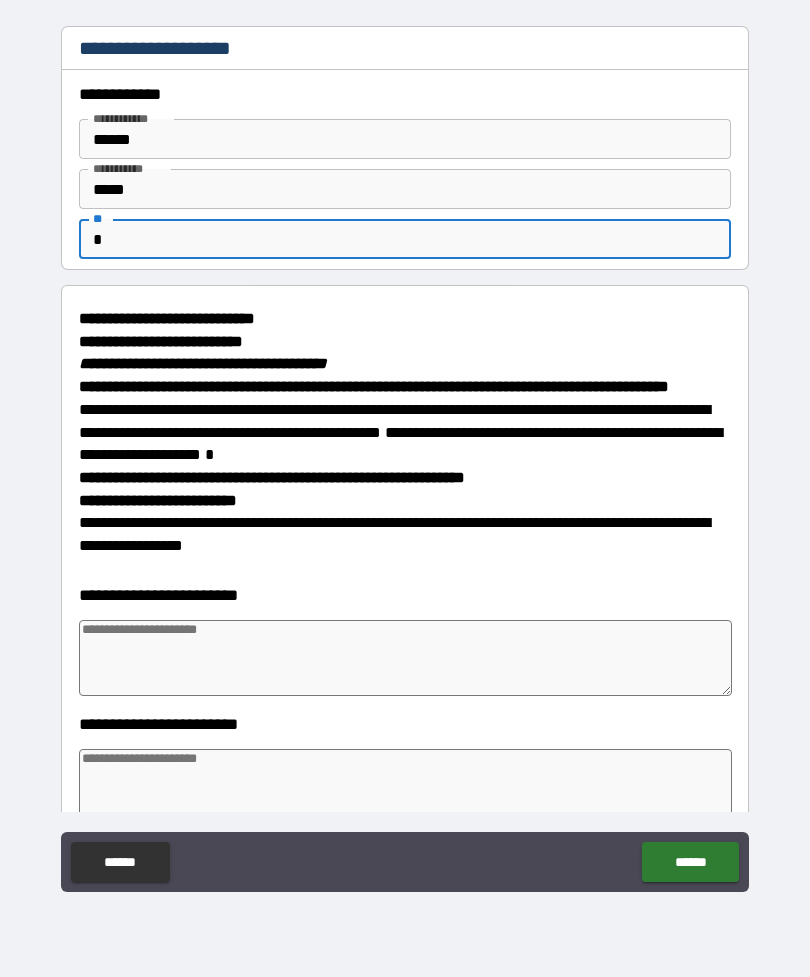 type on "*" 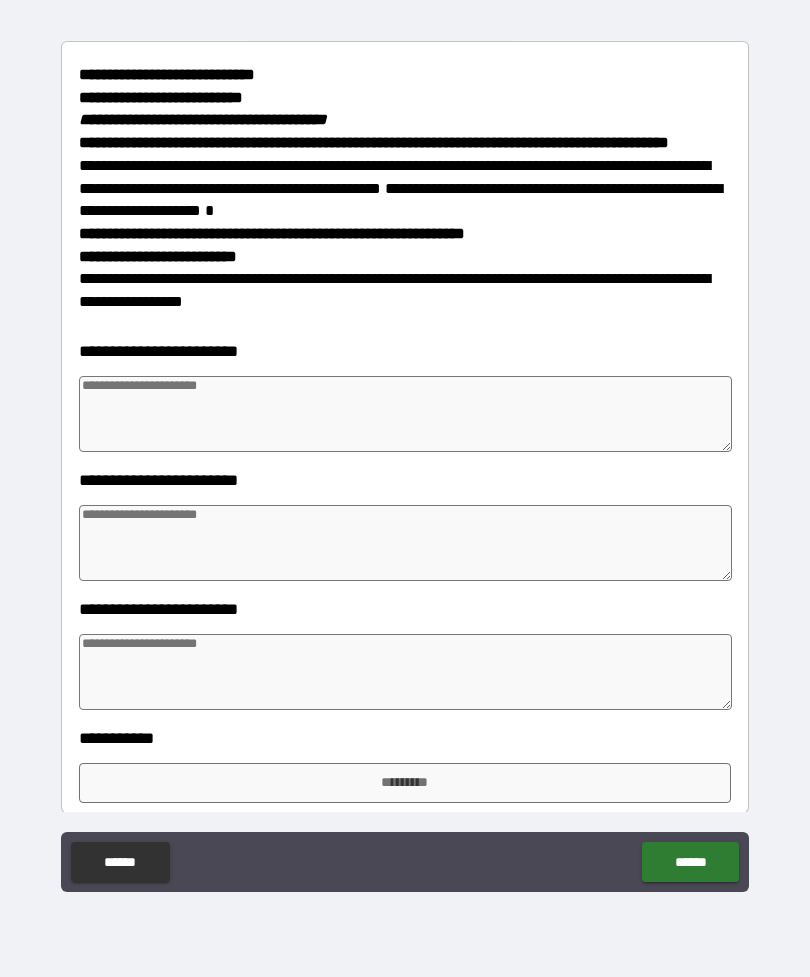 scroll, scrollTop: 241, scrollLeft: 0, axis: vertical 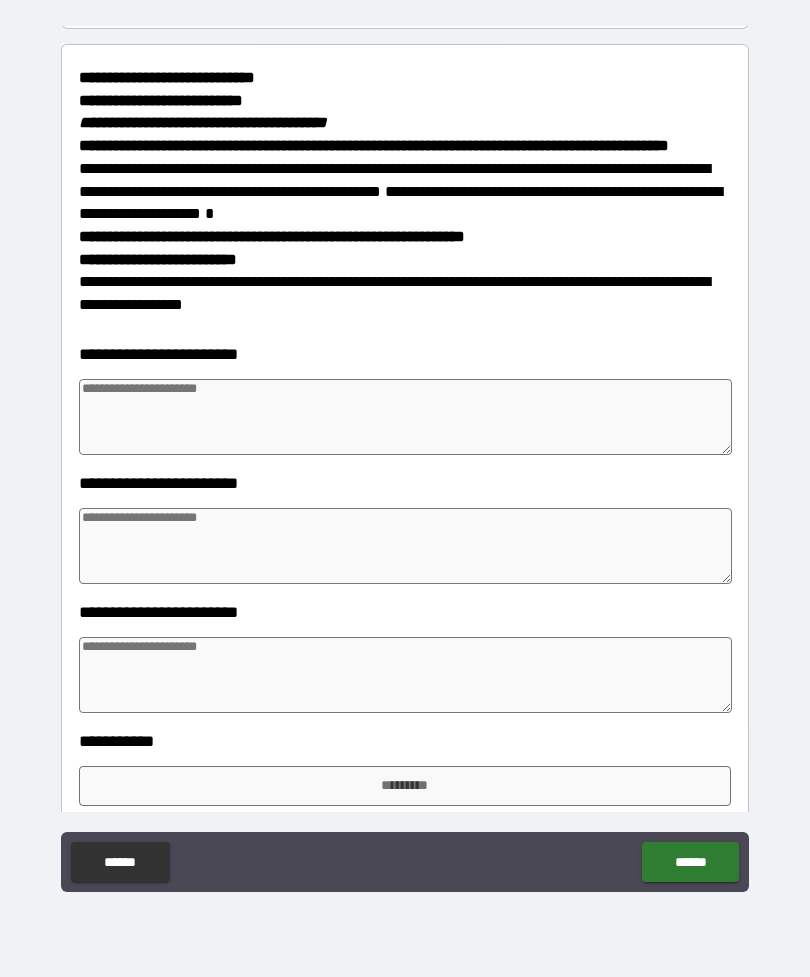 type on "*" 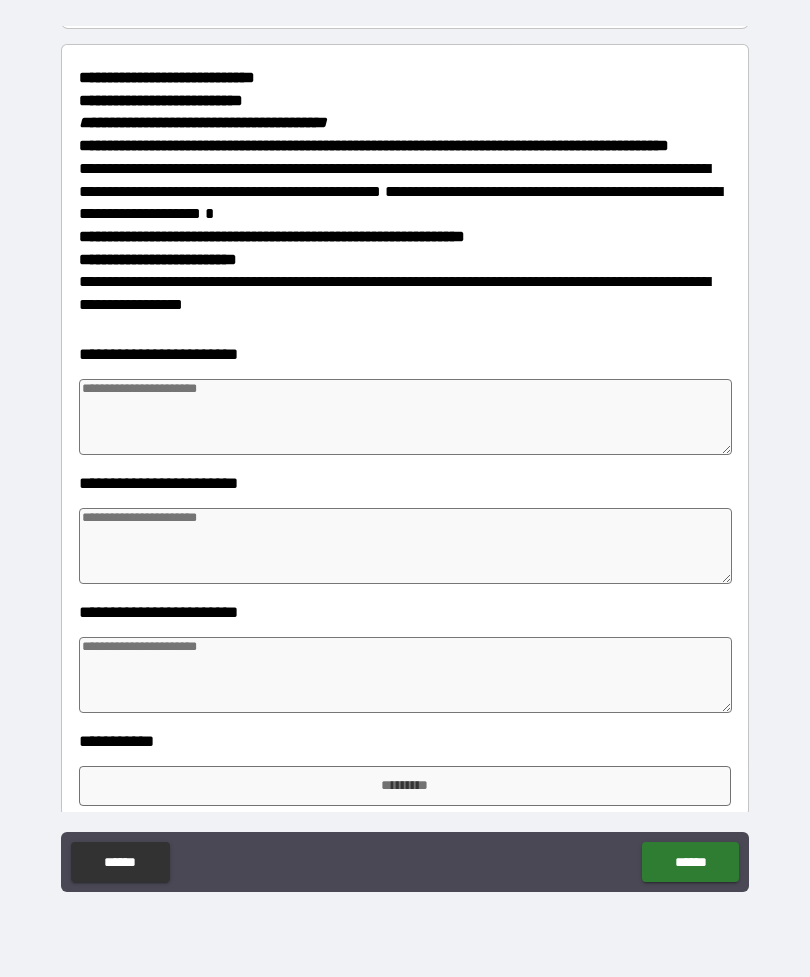 type on "*" 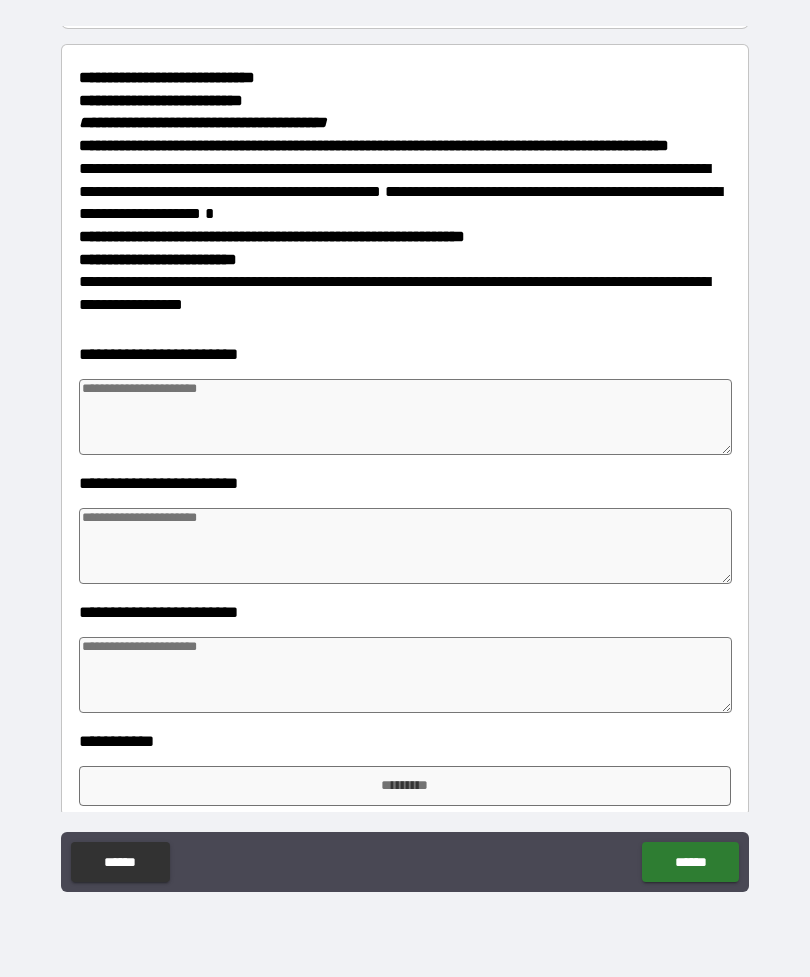type on "*" 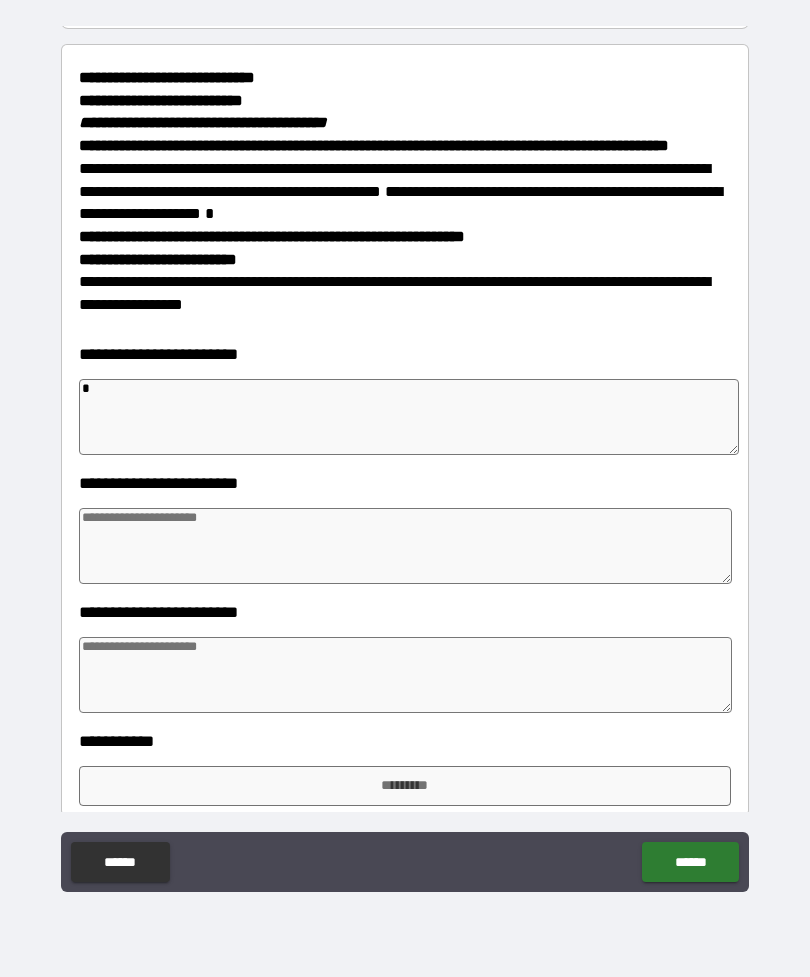 type on "*" 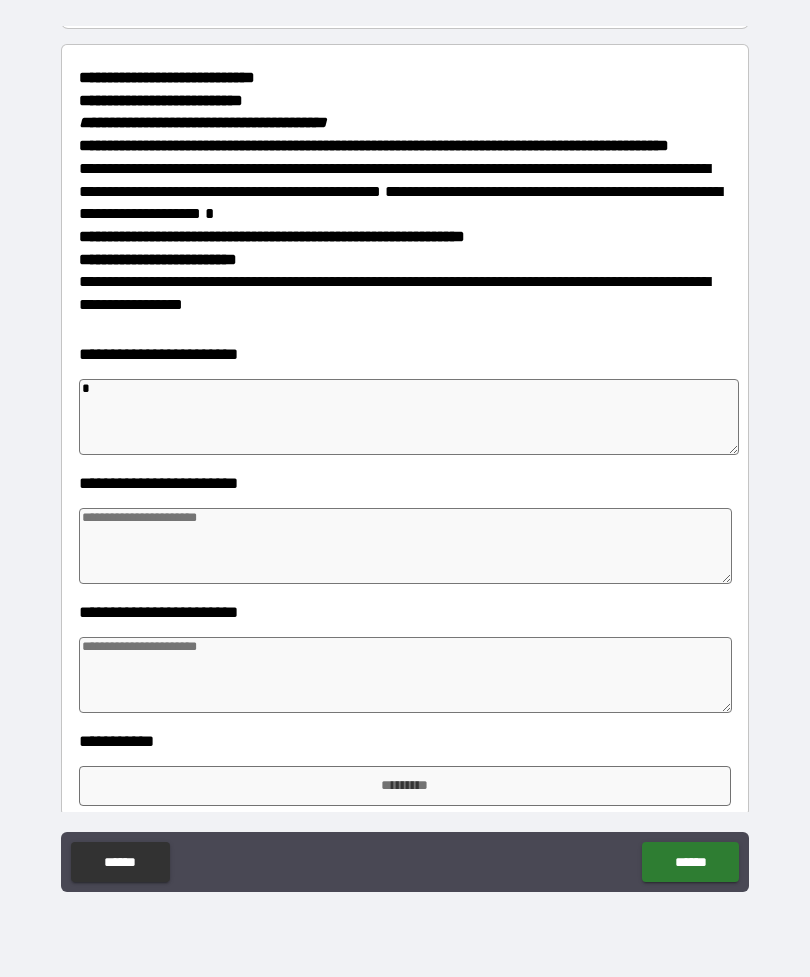 type on "*" 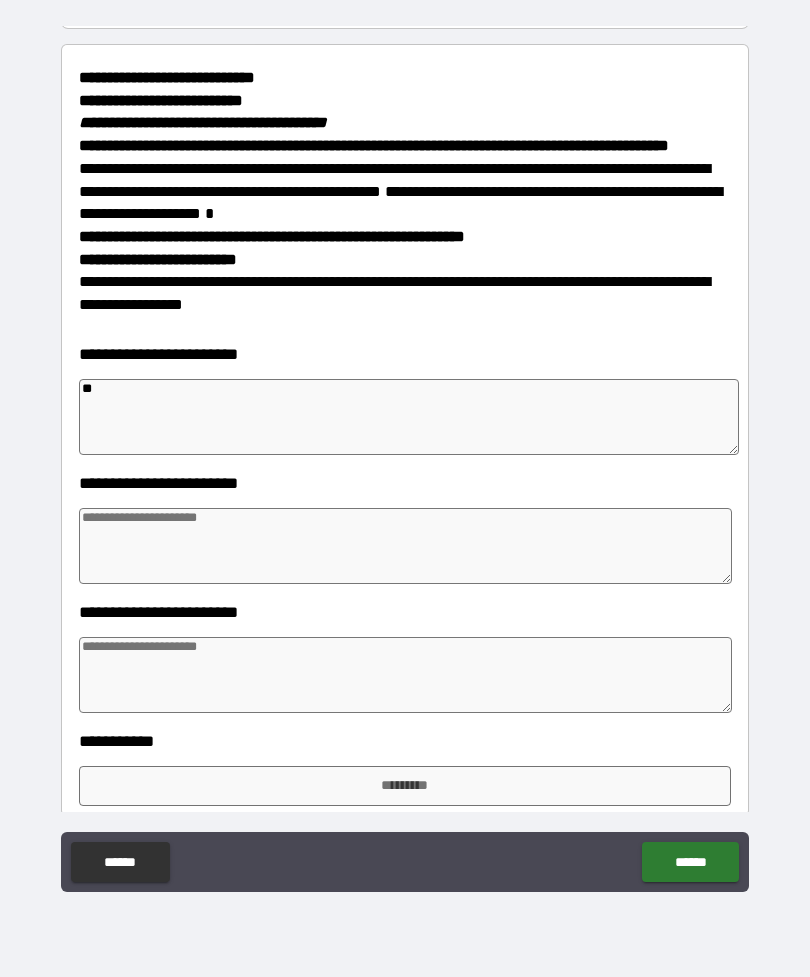 type on "*" 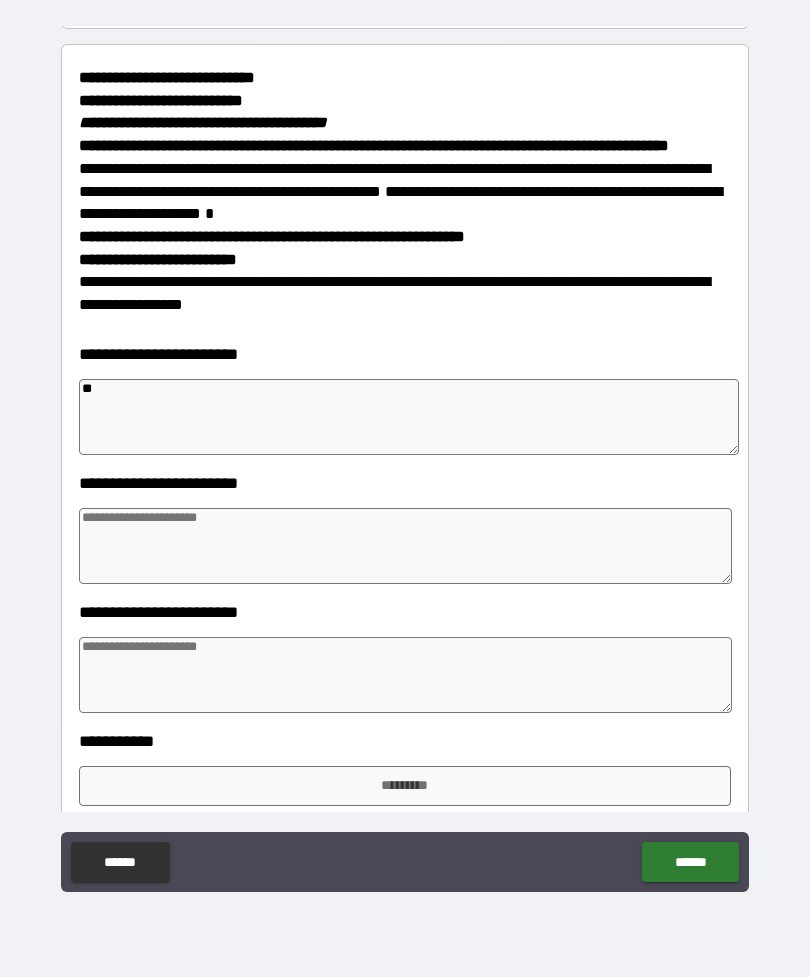 type on "***" 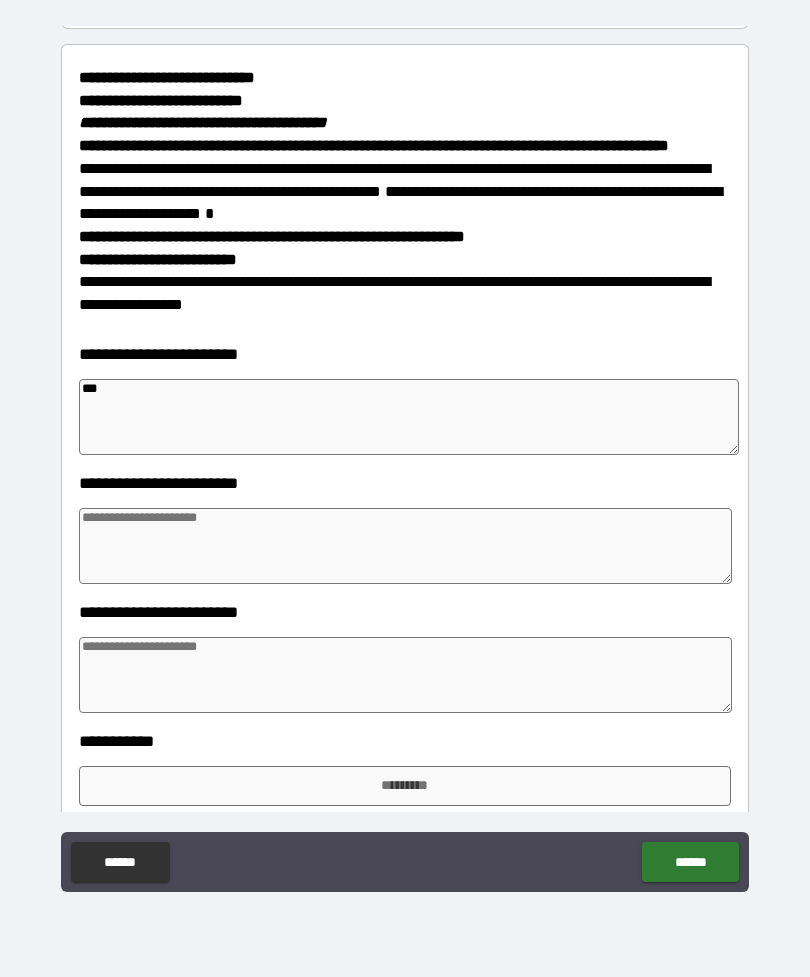 type on "*" 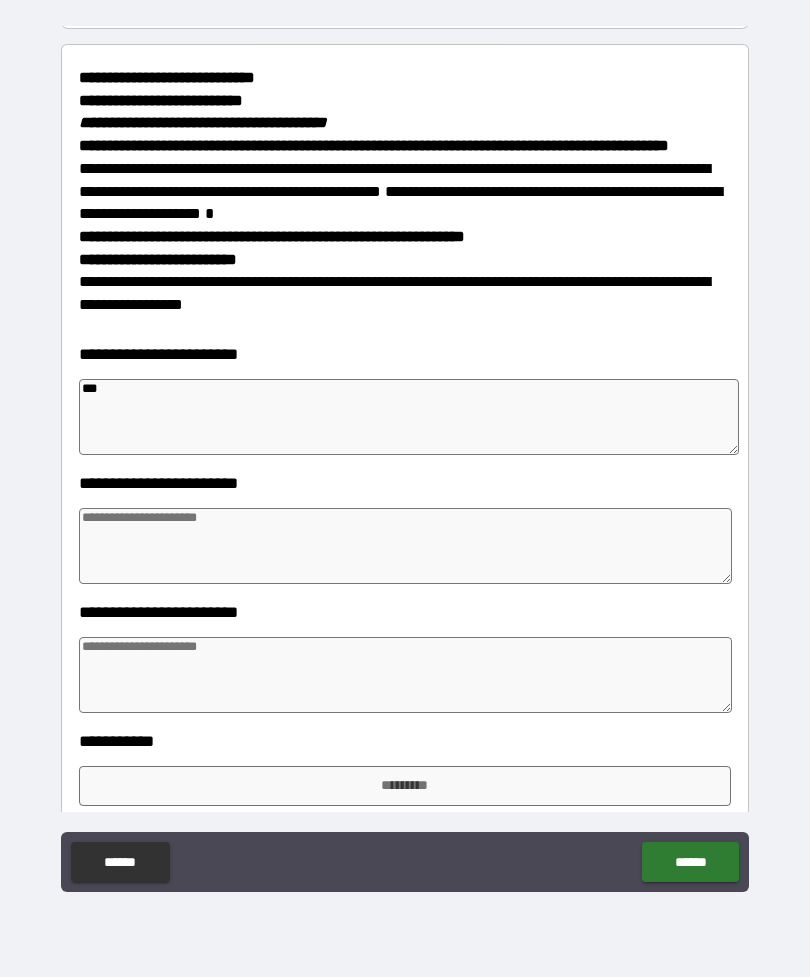 type on "*" 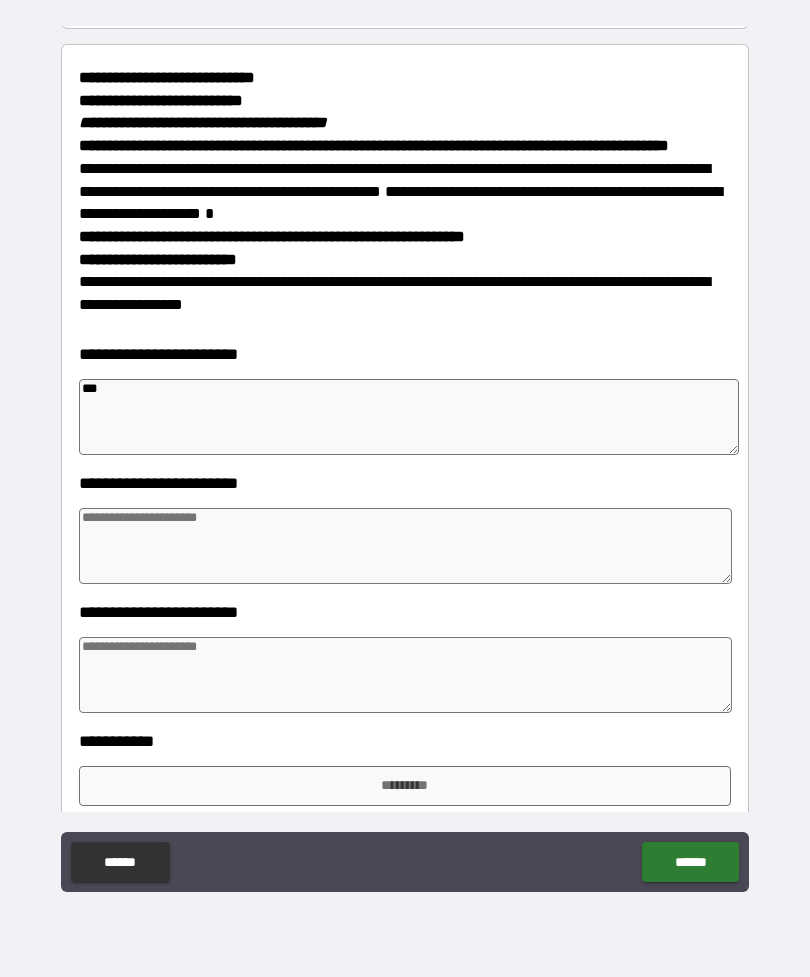 type on "*" 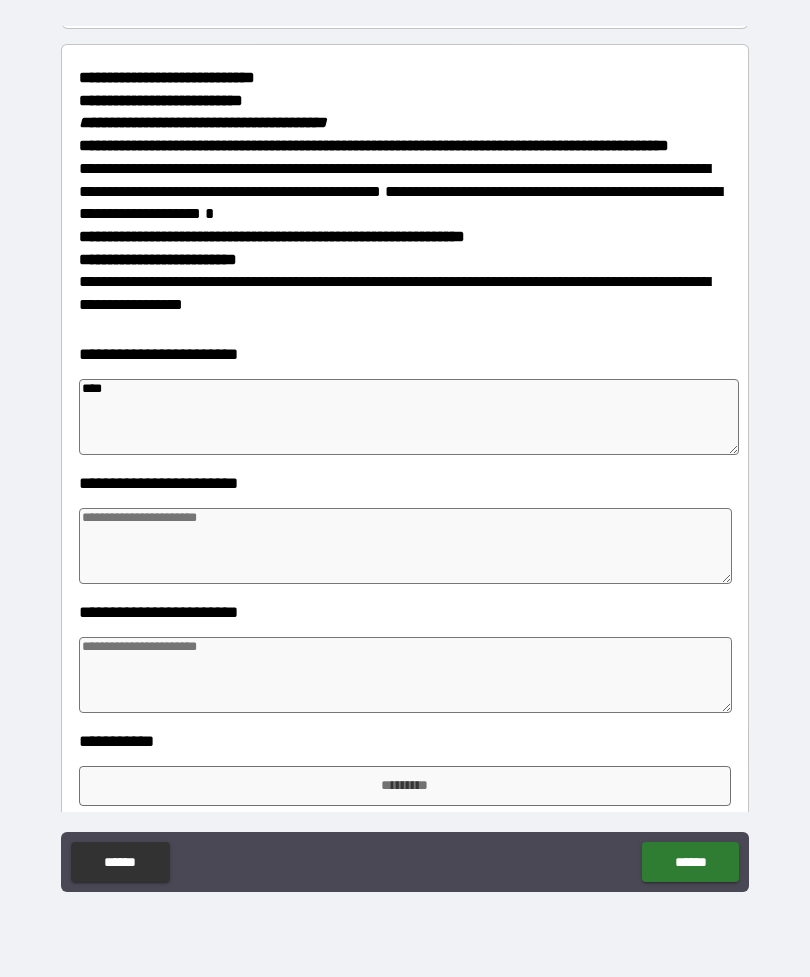 type on "*" 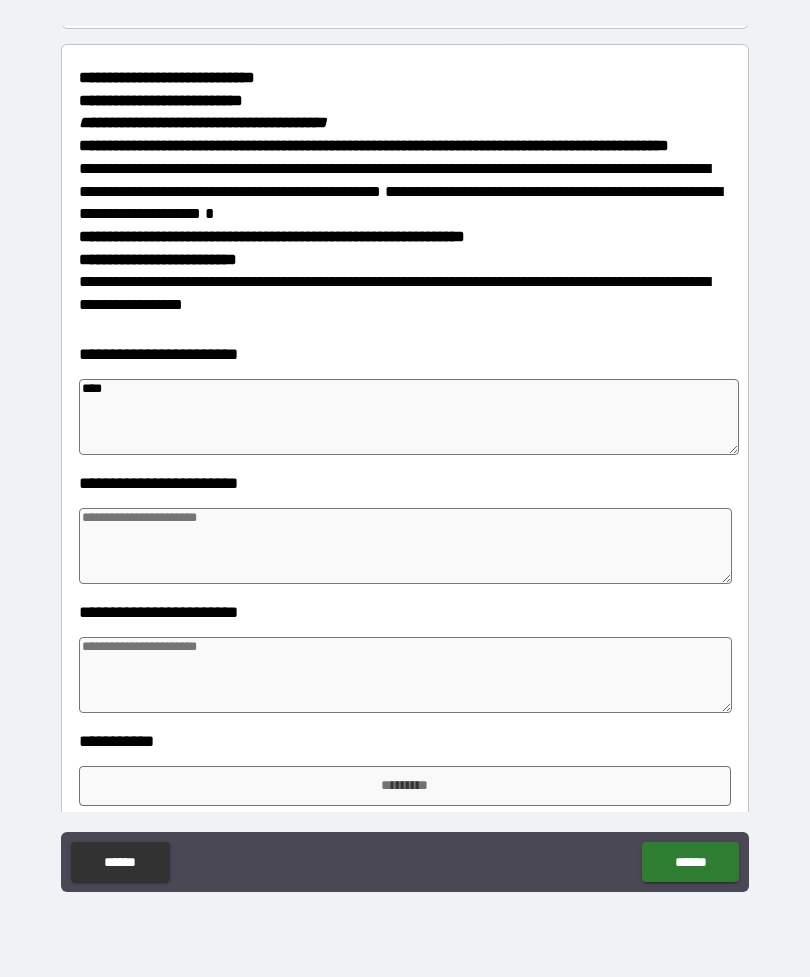 type on "*" 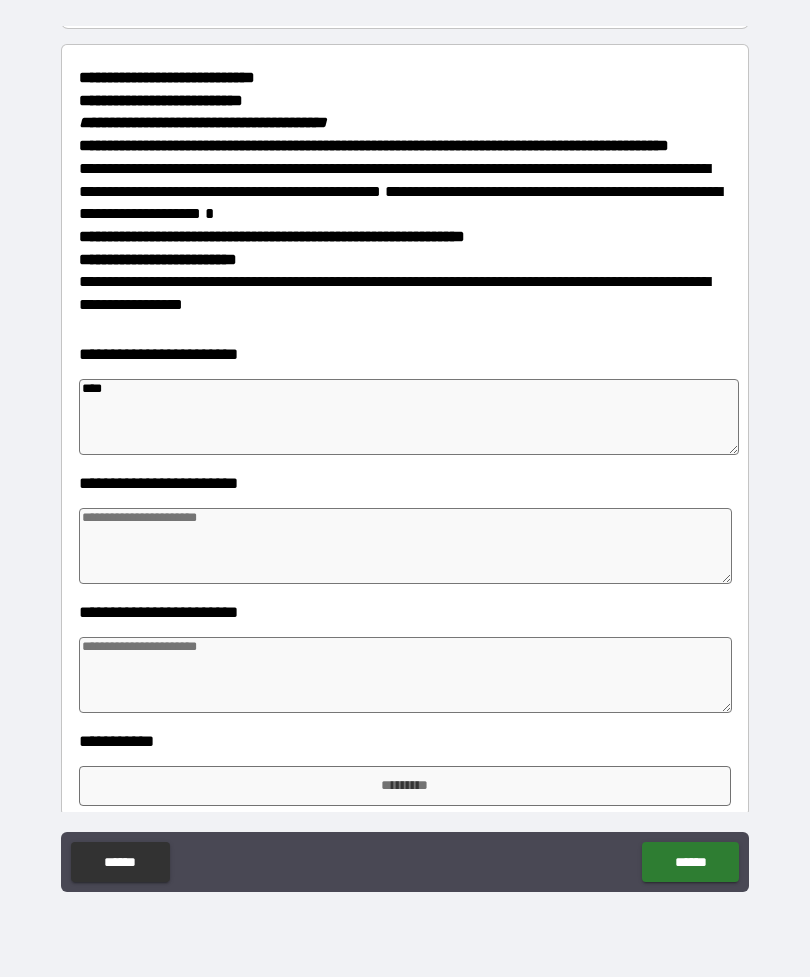 type on "*" 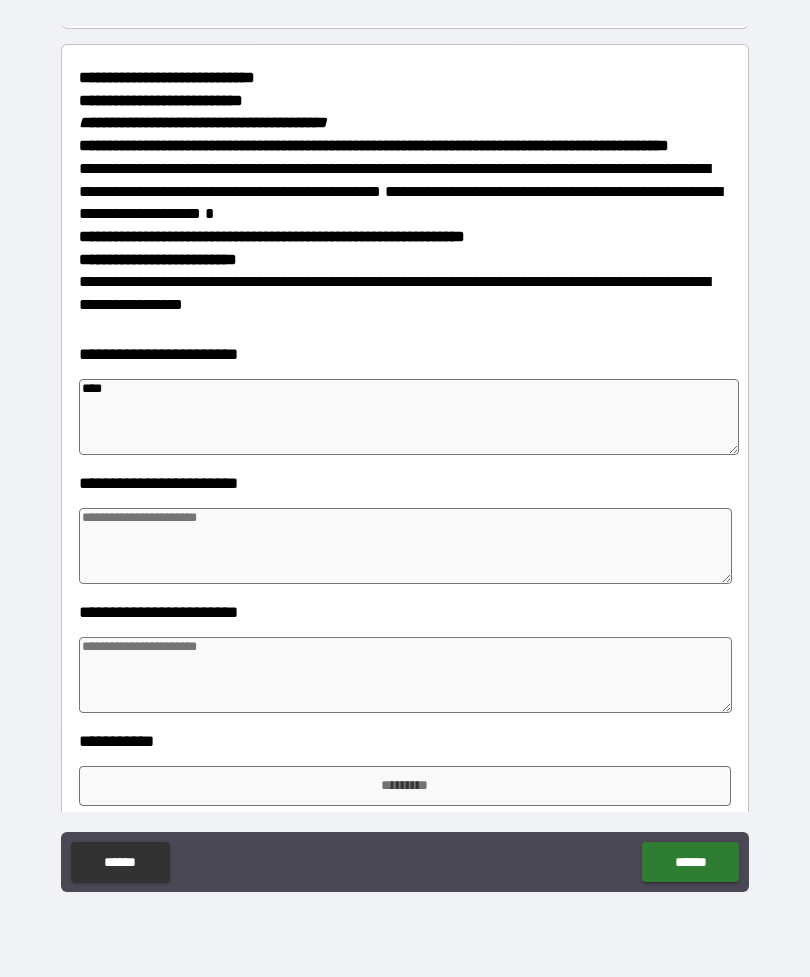 type on "****" 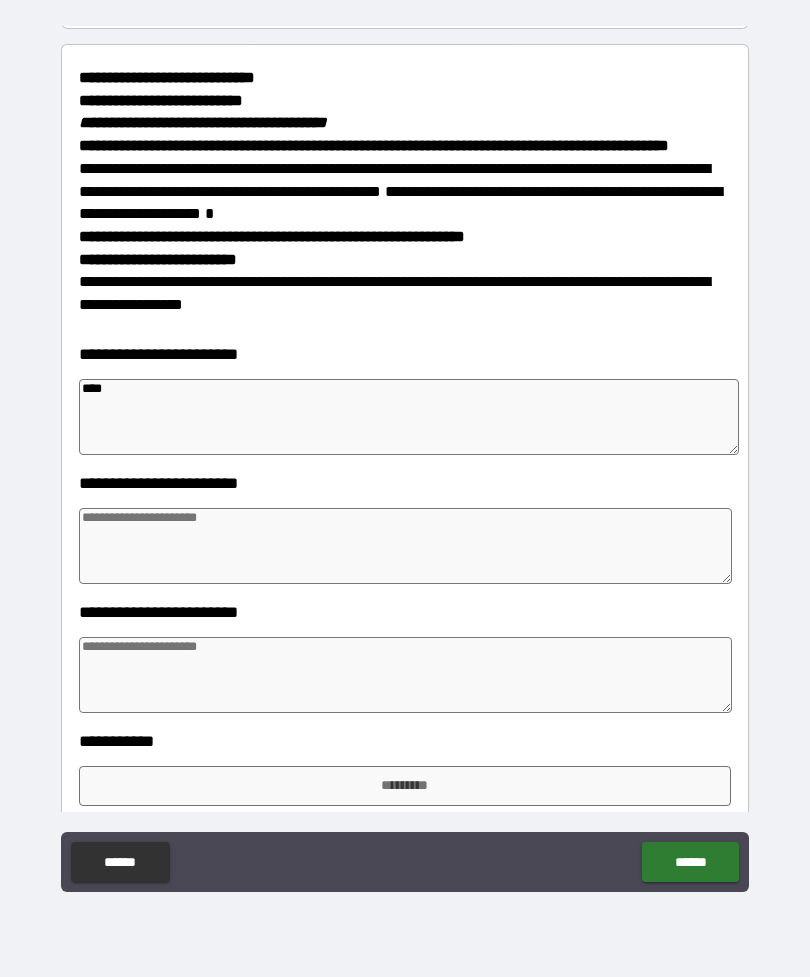 type on "*" 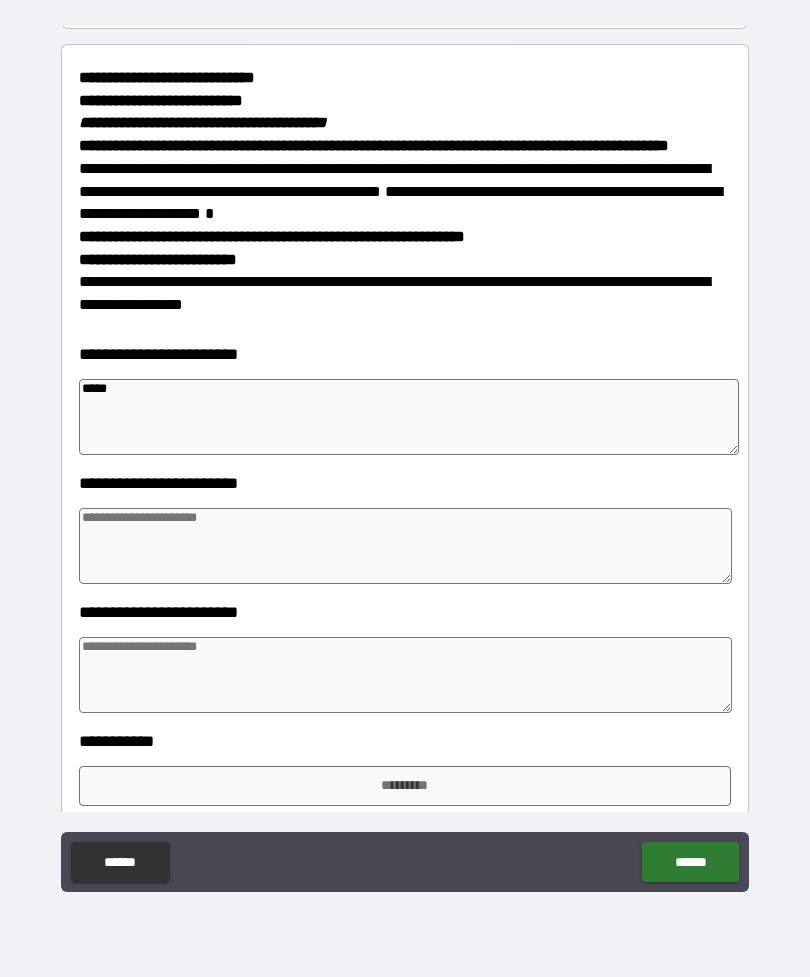 type on "*" 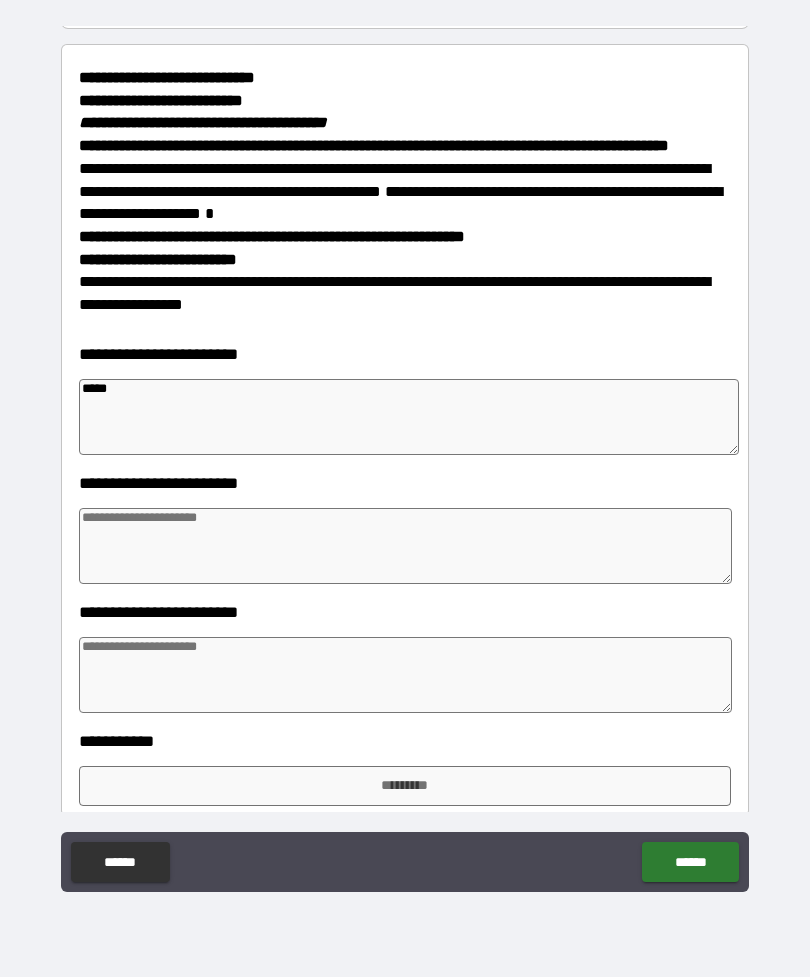 type on "******" 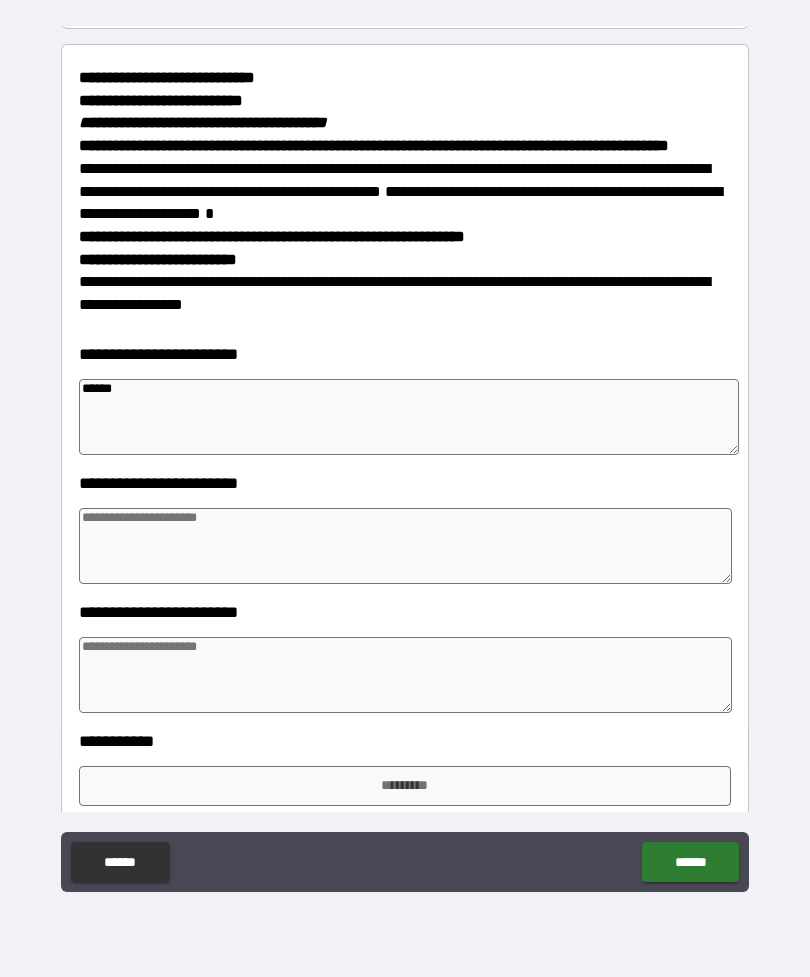 type on "*" 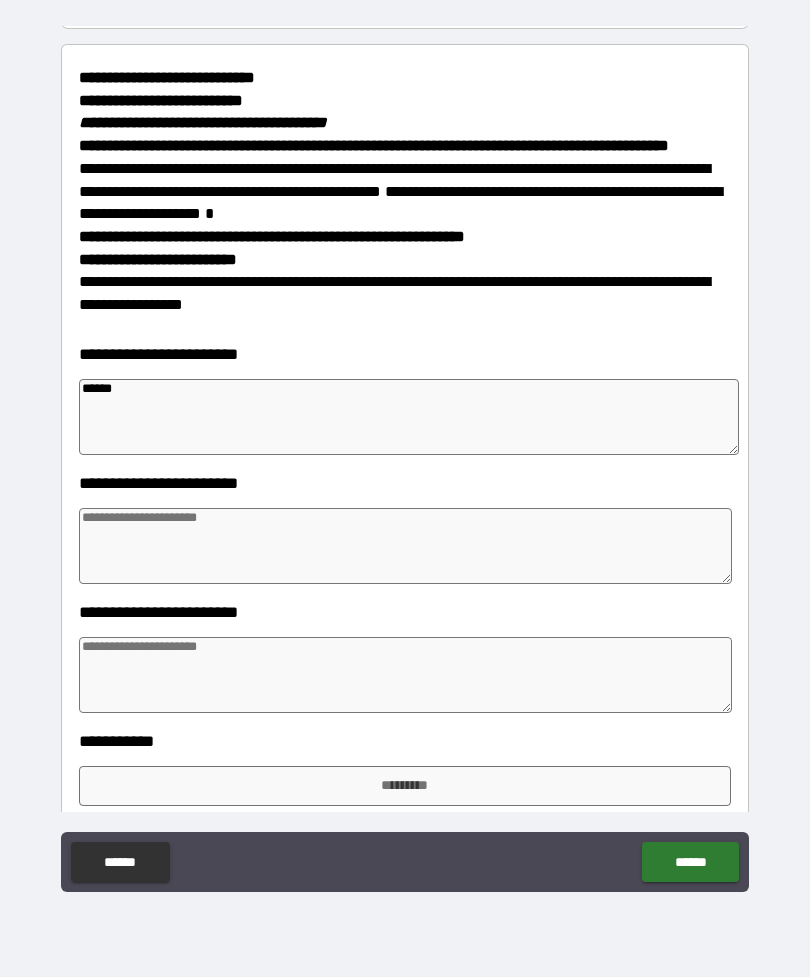 type on "*" 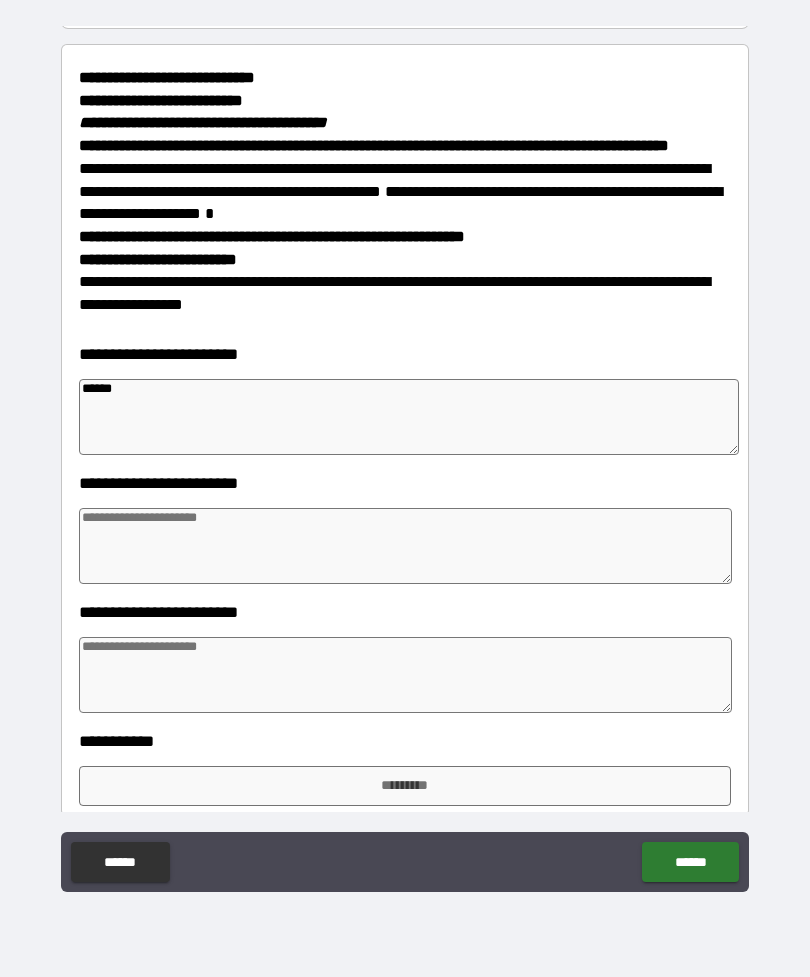 type on "*" 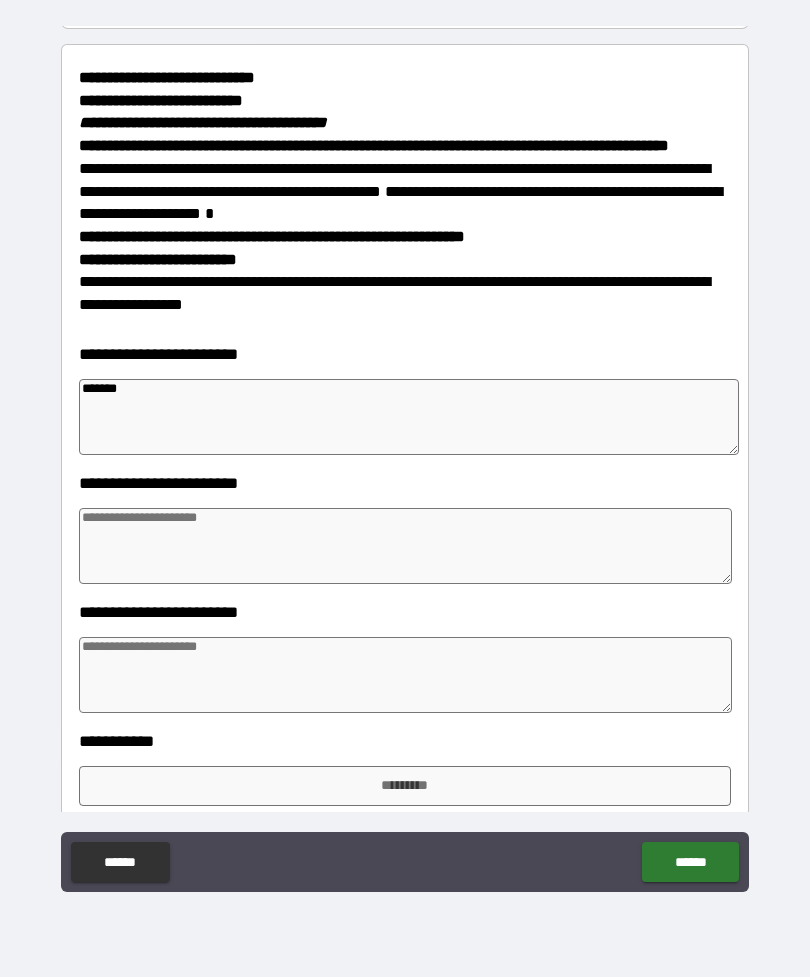 type on "*" 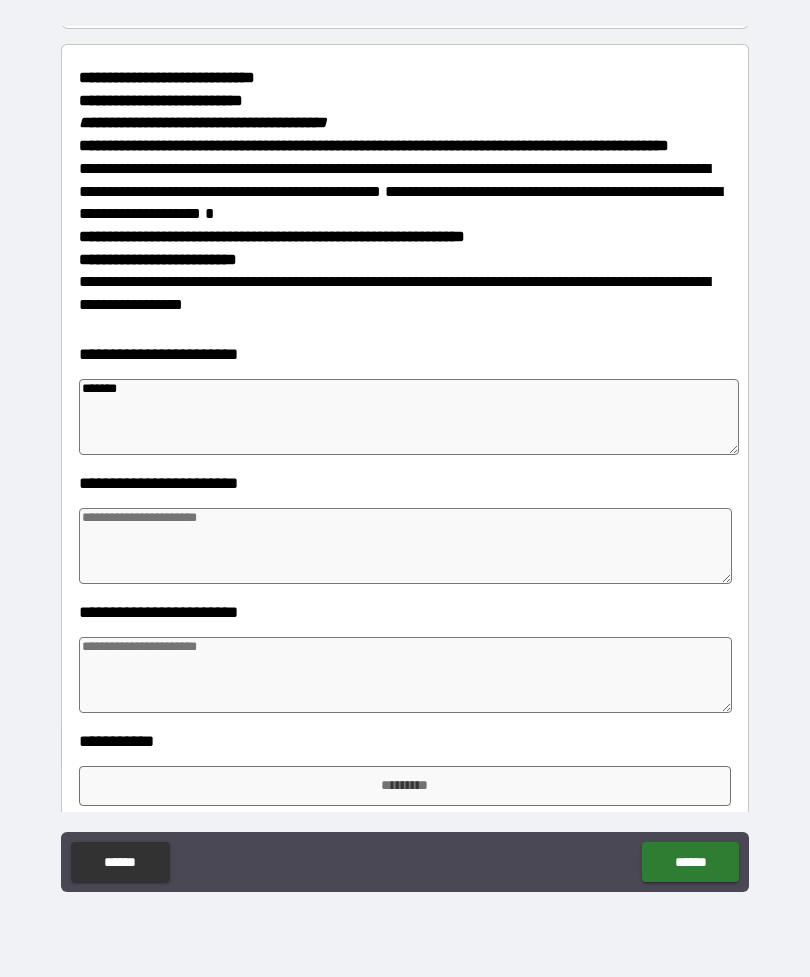 type on "********" 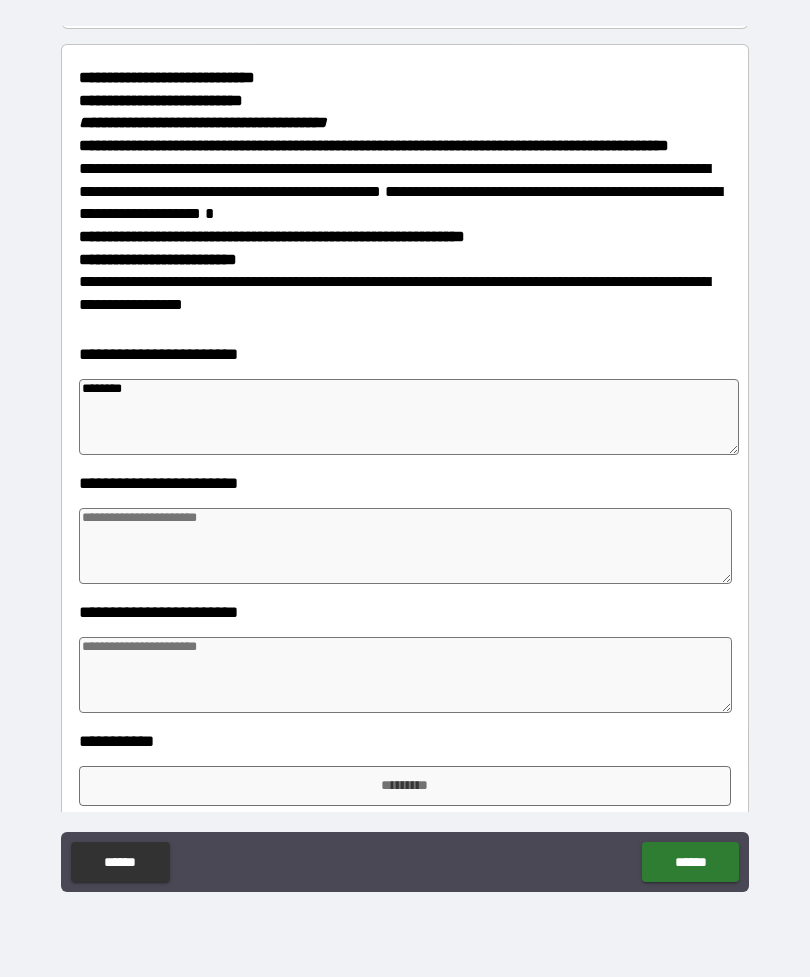 type on "*" 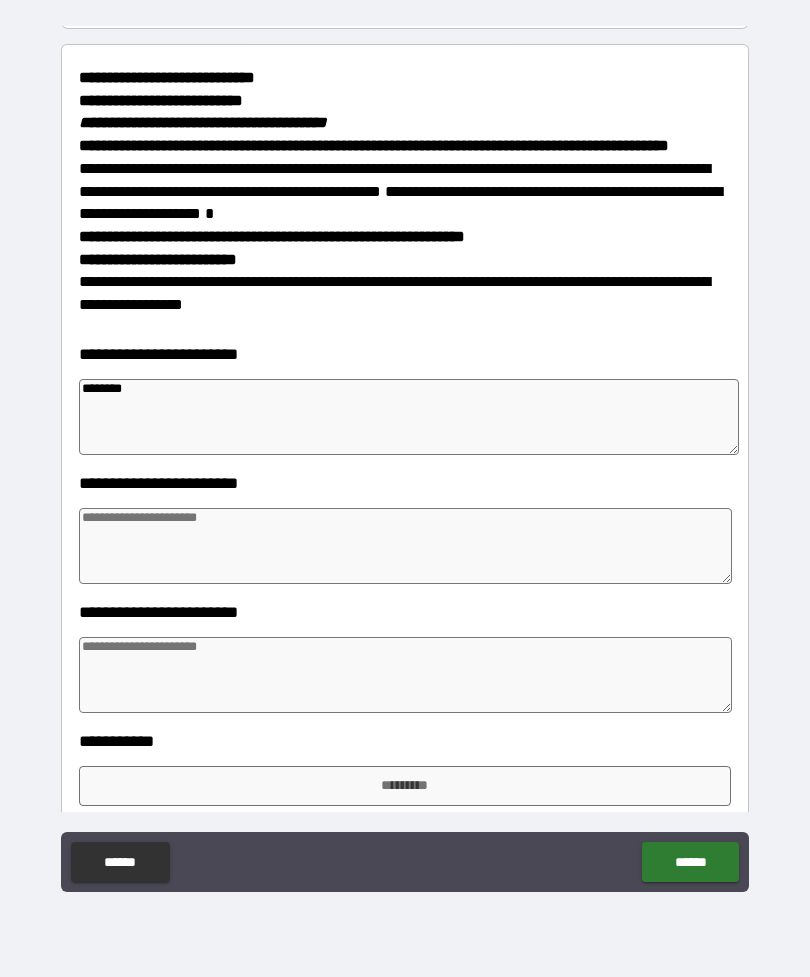 type on "*" 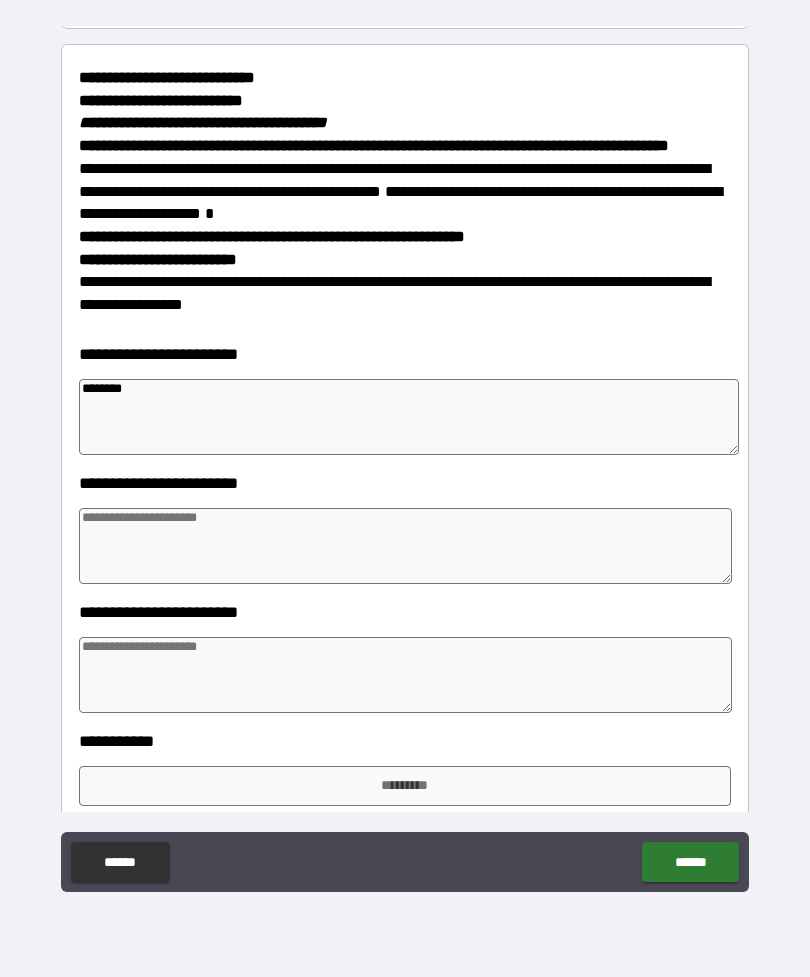type on "*" 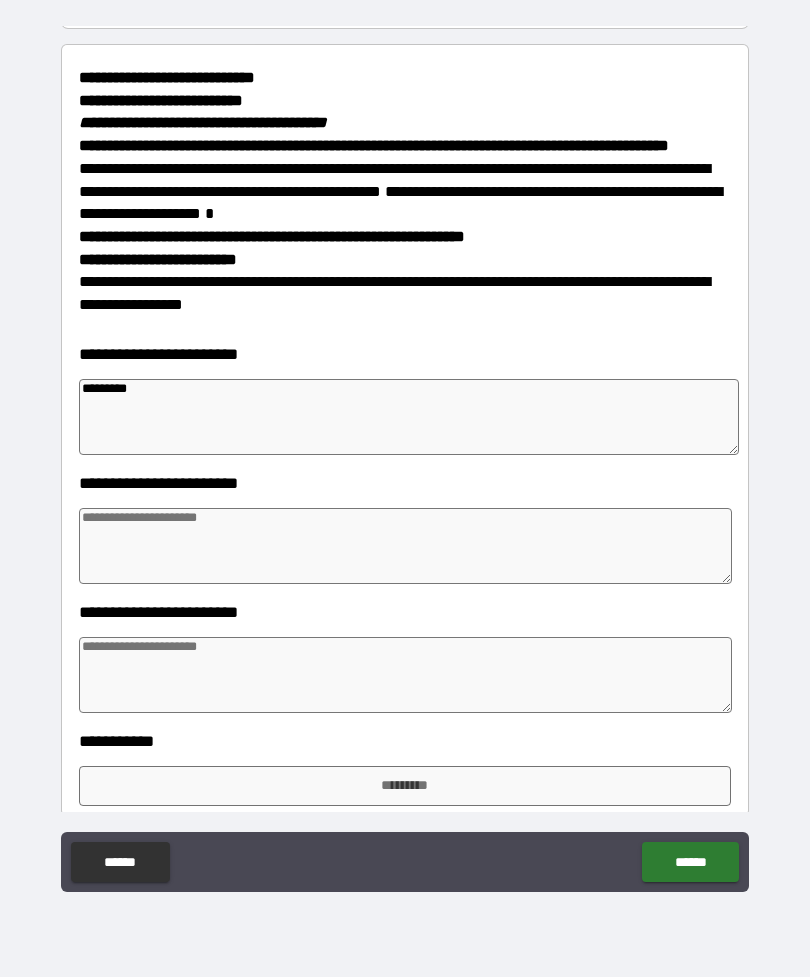 type on "*" 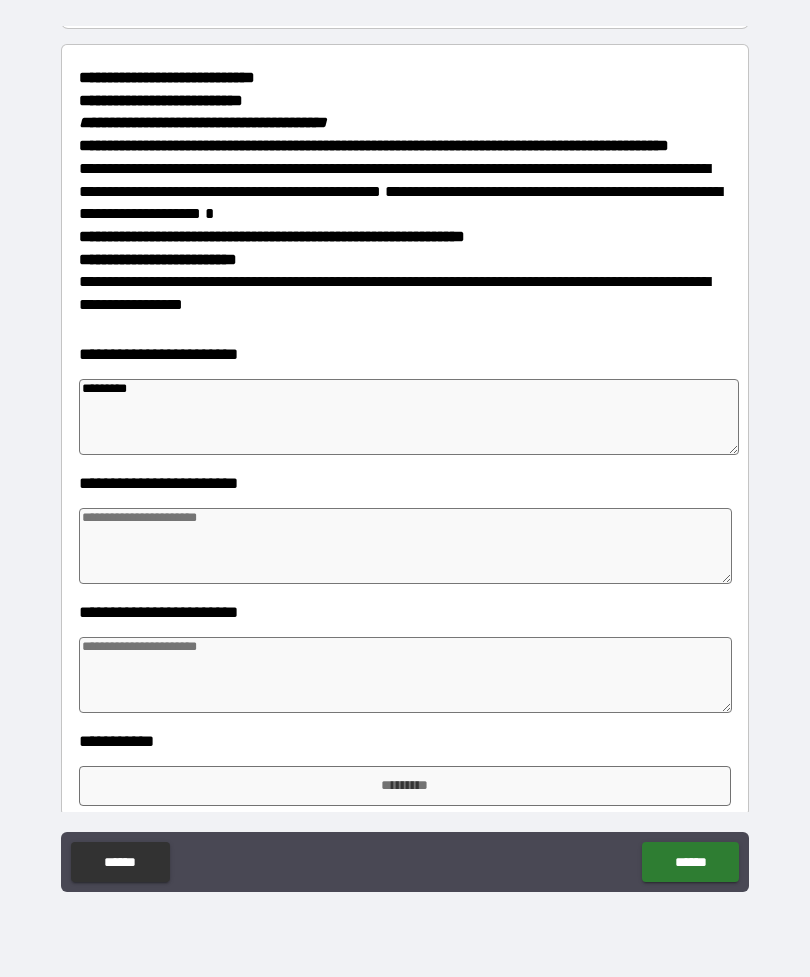 type on "*" 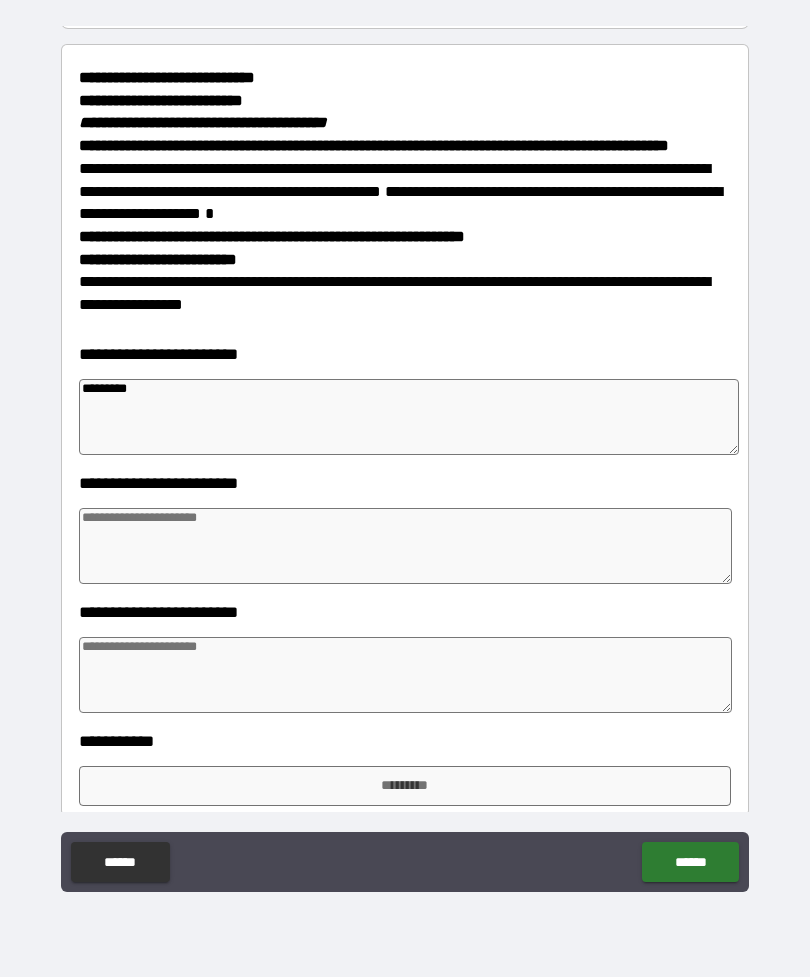 type on "*********" 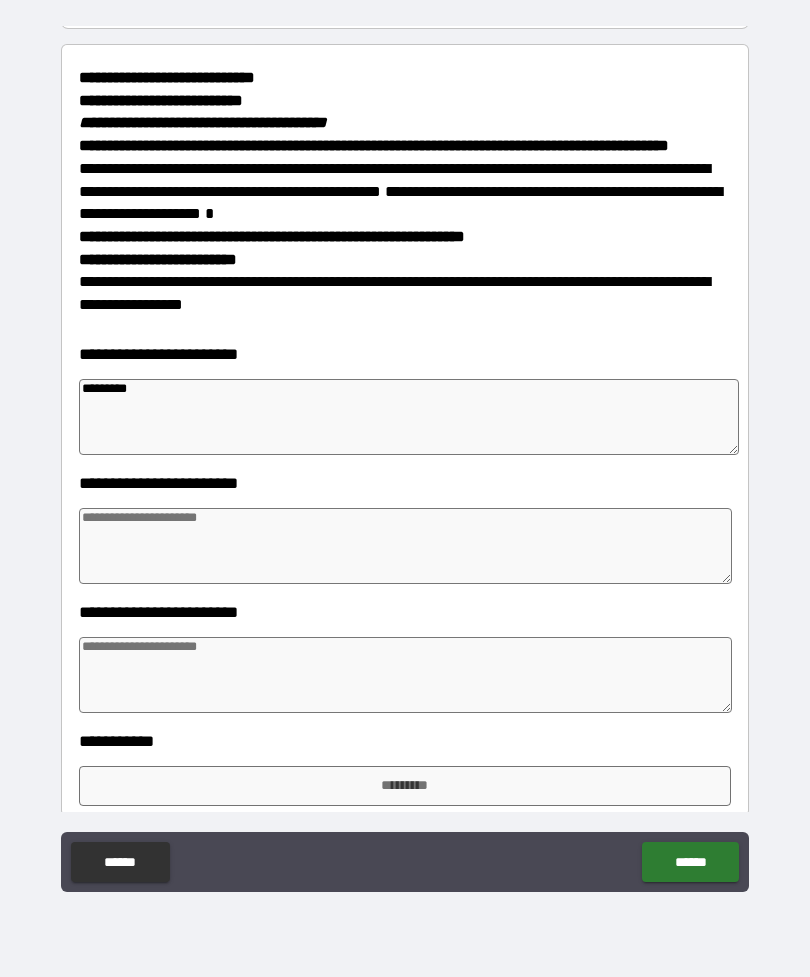 type on "*" 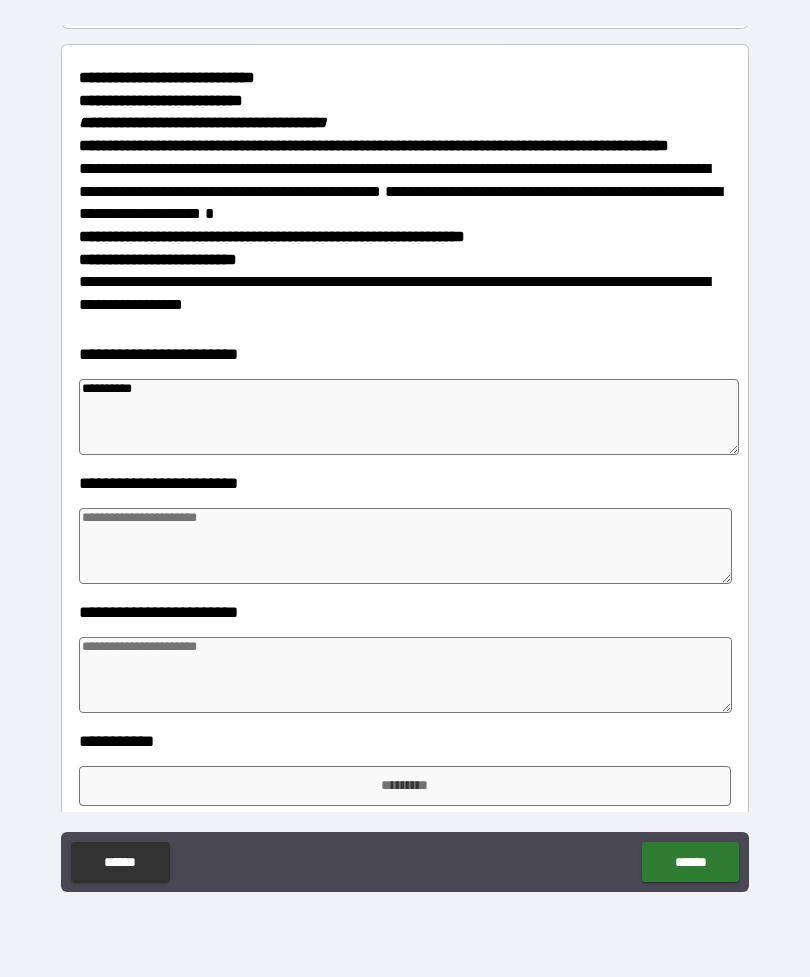 type on "*" 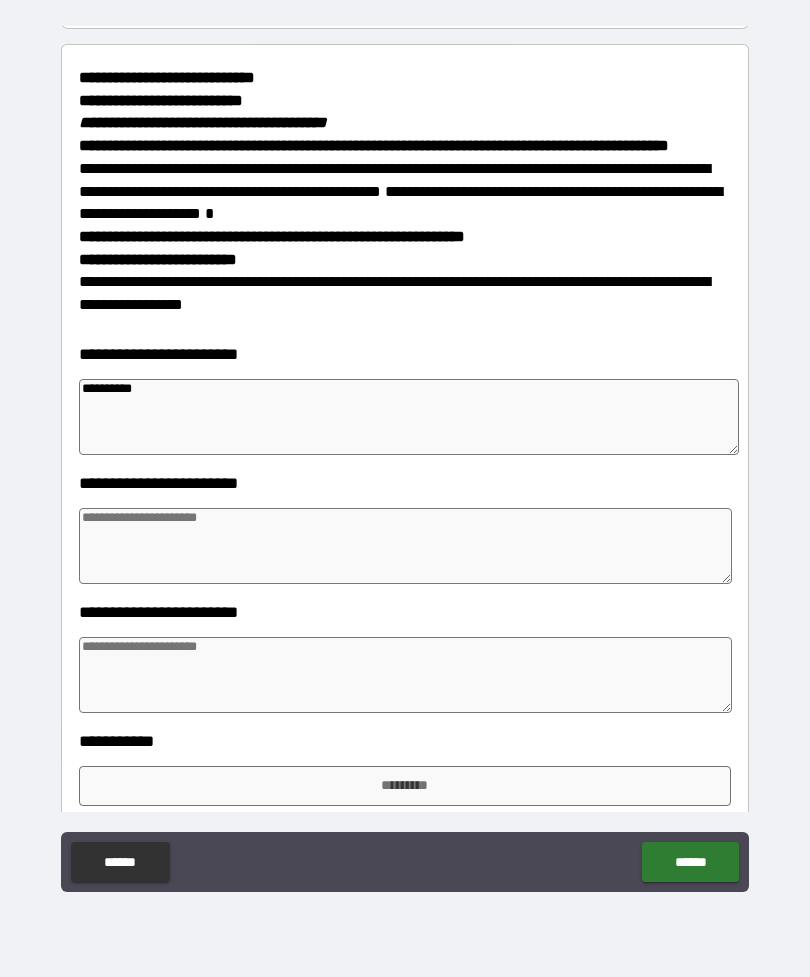type on "*********" 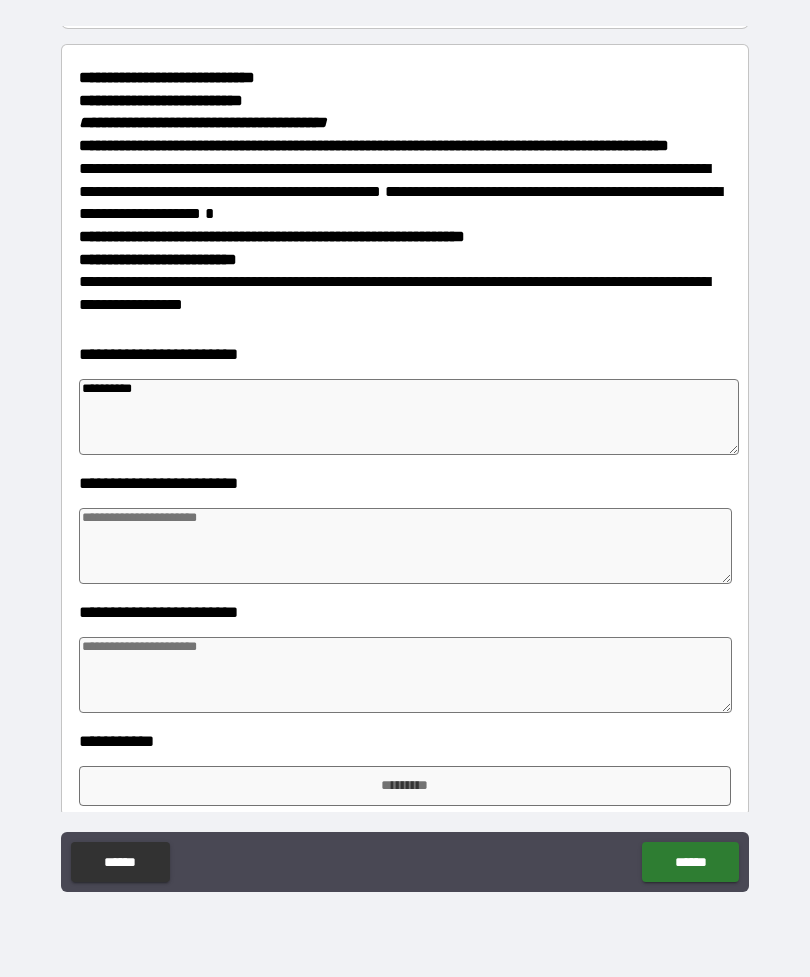 type on "*" 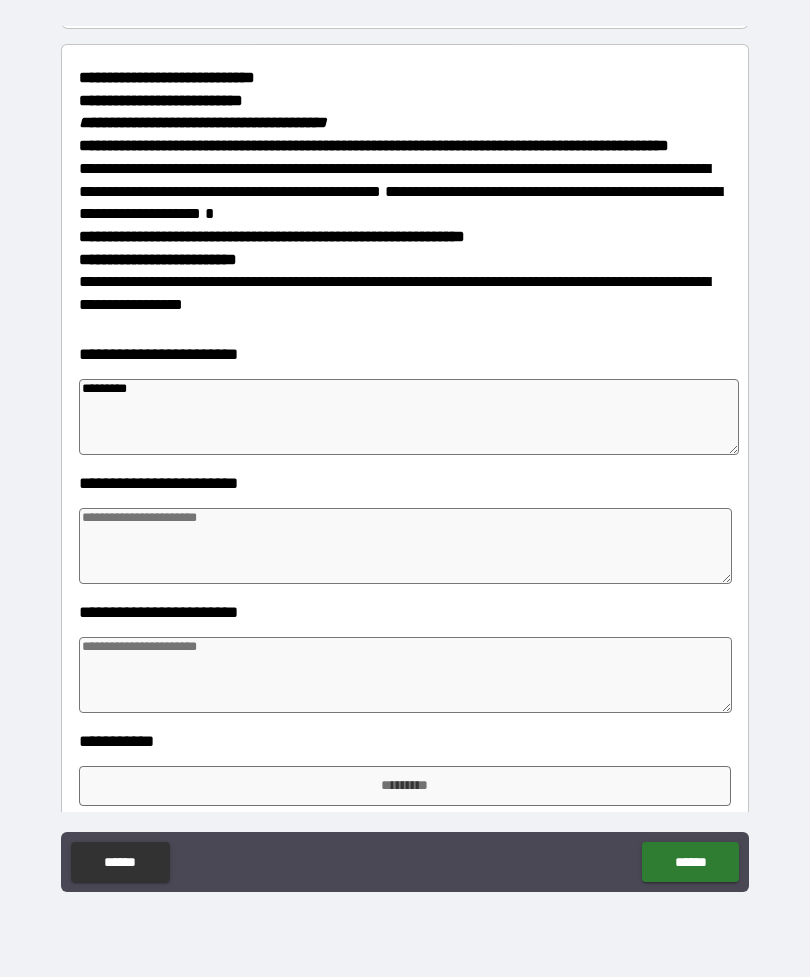 type on "*" 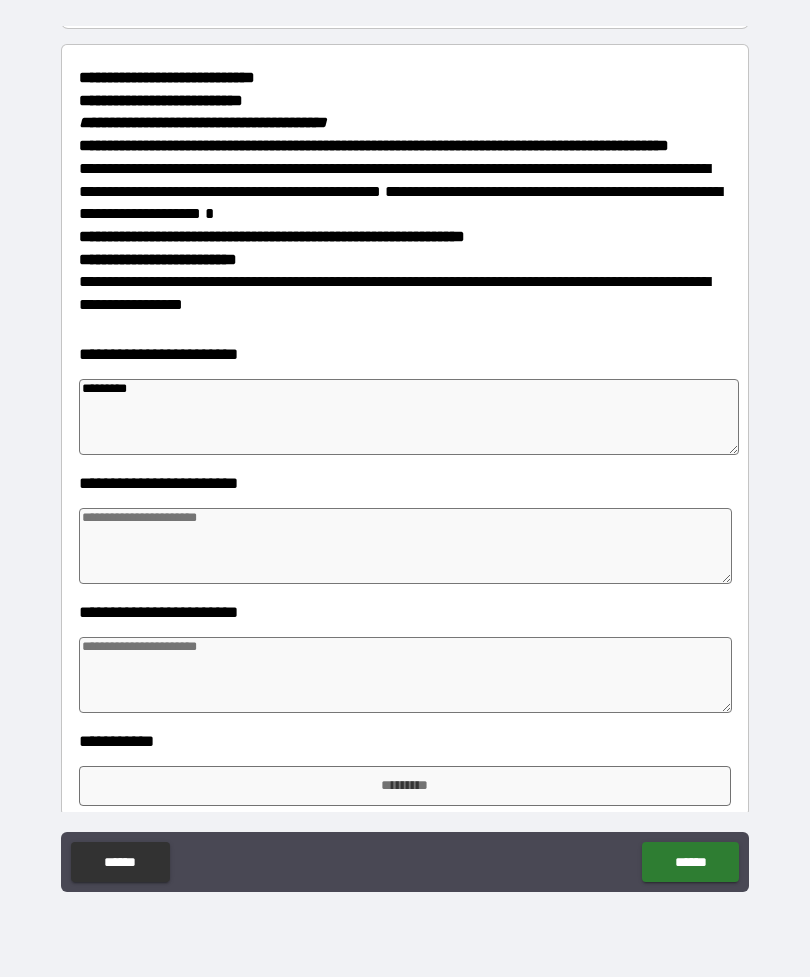 type on "*" 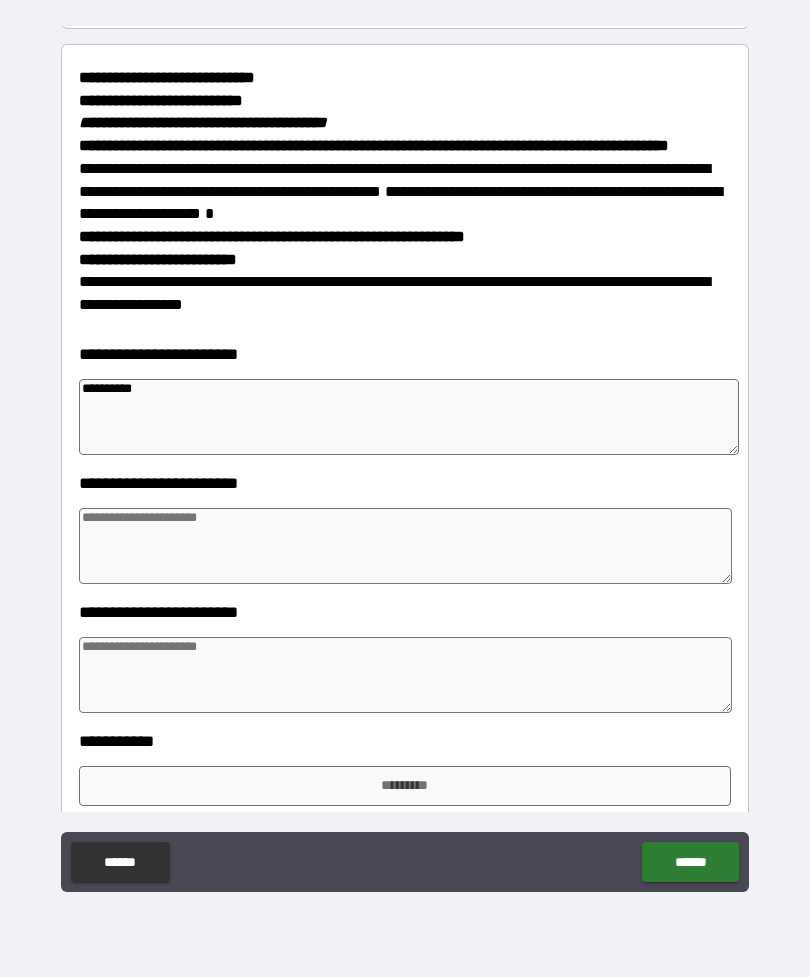 type on "*" 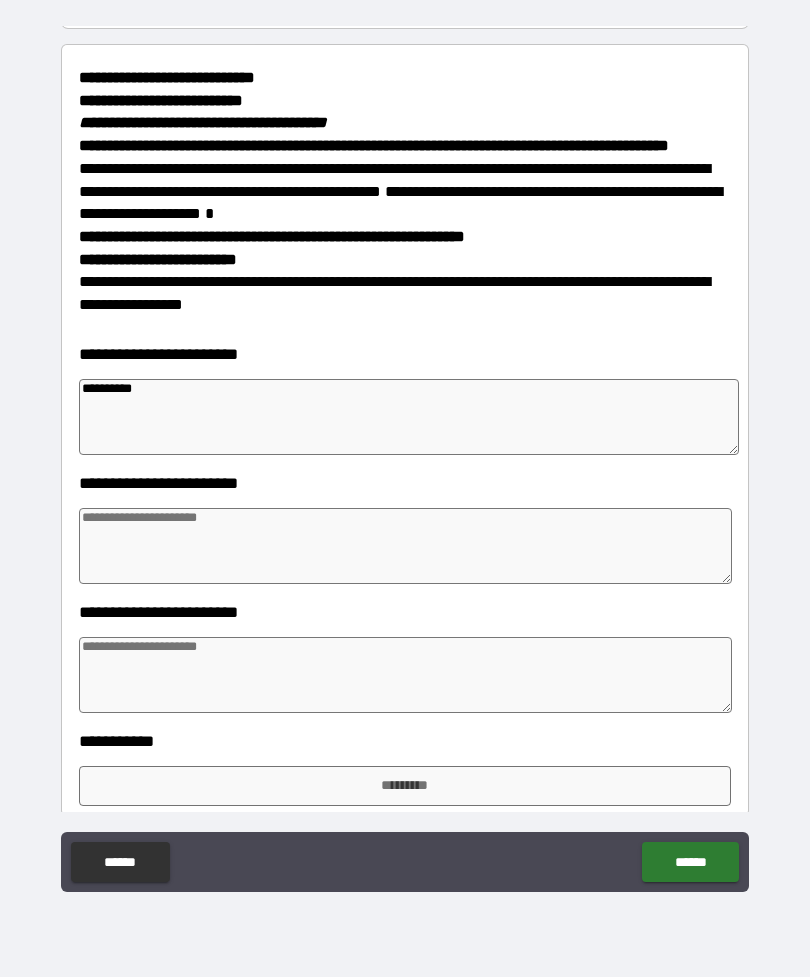 type on "*" 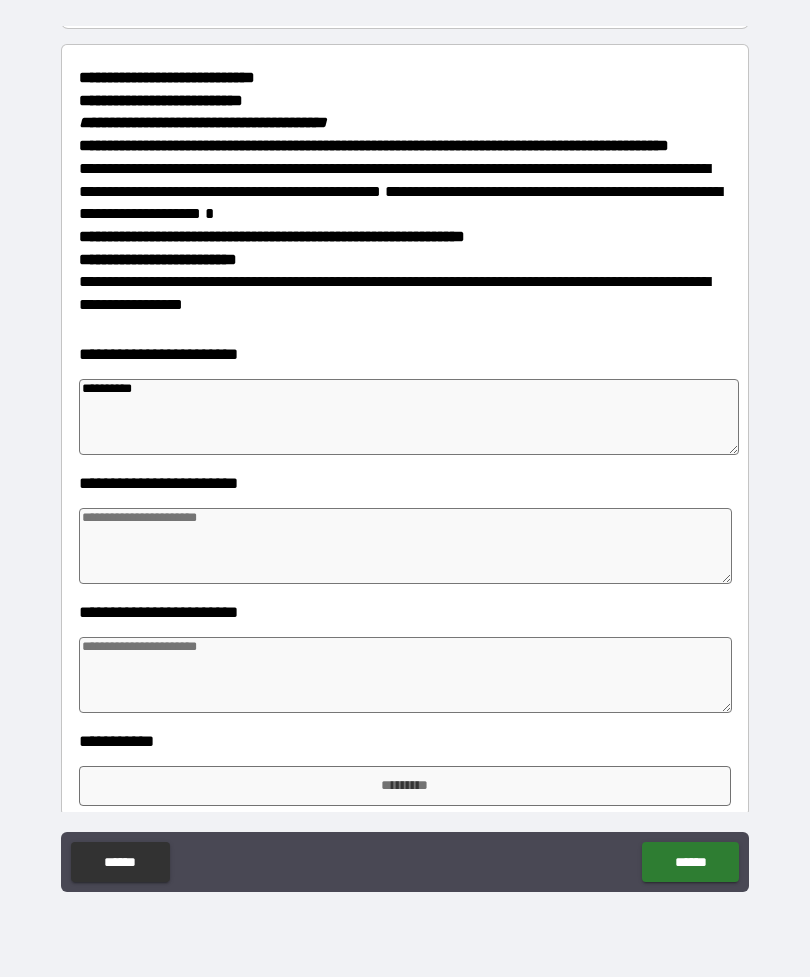 type on "*" 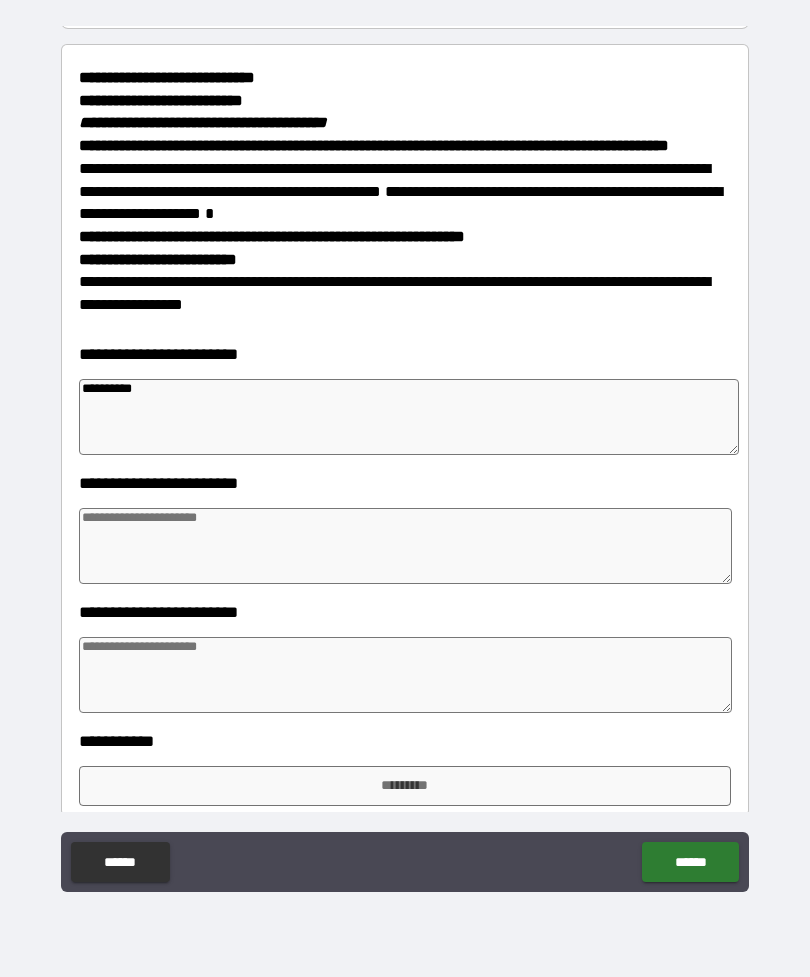 type on "**********" 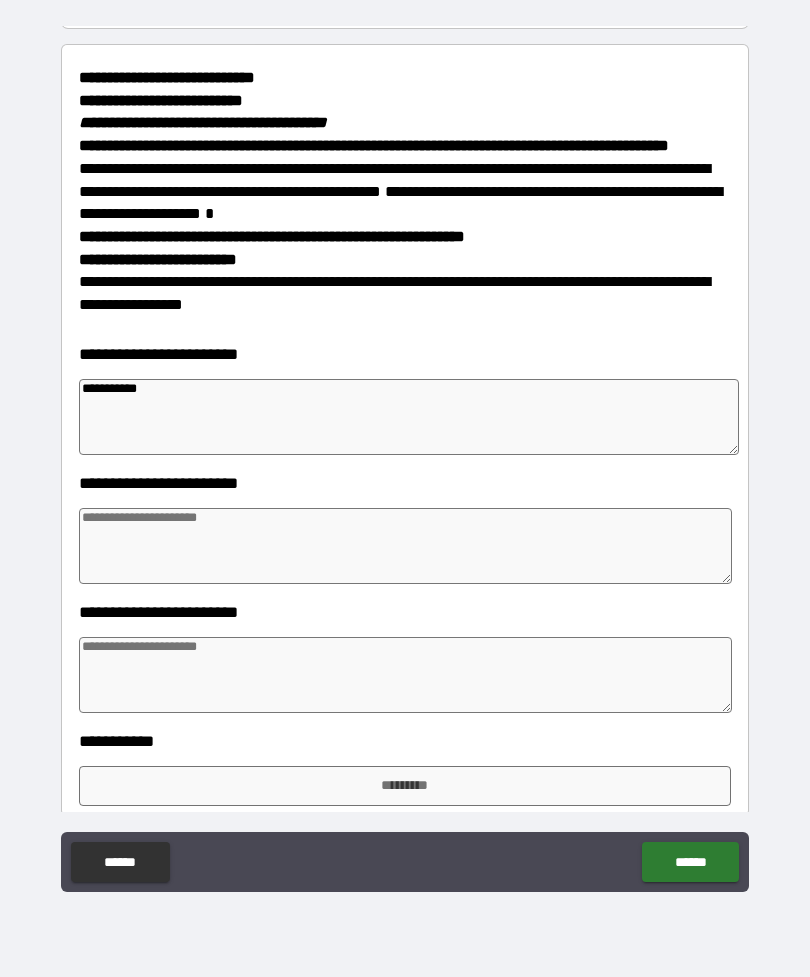 type on "*" 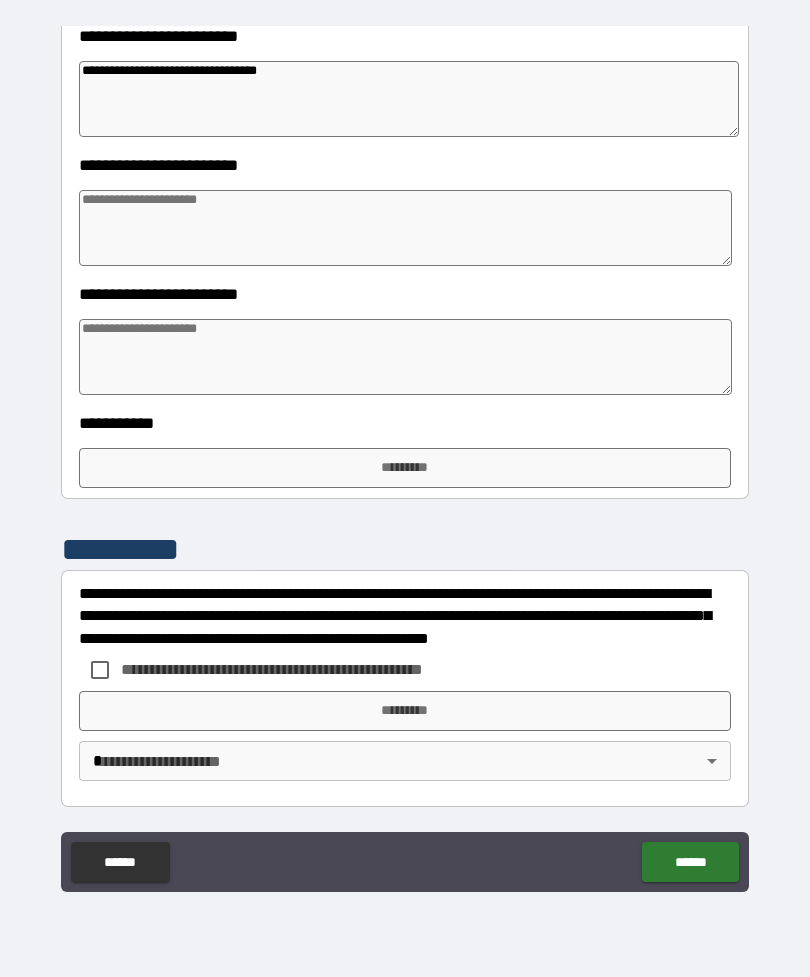 scroll, scrollTop: 572, scrollLeft: 0, axis: vertical 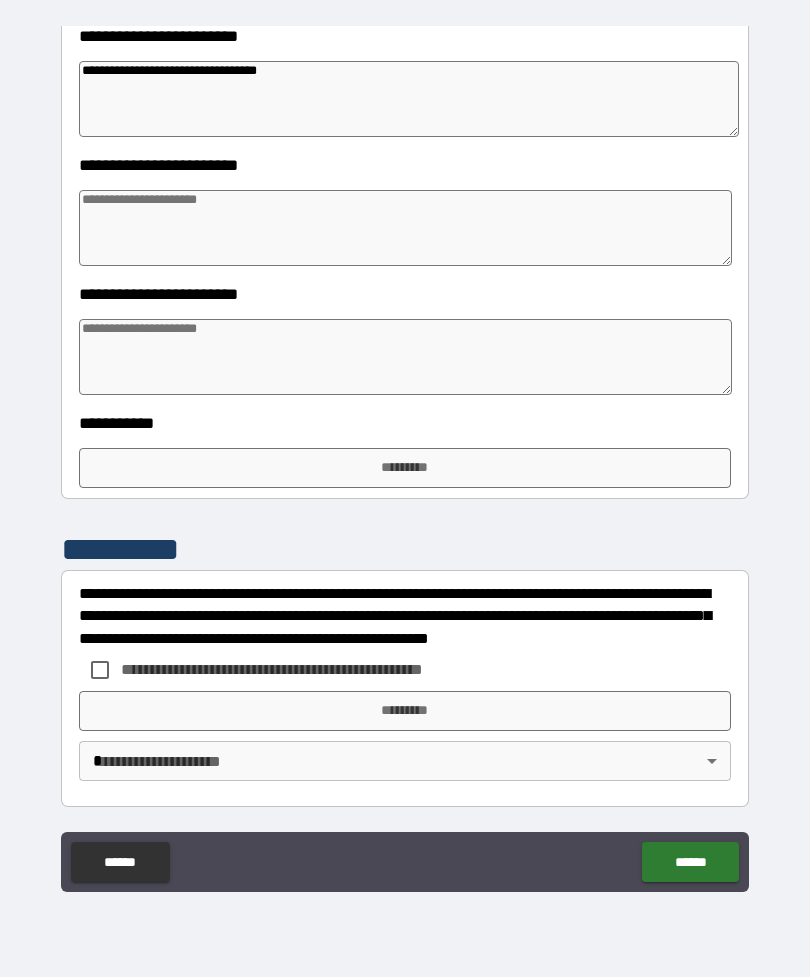 click on "*********" at bounding box center [405, 468] 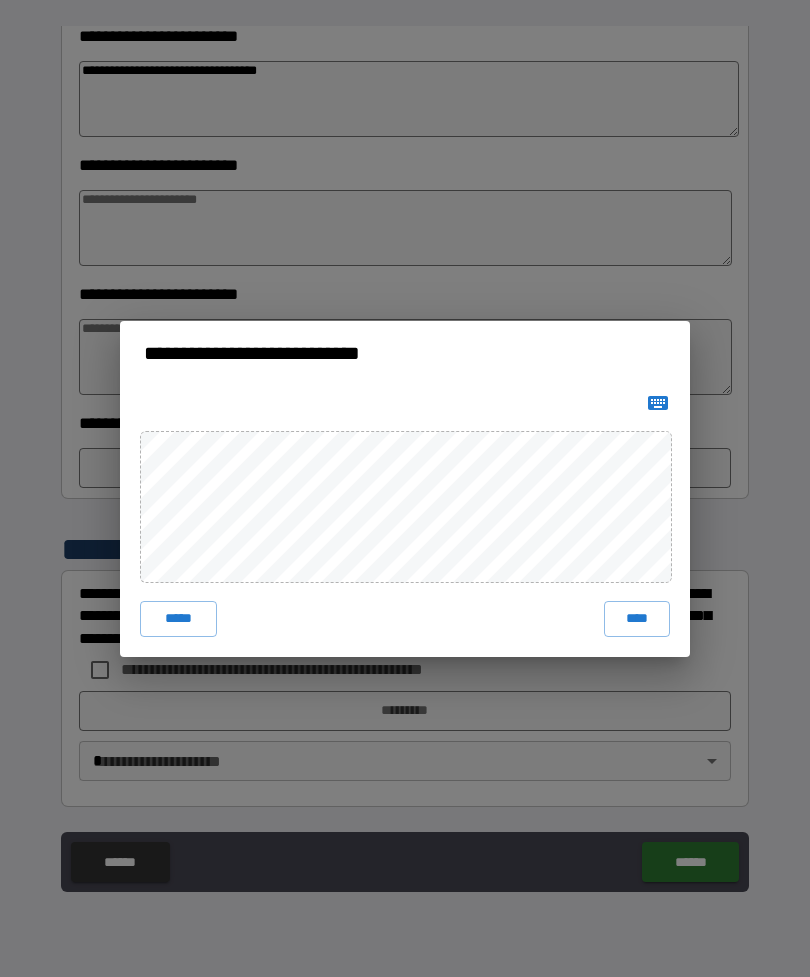 click on "****" at bounding box center (637, 619) 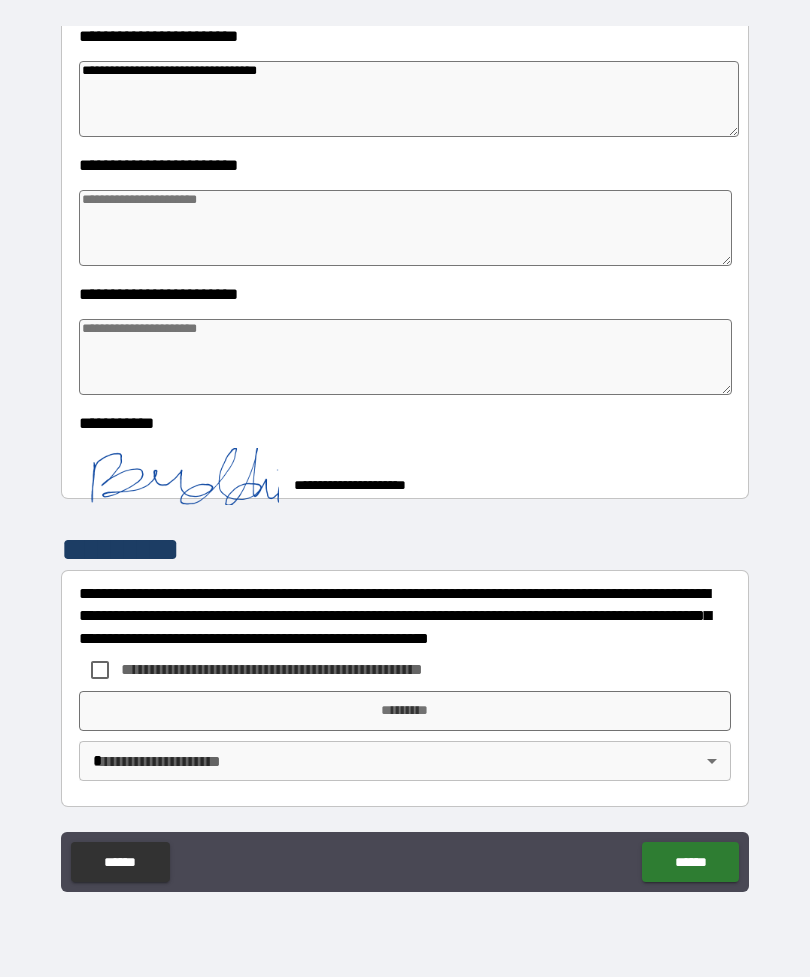 scroll, scrollTop: 562, scrollLeft: 0, axis: vertical 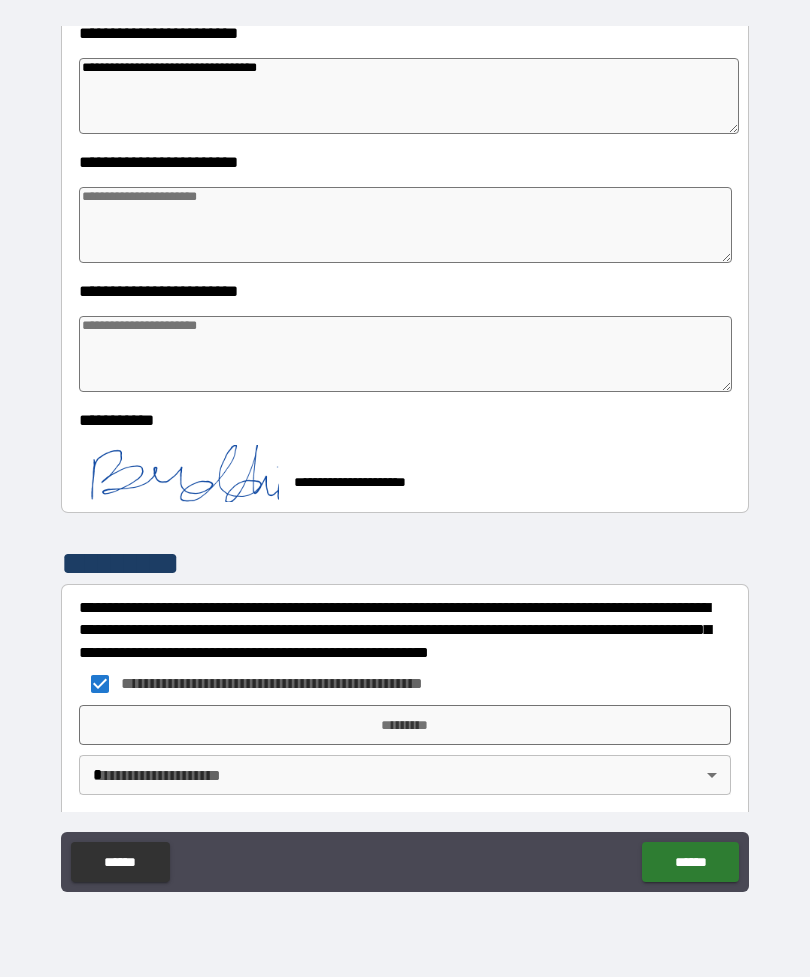 click on "*********" at bounding box center (405, 725) 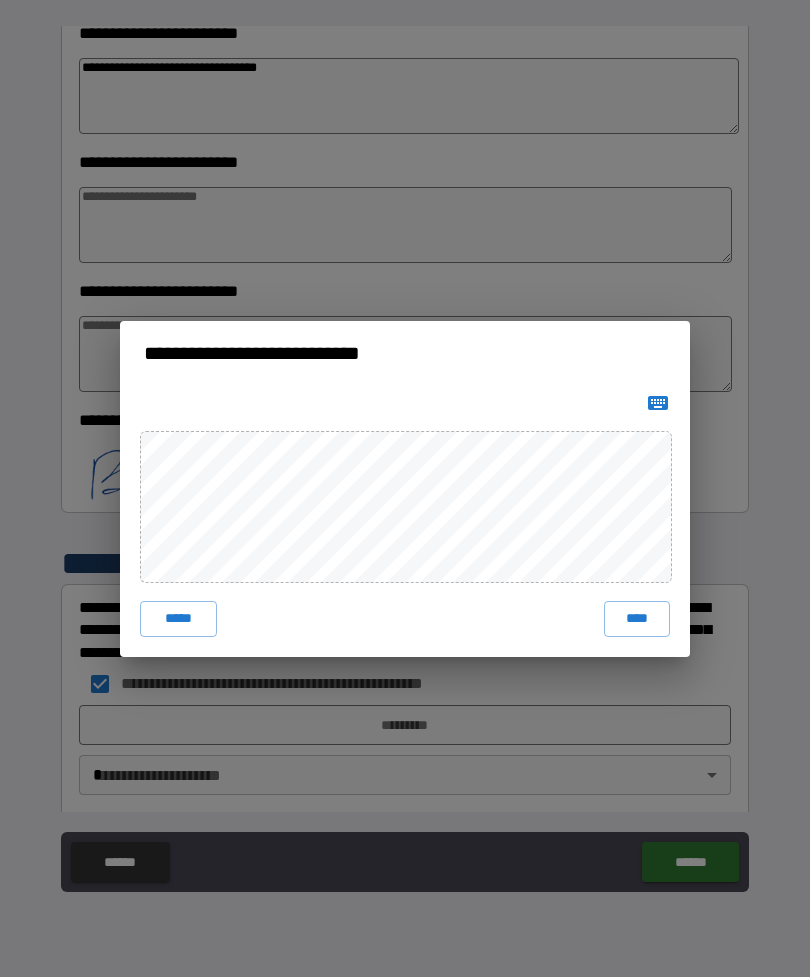 click on "****" at bounding box center [637, 619] 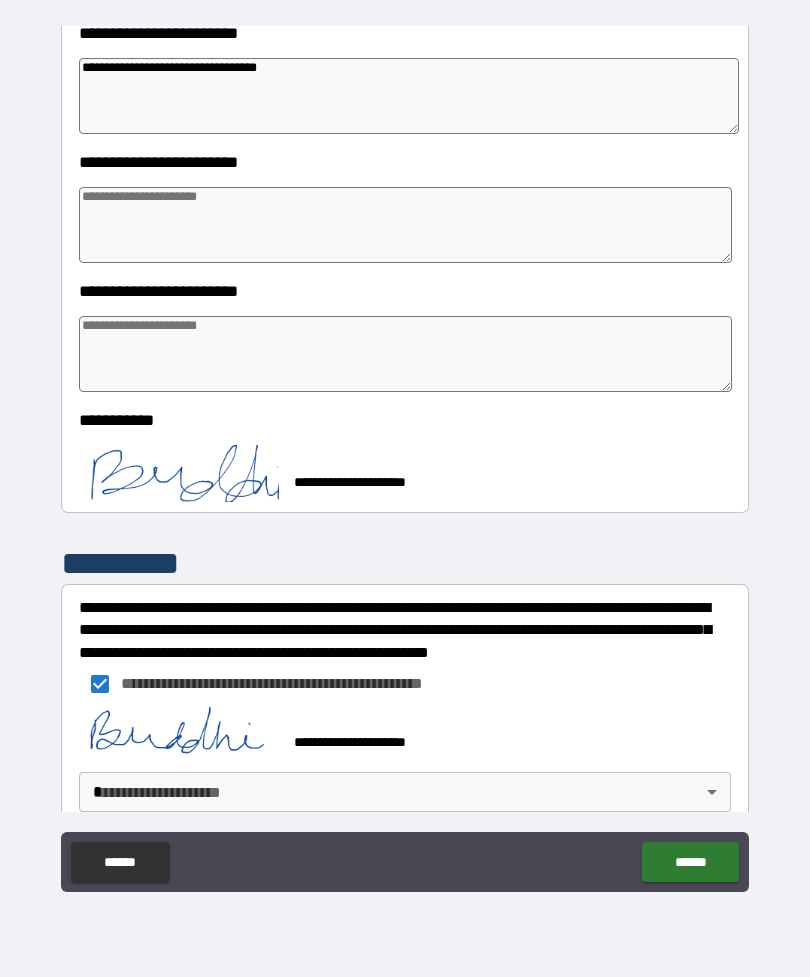 click on "******" at bounding box center (690, 862) 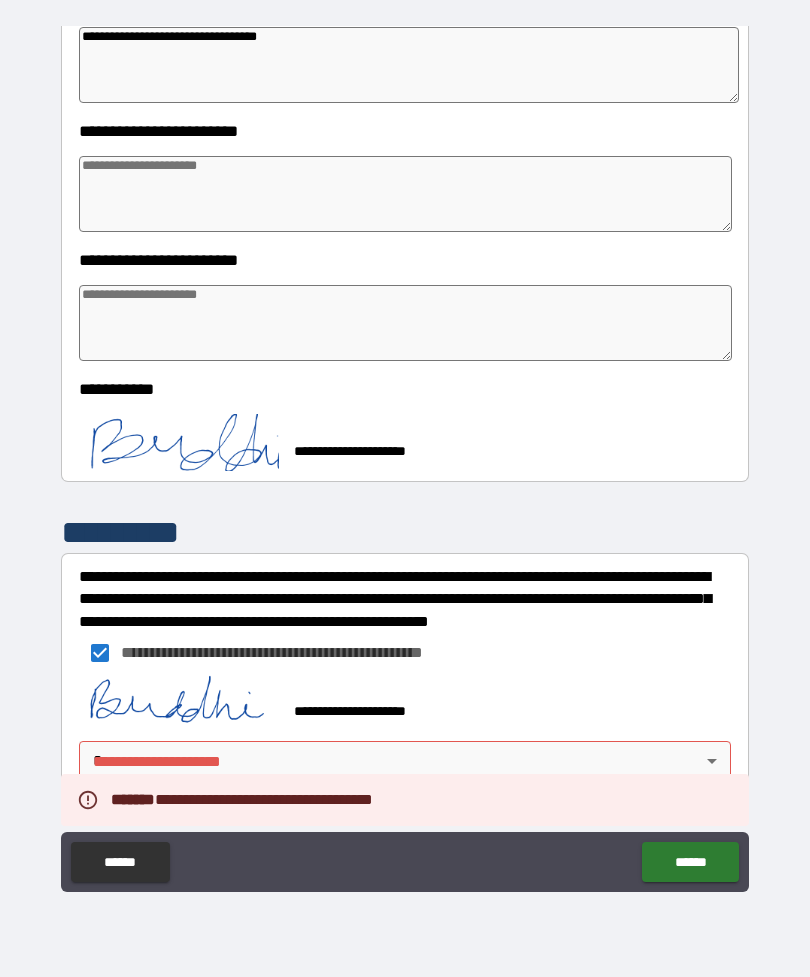 scroll, scrollTop: 606, scrollLeft: 0, axis: vertical 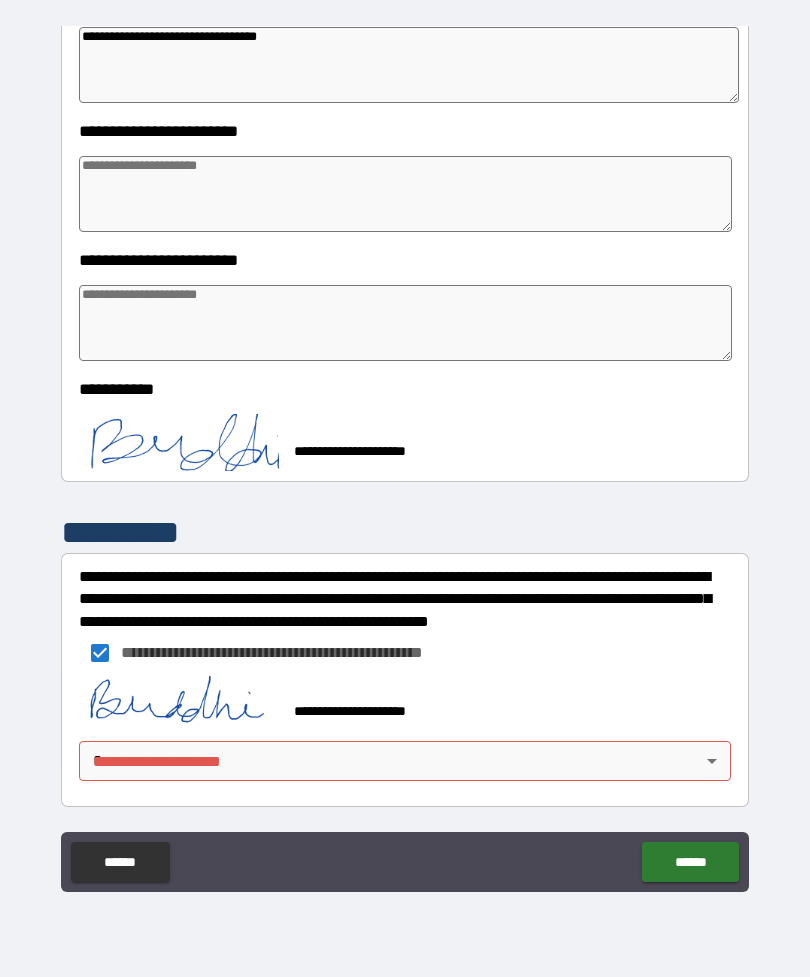 click on "**********" at bounding box center (405, 456) 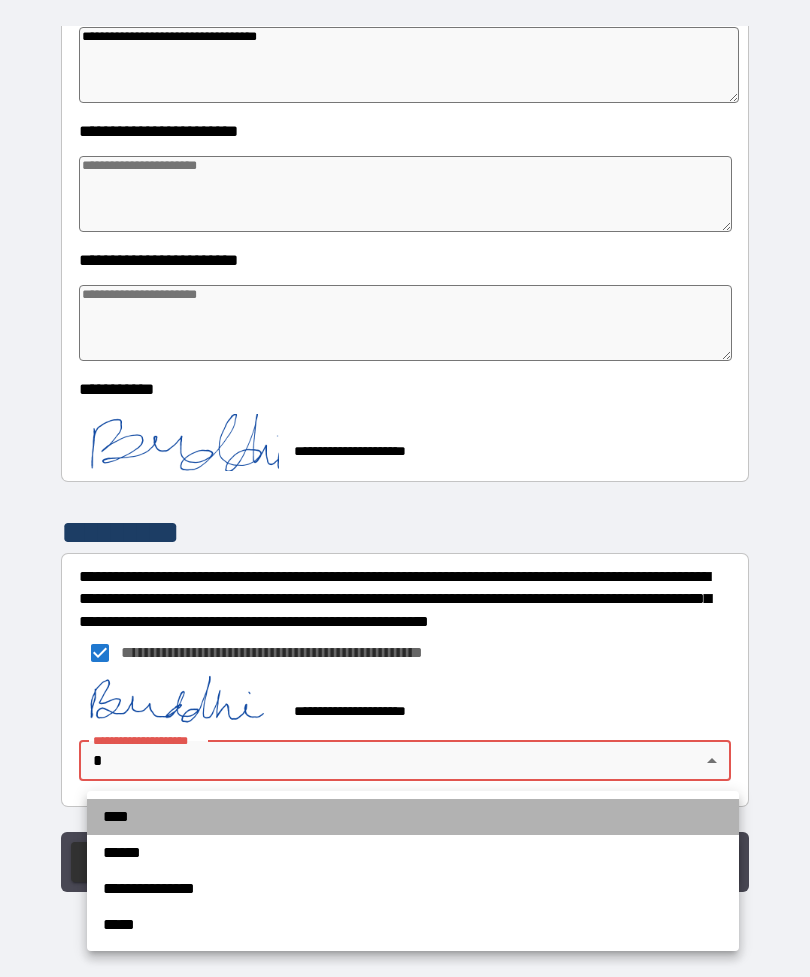 click on "****" at bounding box center (413, 817) 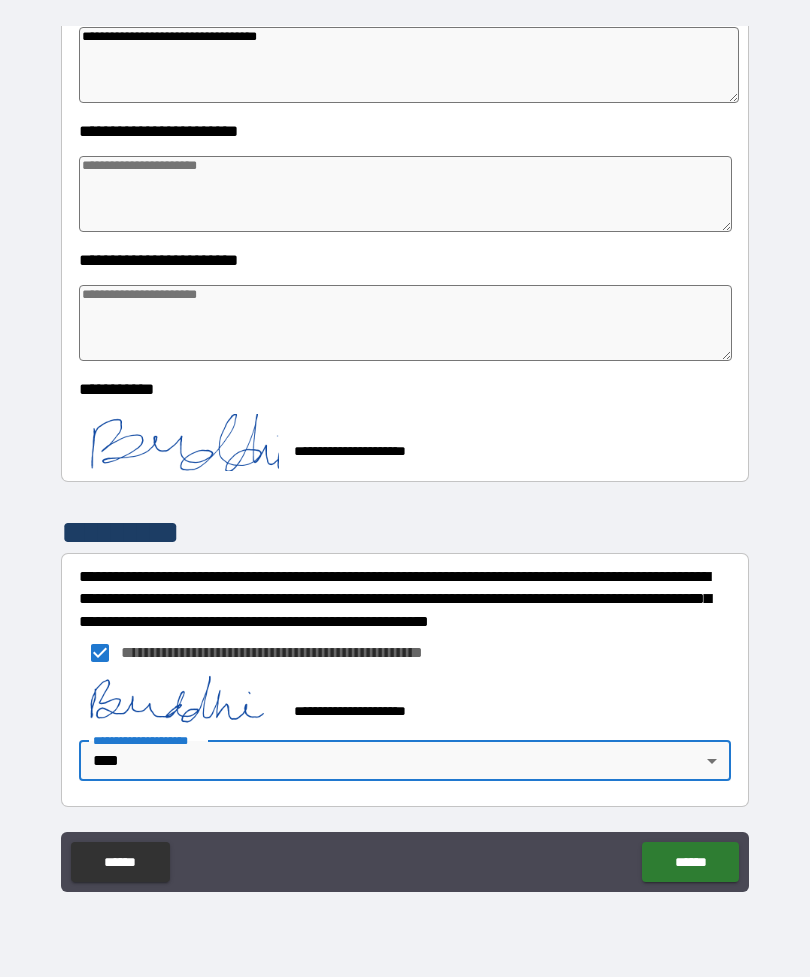 click on "******" at bounding box center [690, 862] 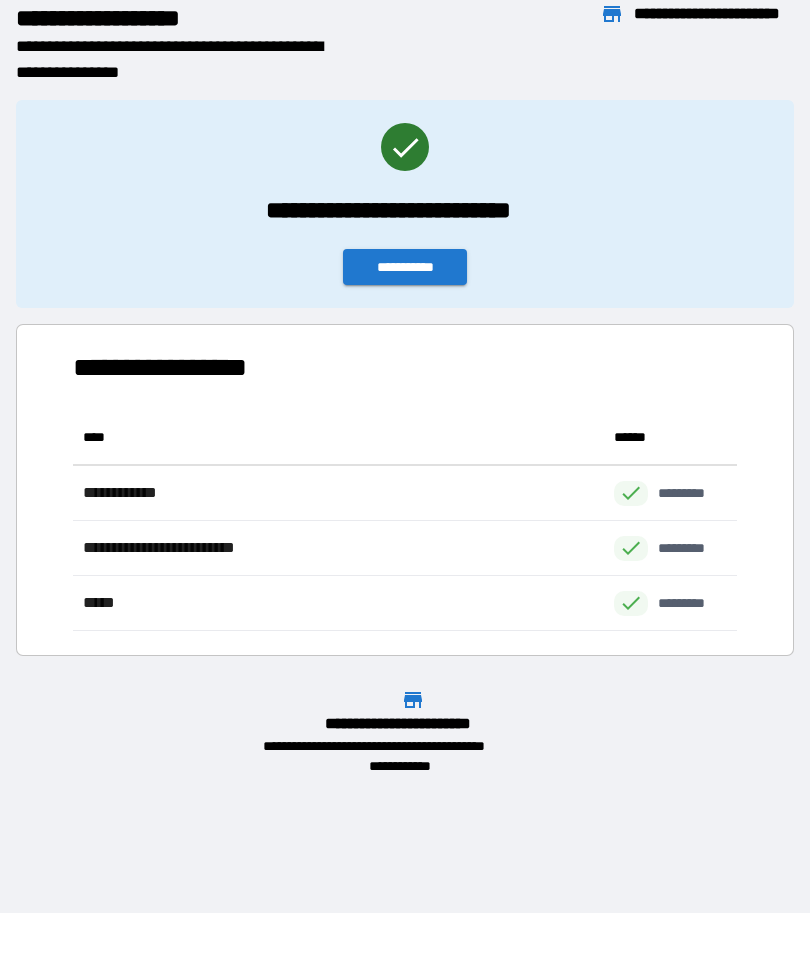 scroll, scrollTop: 221, scrollLeft: 664, axis: both 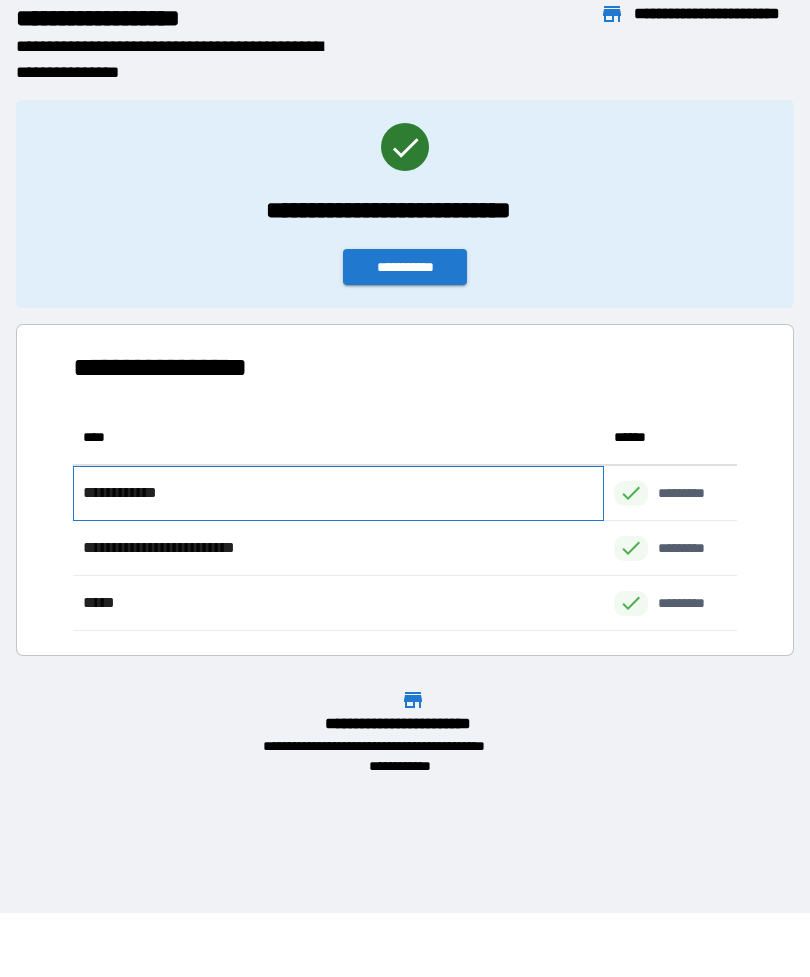 click on "**********" at bounding box center (125, 493) 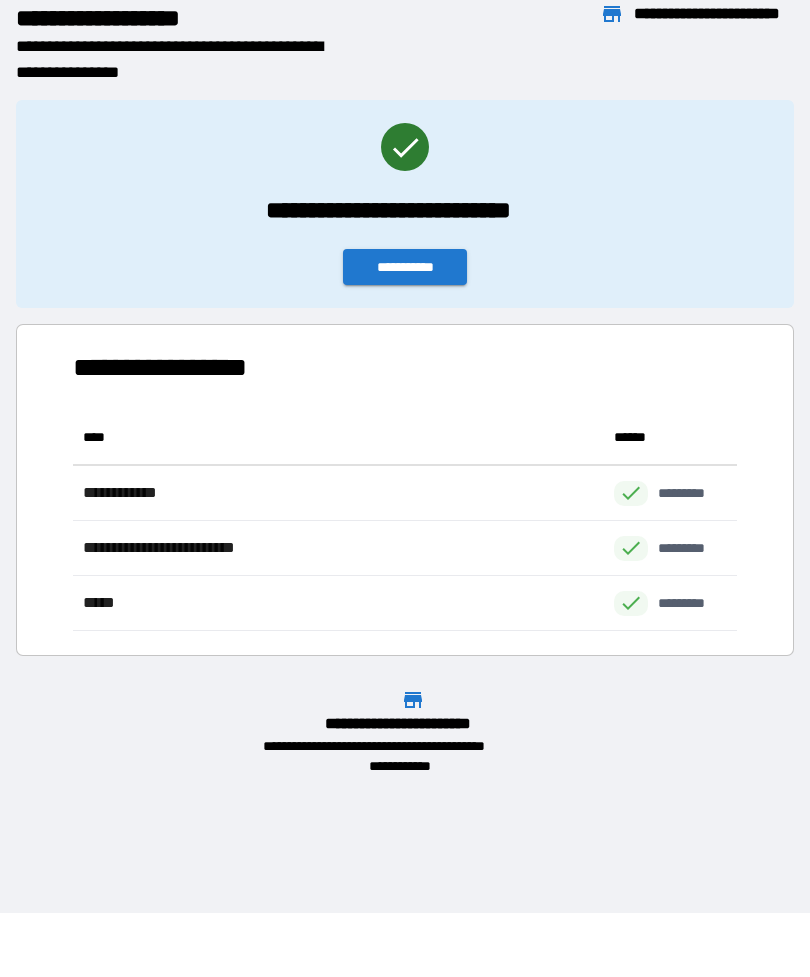 click on "**********" at bounding box center (405, 267) 